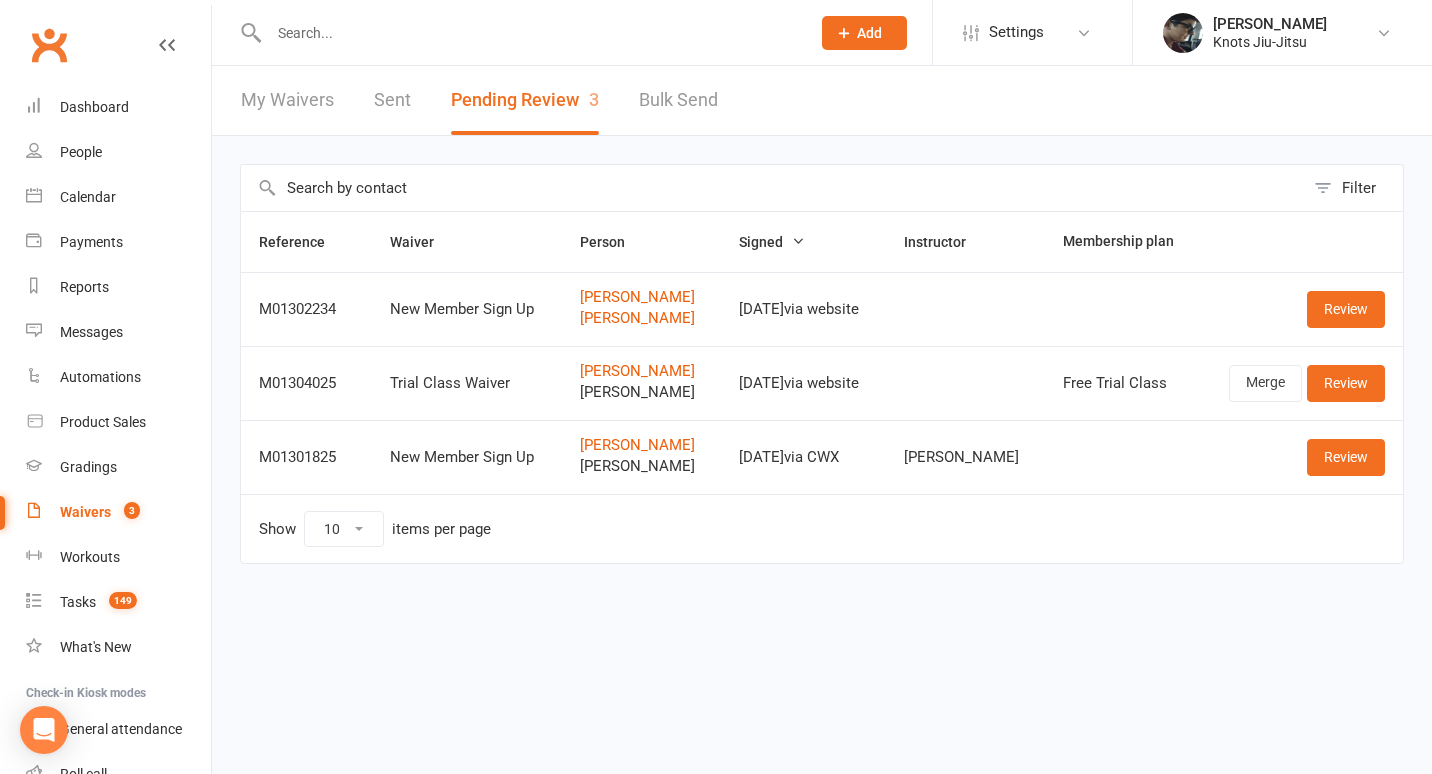 scroll, scrollTop: 0, scrollLeft: 0, axis: both 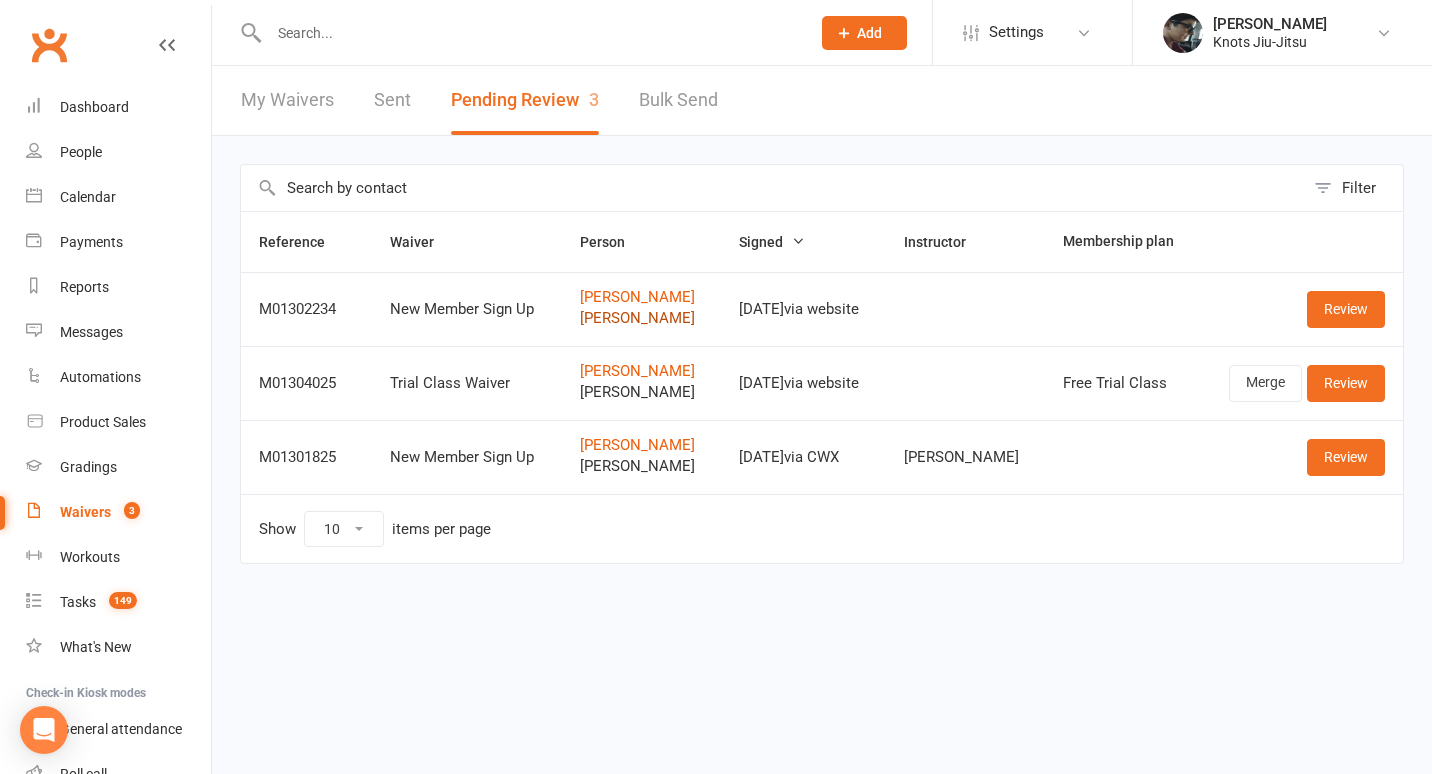 click on "Harrison Smith" at bounding box center [641, 318] 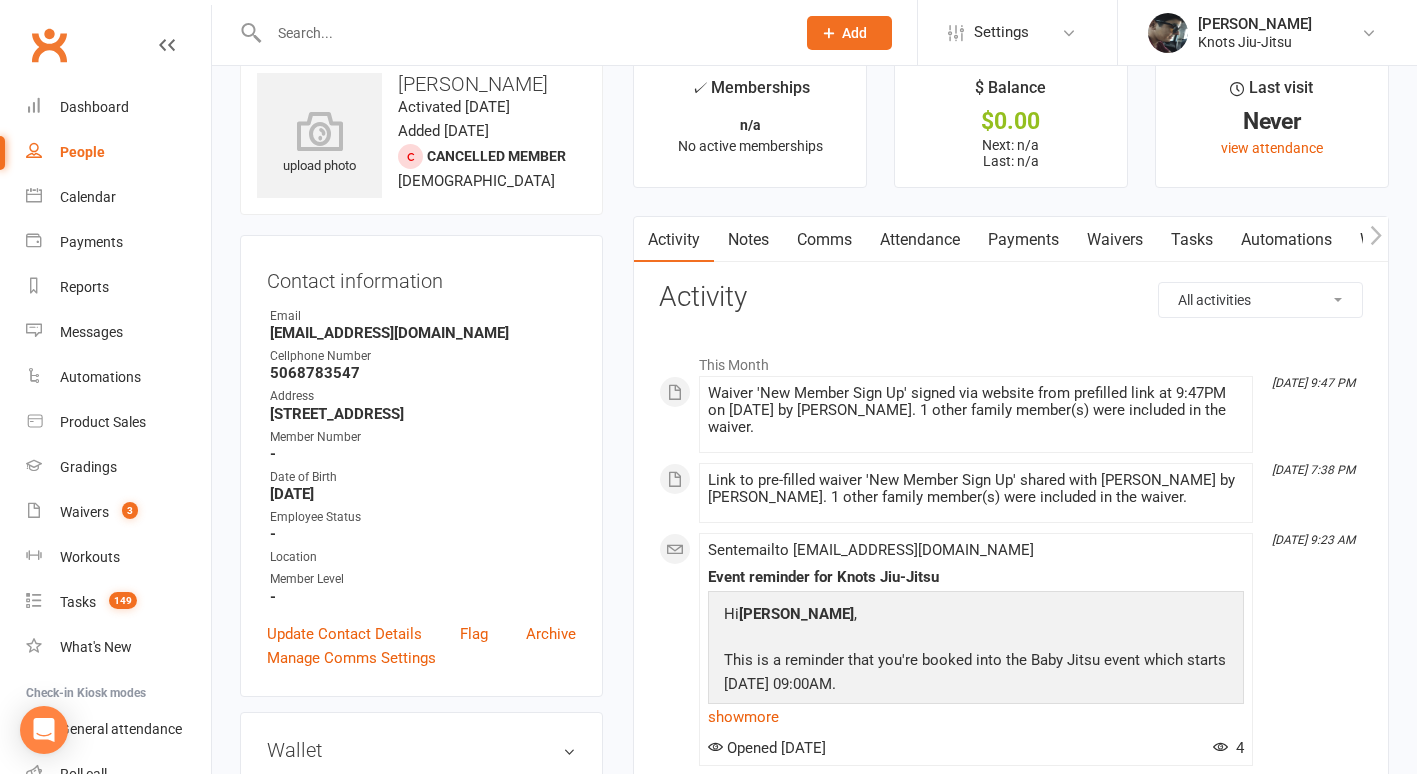 scroll, scrollTop: 37, scrollLeft: 0, axis: vertical 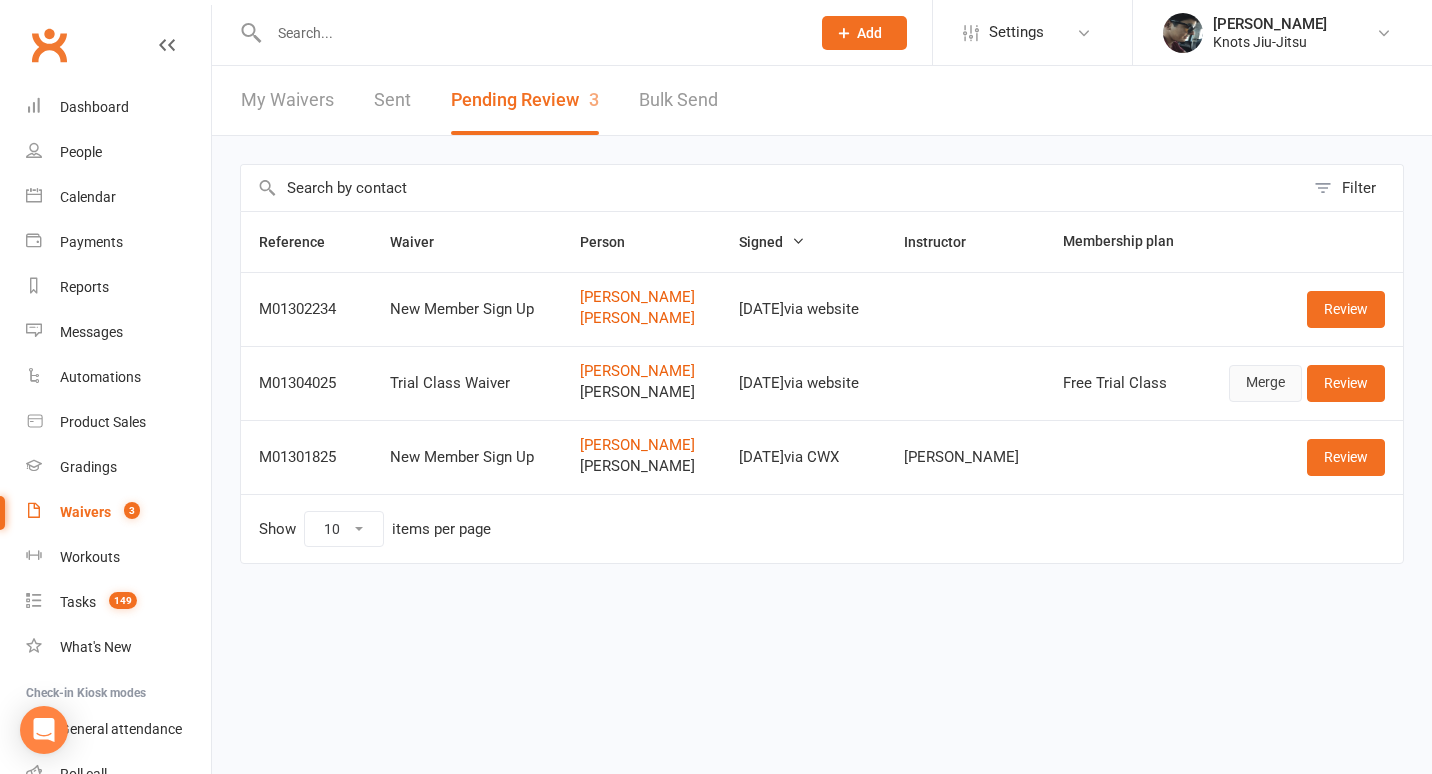 click on "Merge" at bounding box center (1265, 383) 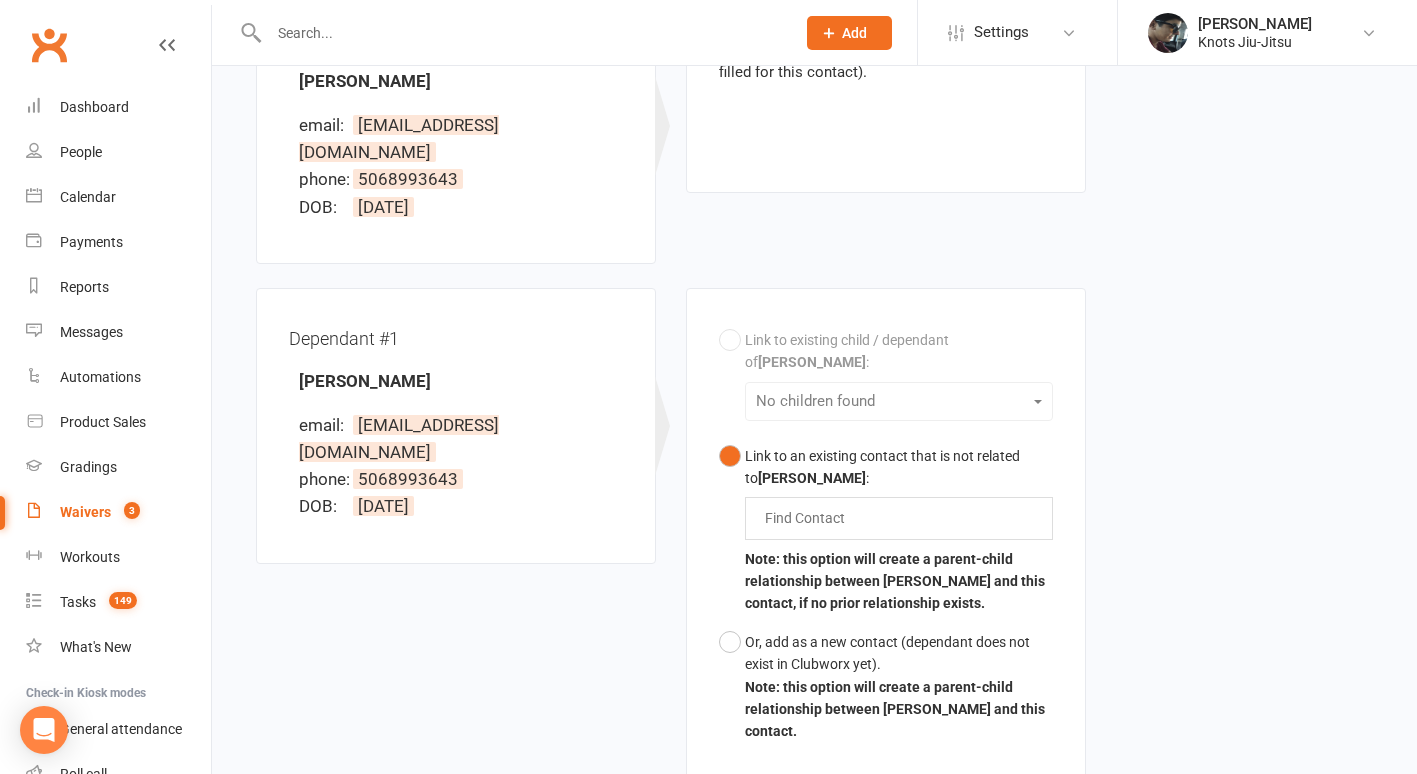 scroll, scrollTop: 325, scrollLeft: 0, axis: vertical 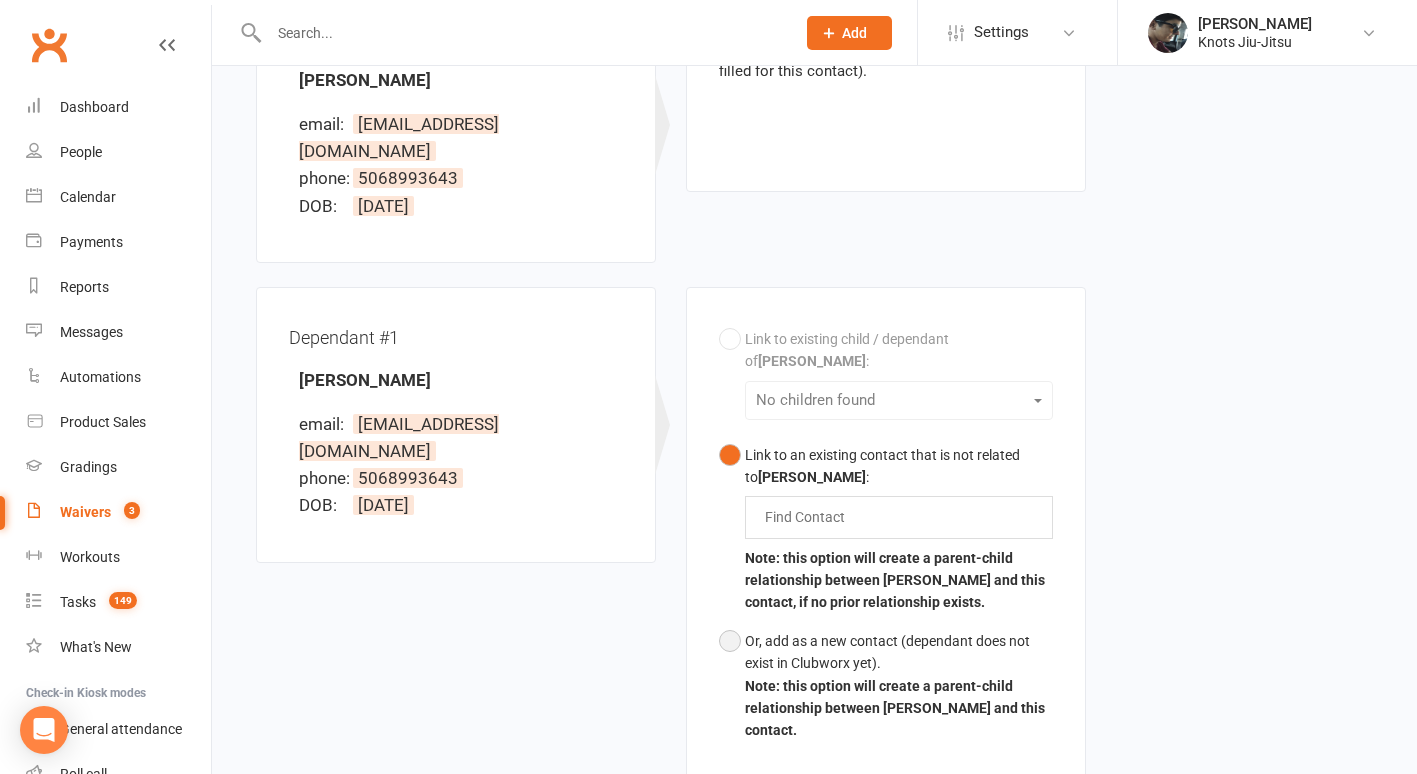 click on "Or, add as a new contact (dependant does not exist in Clubworx yet). Note: this option will create a parent-child relationship between Simone Peres and this contact." at bounding box center [886, 686] 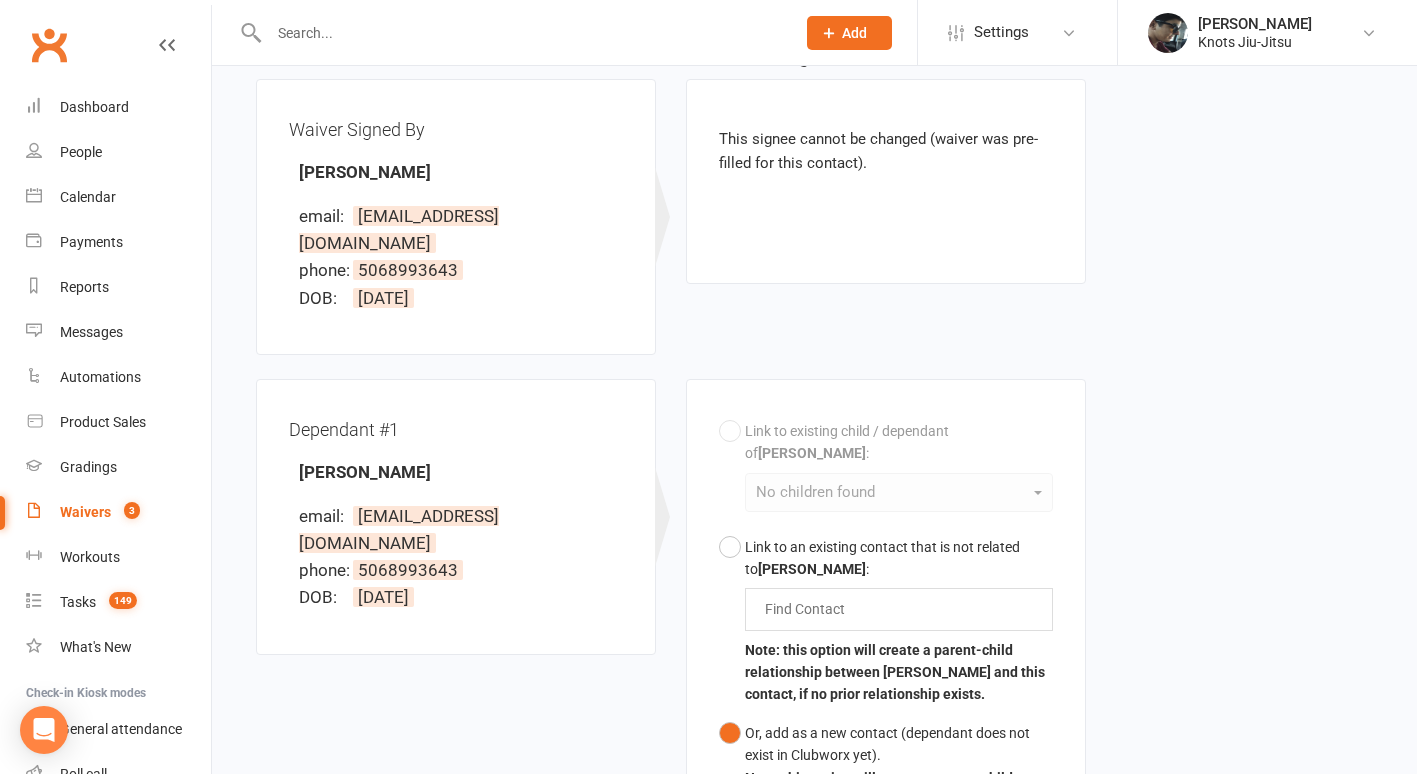 scroll, scrollTop: 562, scrollLeft: 0, axis: vertical 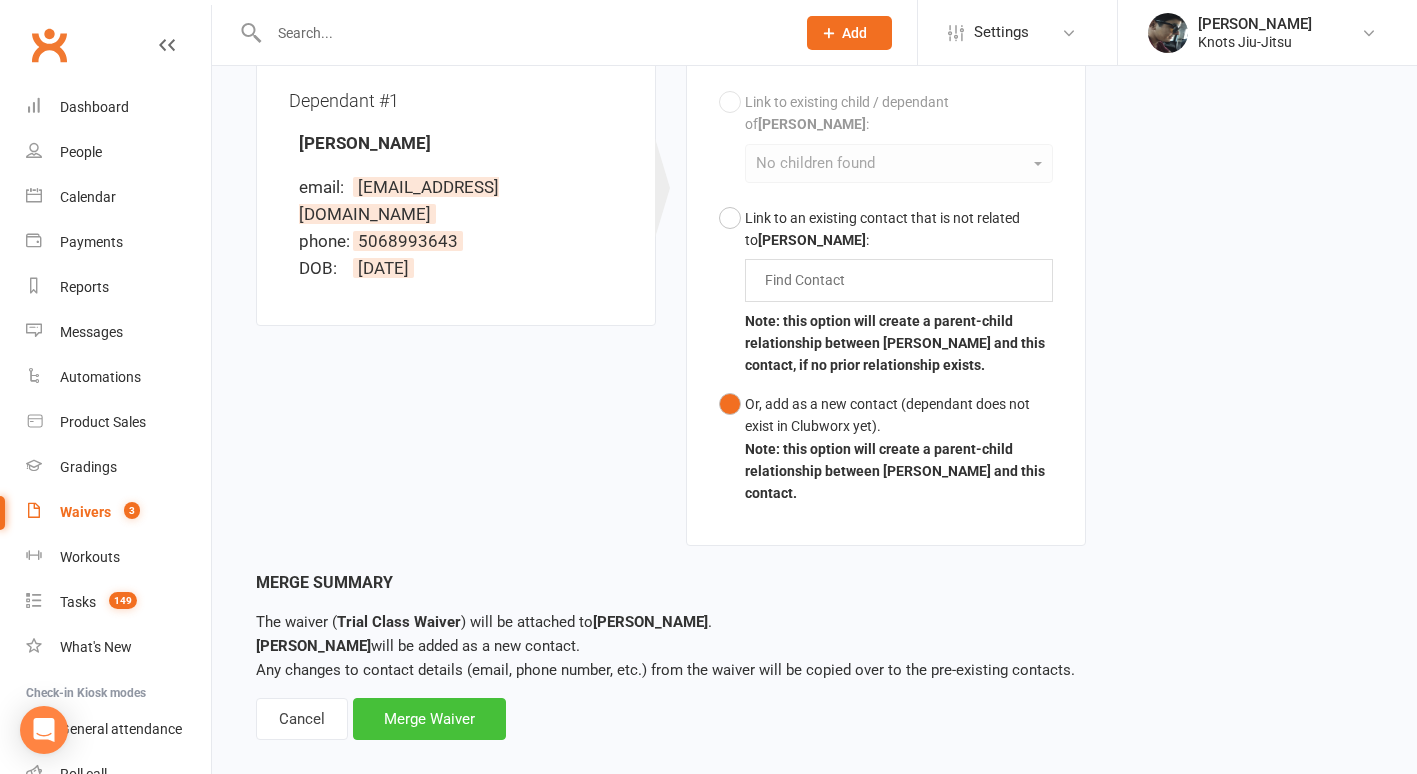 click on "Merge Waiver" at bounding box center (429, 719) 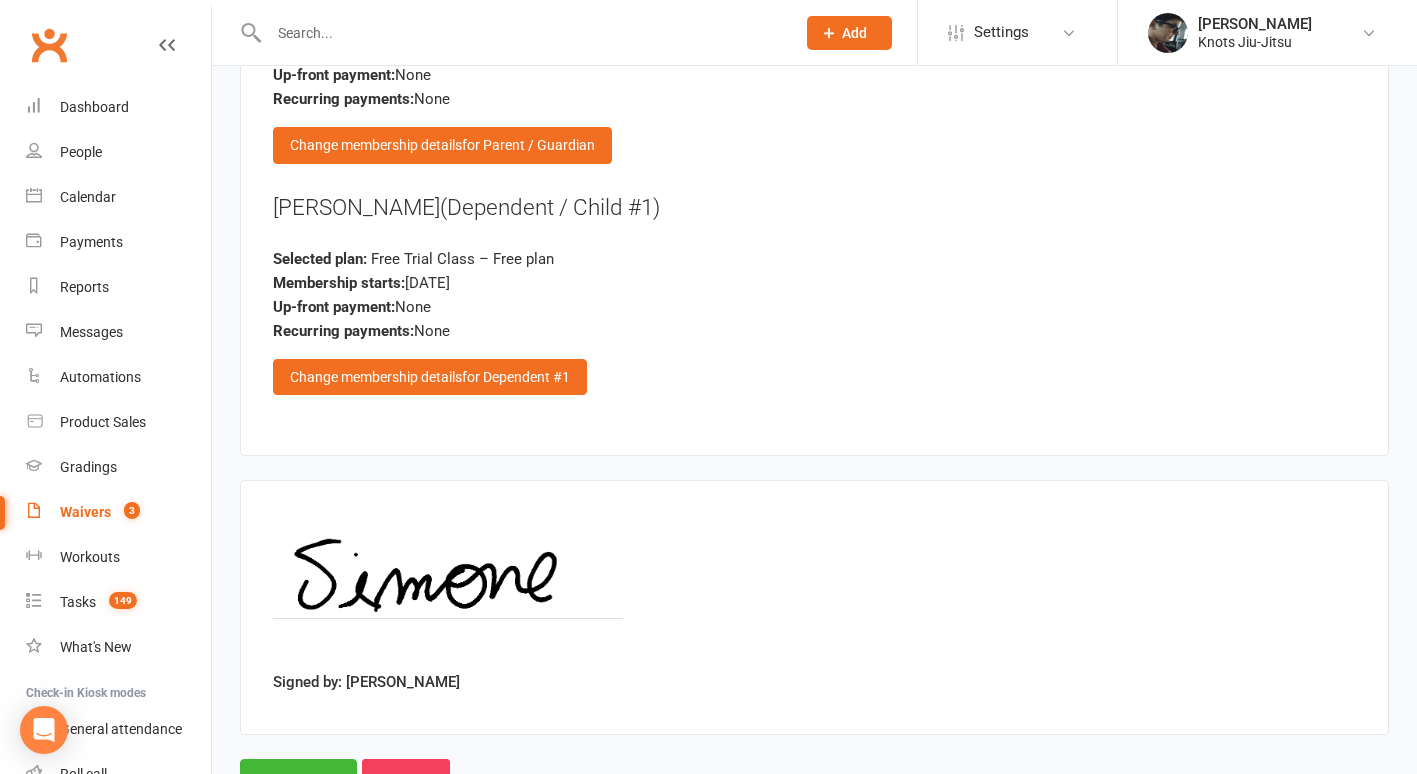 scroll, scrollTop: 2388, scrollLeft: 0, axis: vertical 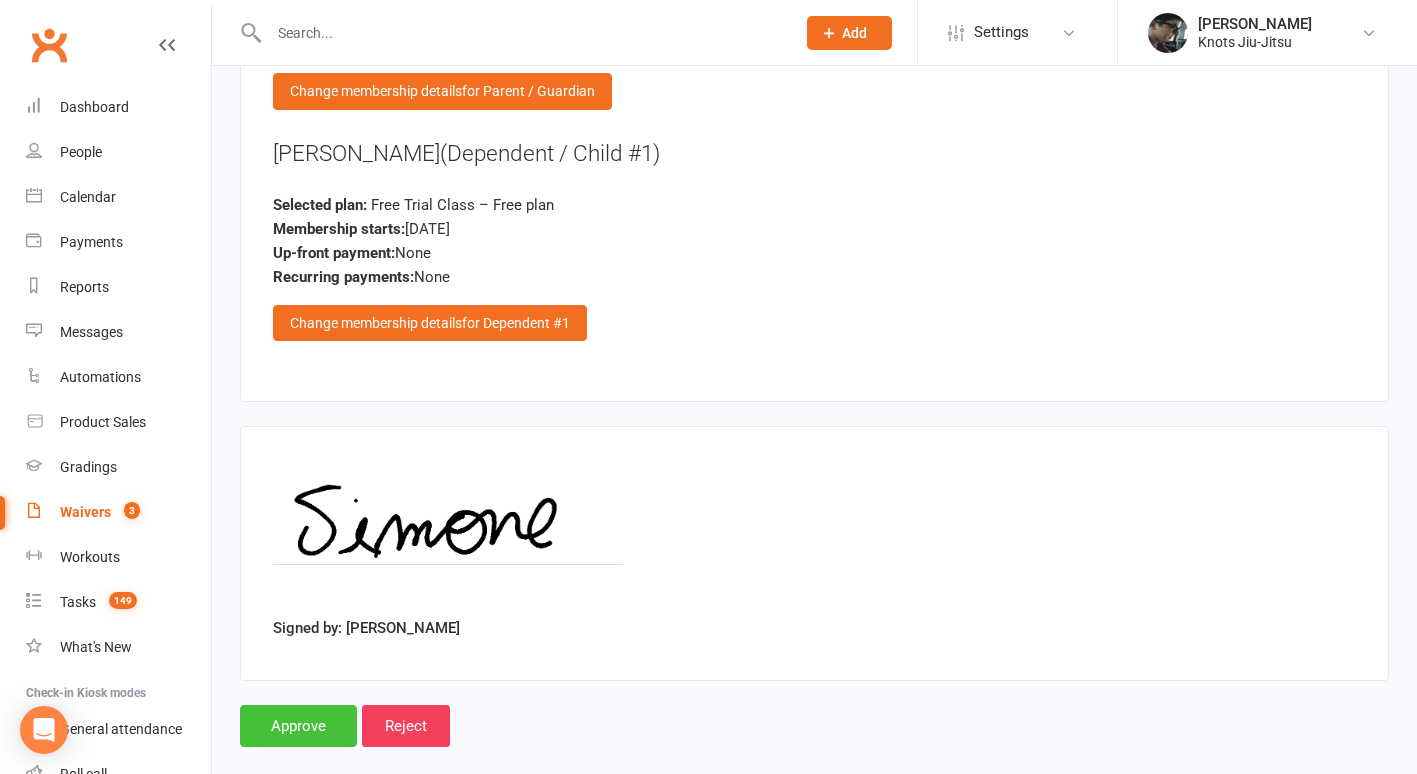 click on "Approve" at bounding box center [298, 726] 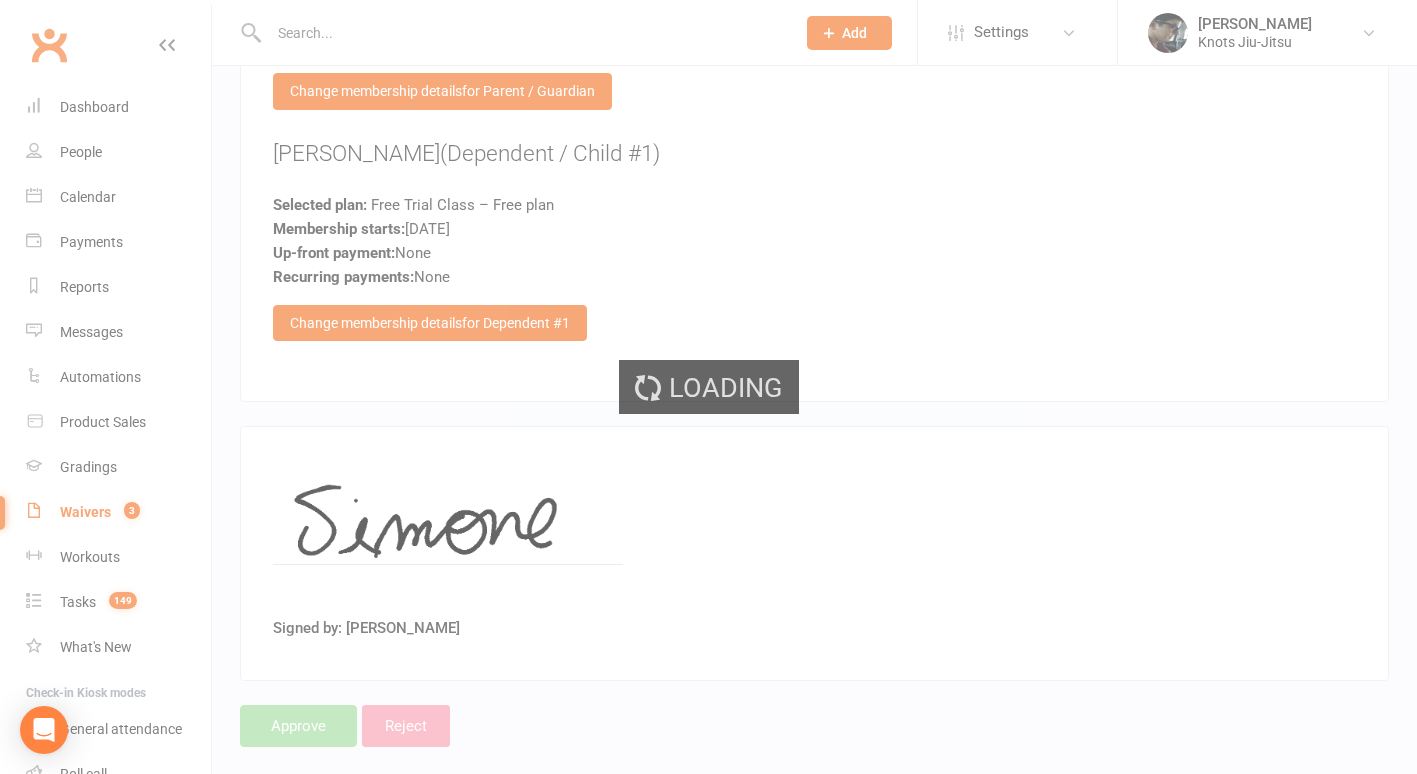 scroll, scrollTop: 0, scrollLeft: 0, axis: both 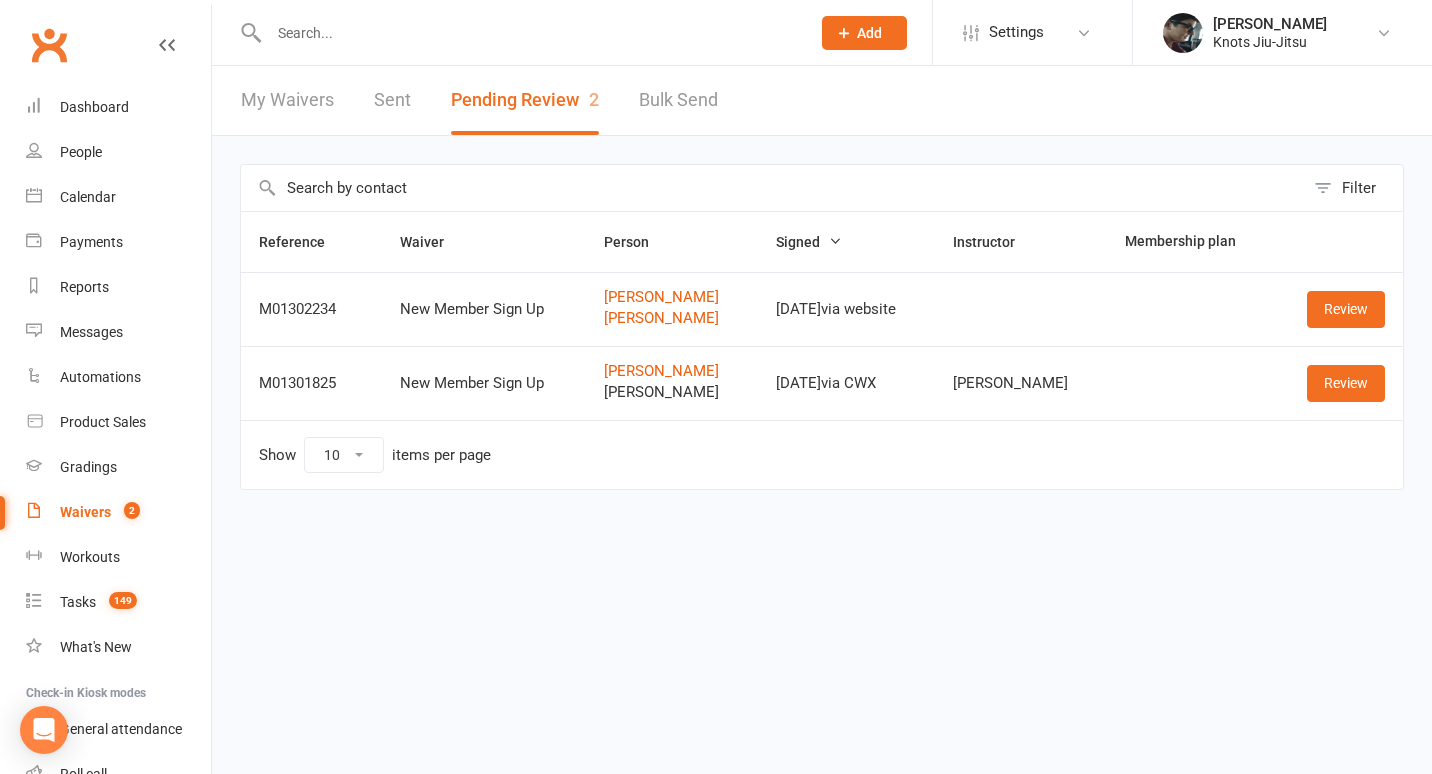 click at bounding box center [518, 32] 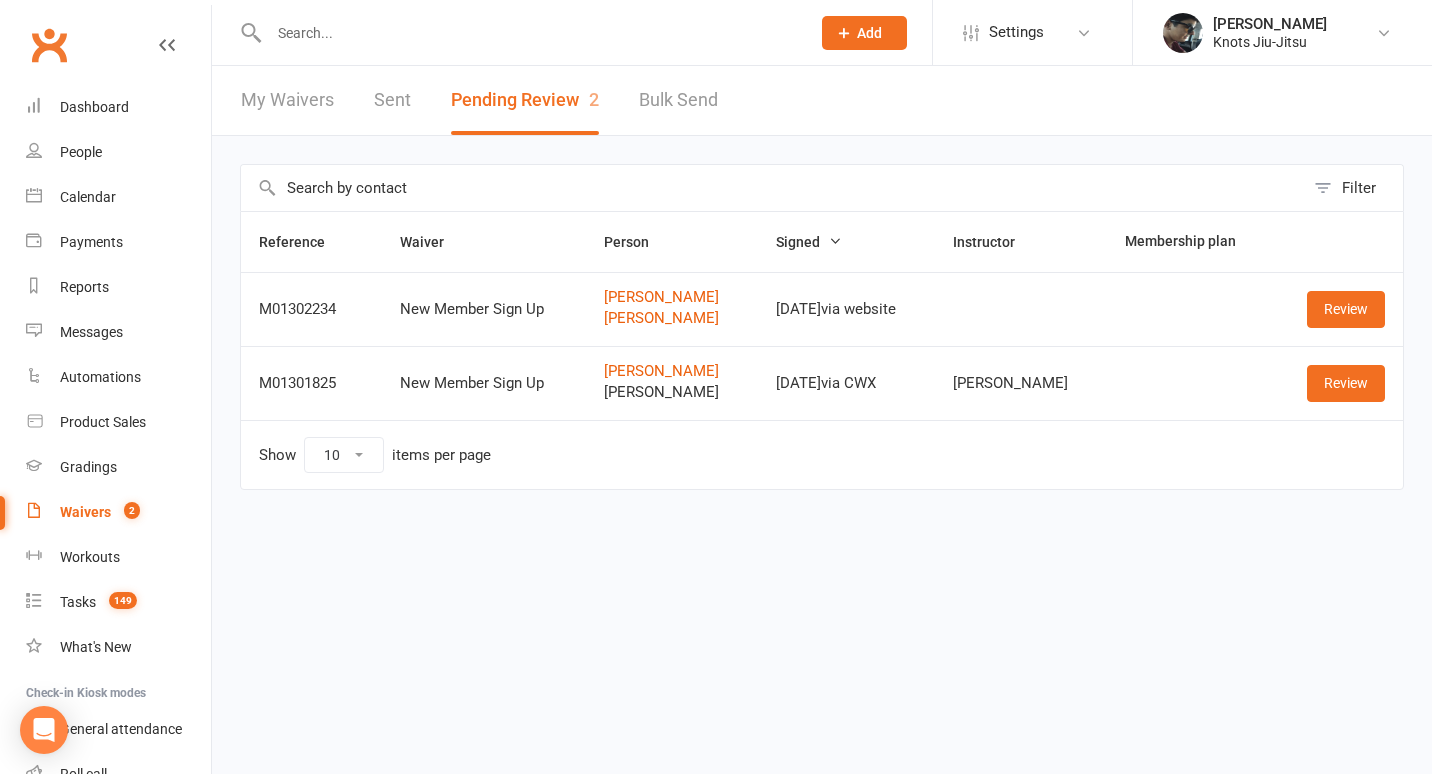 click at bounding box center (529, 33) 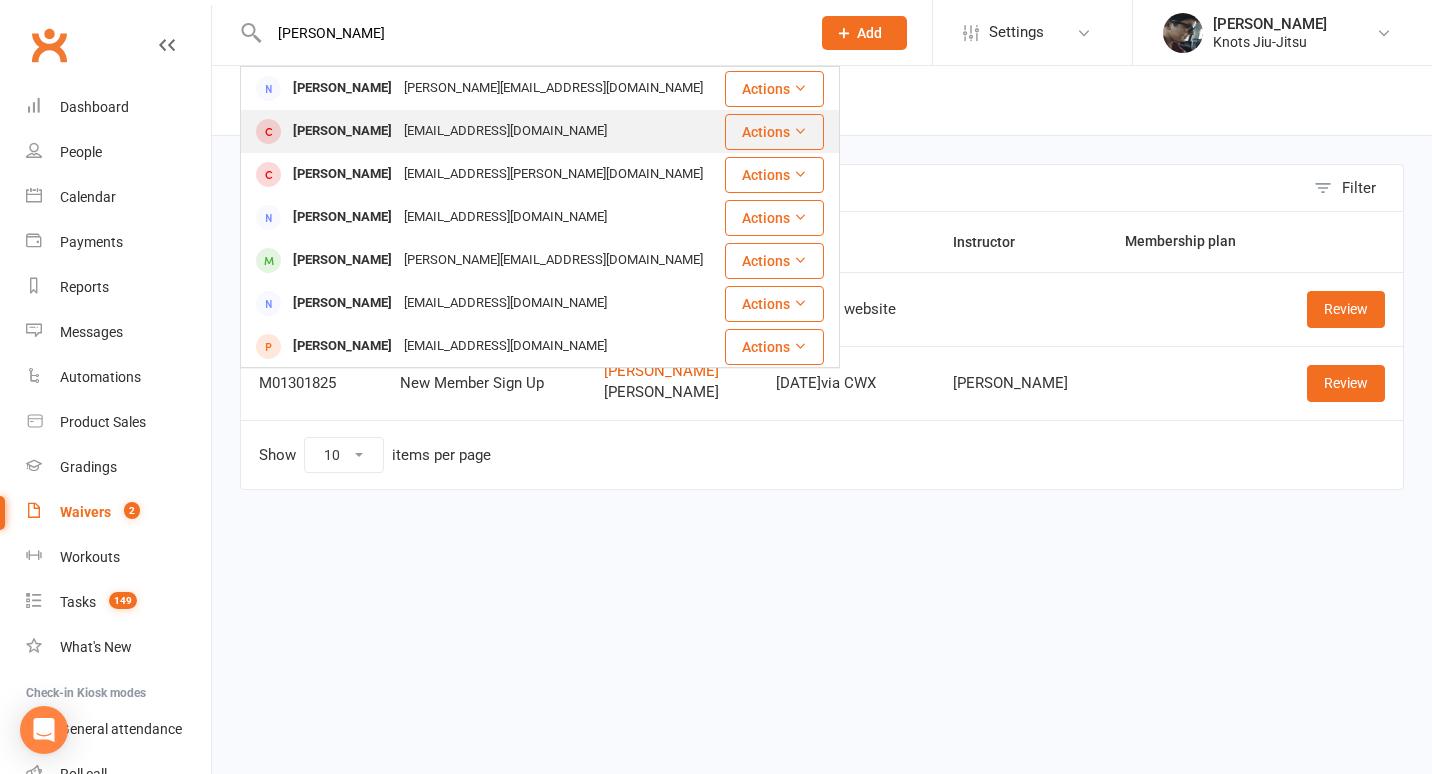 type on "lisa" 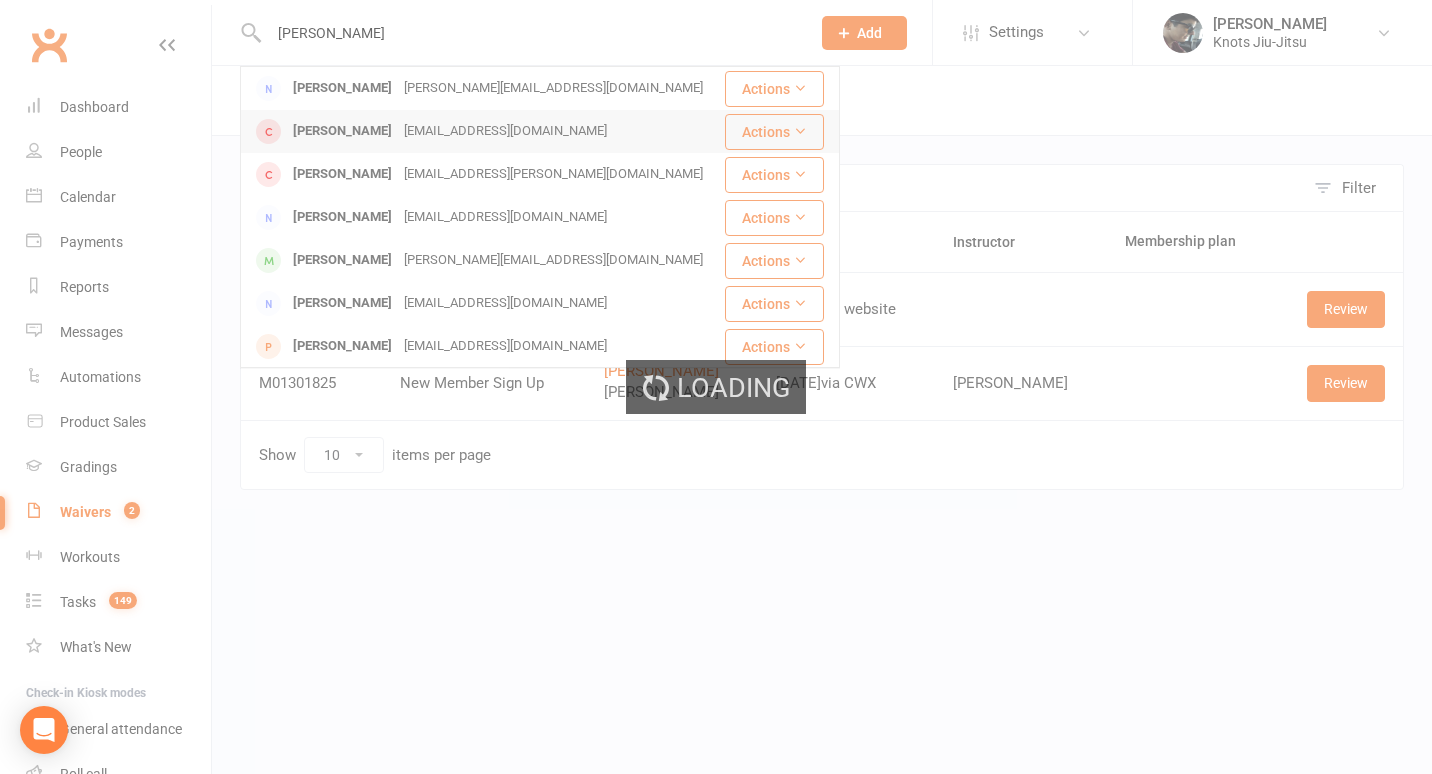 type 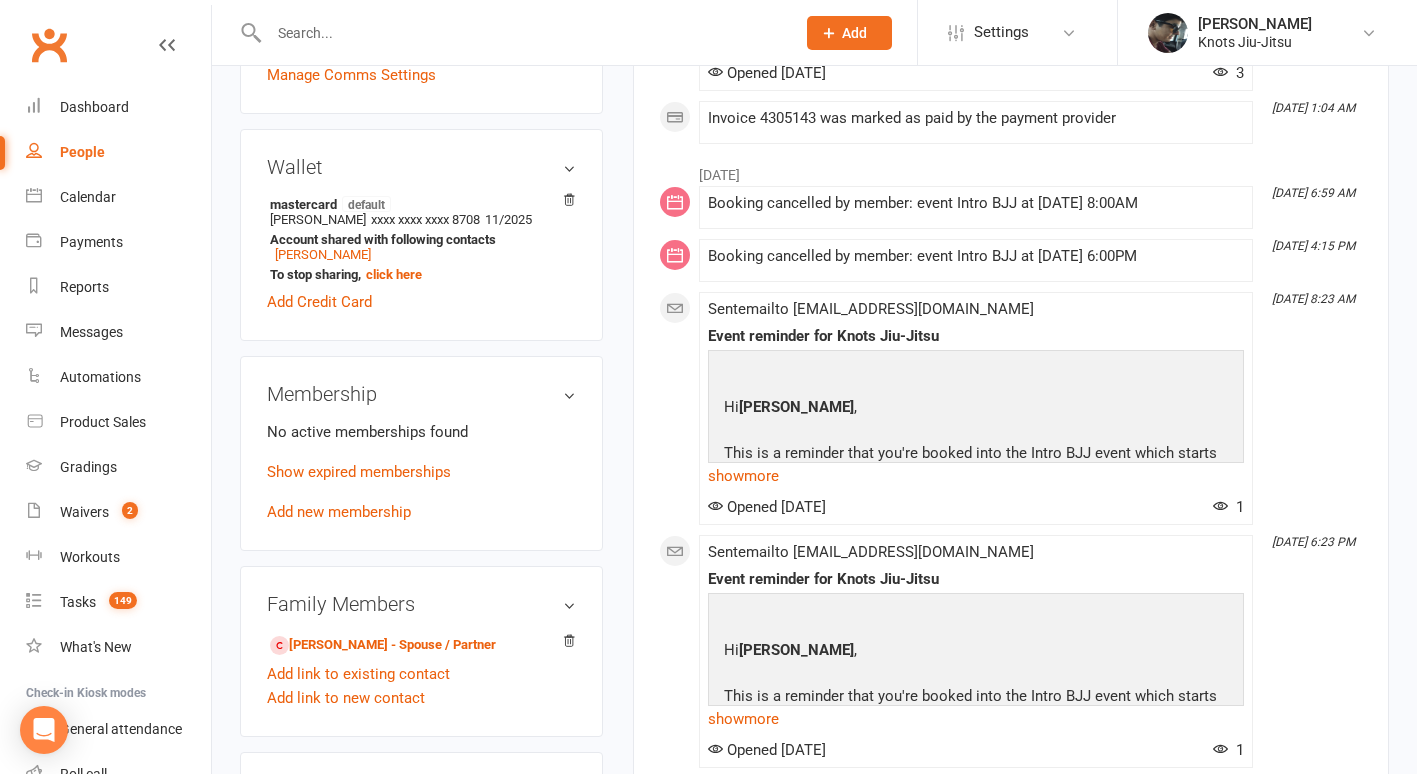 scroll, scrollTop: 0, scrollLeft: 0, axis: both 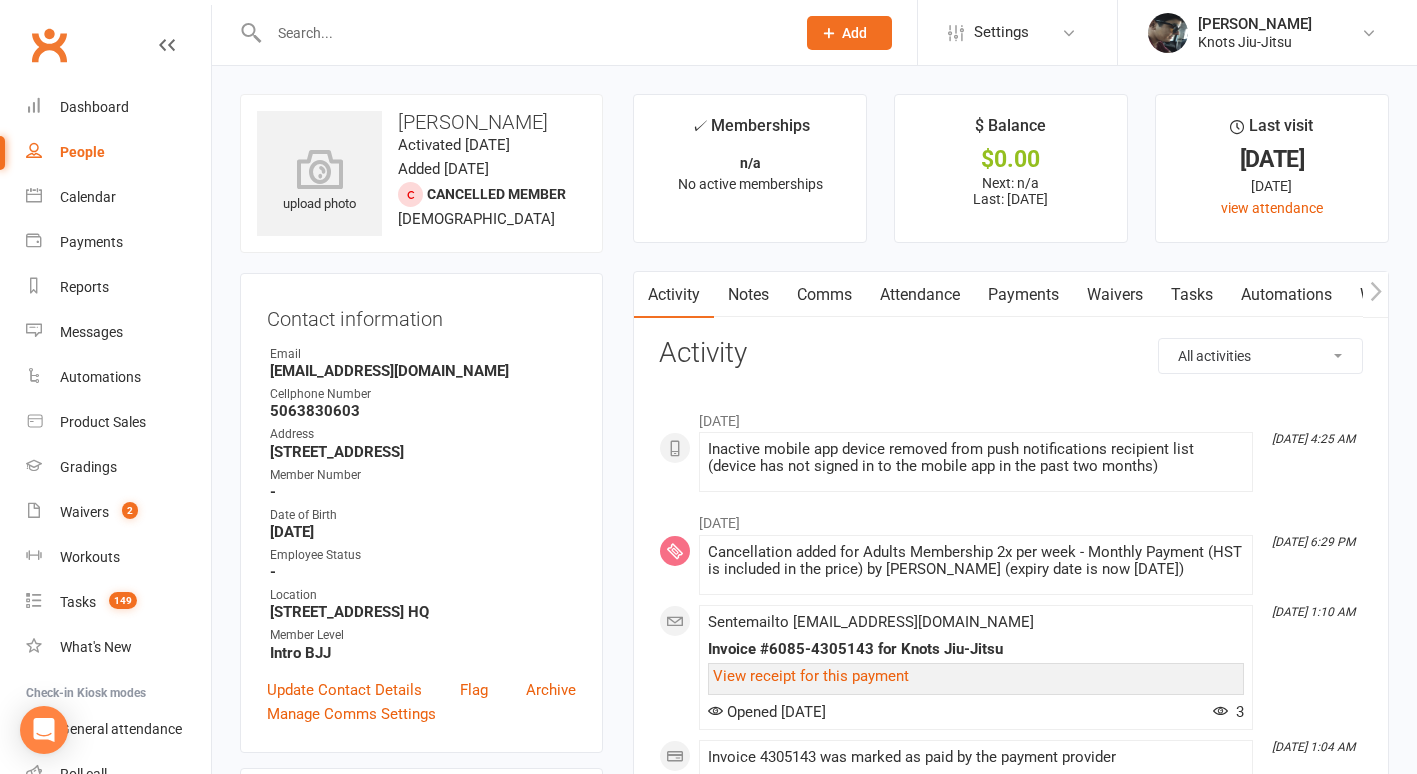 click on "Waivers" at bounding box center [1115, 295] 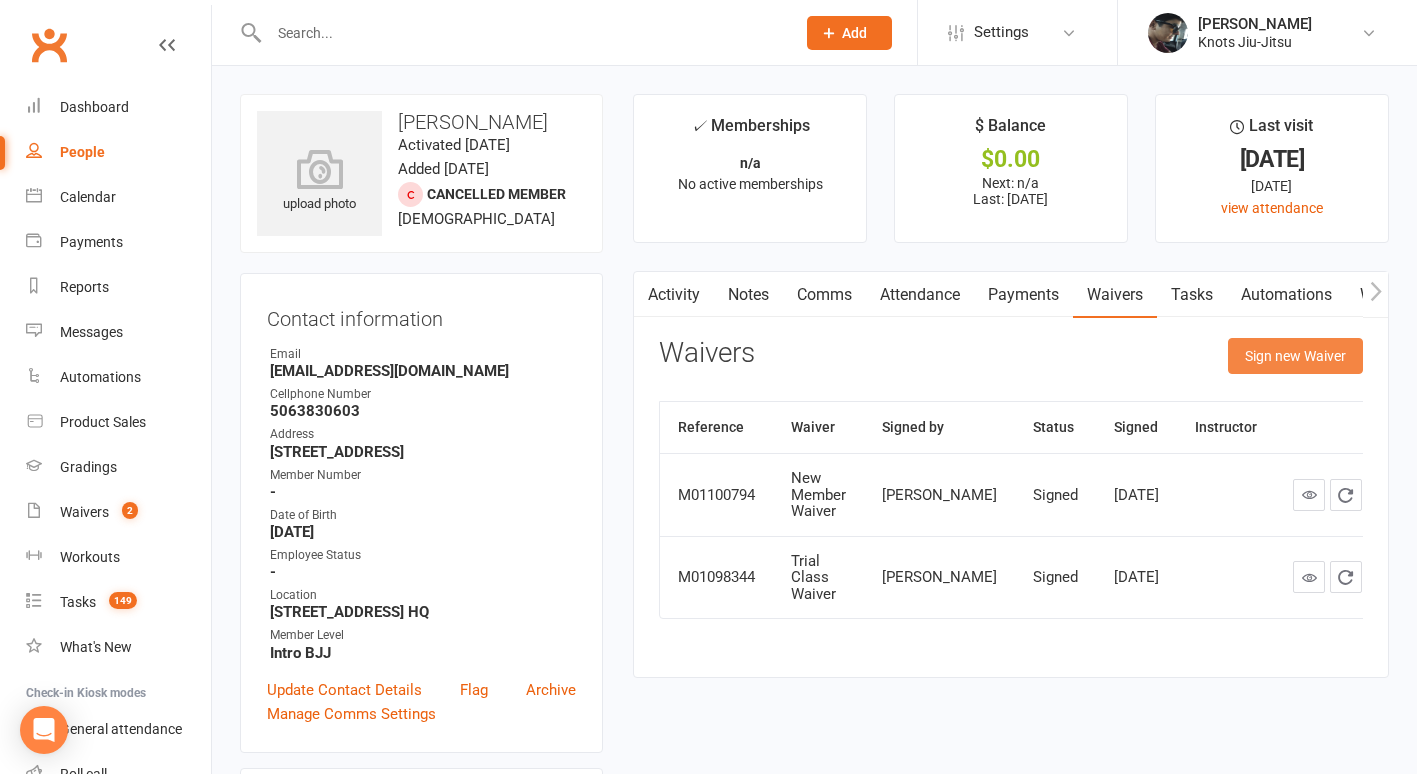 click on "Sign new Waiver" at bounding box center [1295, 356] 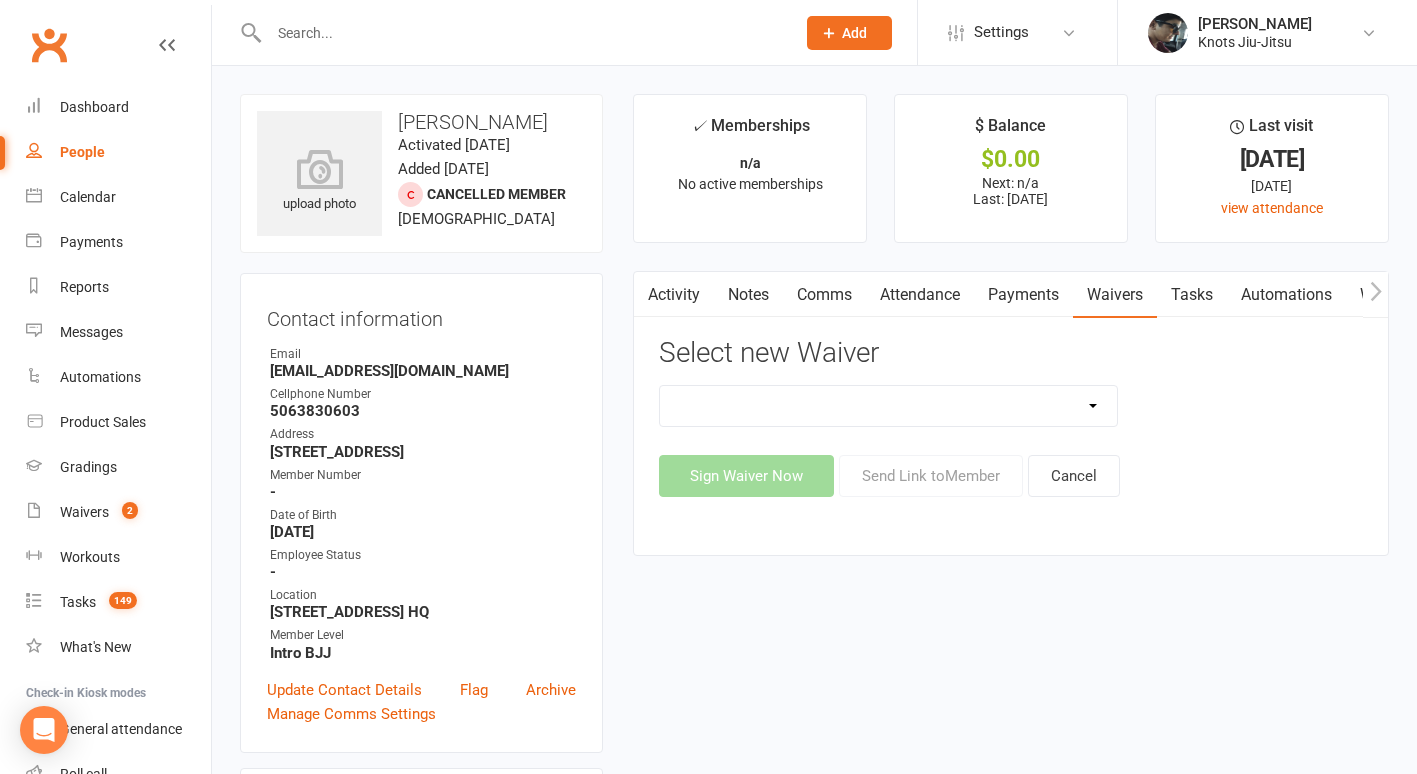 click on "Covid Vaccine Confirmation E.T.C. Partnership Member E.T.C. Partnership Member (No Photo) Existing Member Waiver Existing Member Waiver W/O Cc Details Faixa Branca - New Member Faixa Branca Trial Class Family Member Sign-Up New Member (No Photo) New Member Sign Up New Member Sign Up for Muay Thai New Member Waiver (Without CC) Permission To Use Credit Card Trial Class Waiver" at bounding box center [888, 406] 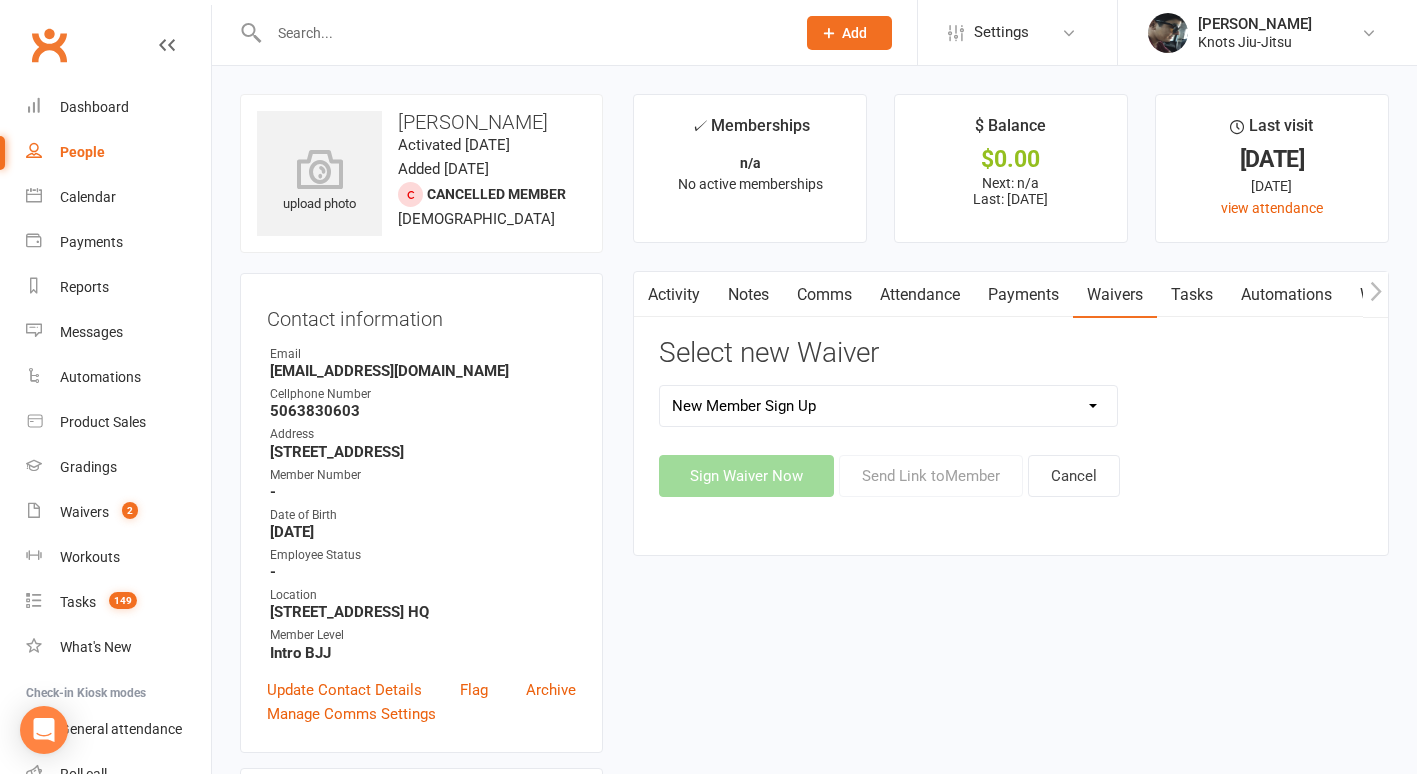 click on "Covid Vaccine Confirmation E.T.C. Partnership Member E.T.C. Partnership Member (No Photo) Existing Member Waiver Existing Member Waiver W/O Cc Details Faixa Branca - New Member Faixa Branca Trial Class Family Member Sign-Up New Member (No Photo) New Member Sign Up New Member Sign Up for Muay Thai New Member Waiver (Without CC) Permission To Use Credit Card Trial Class Waiver" at bounding box center [888, 406] 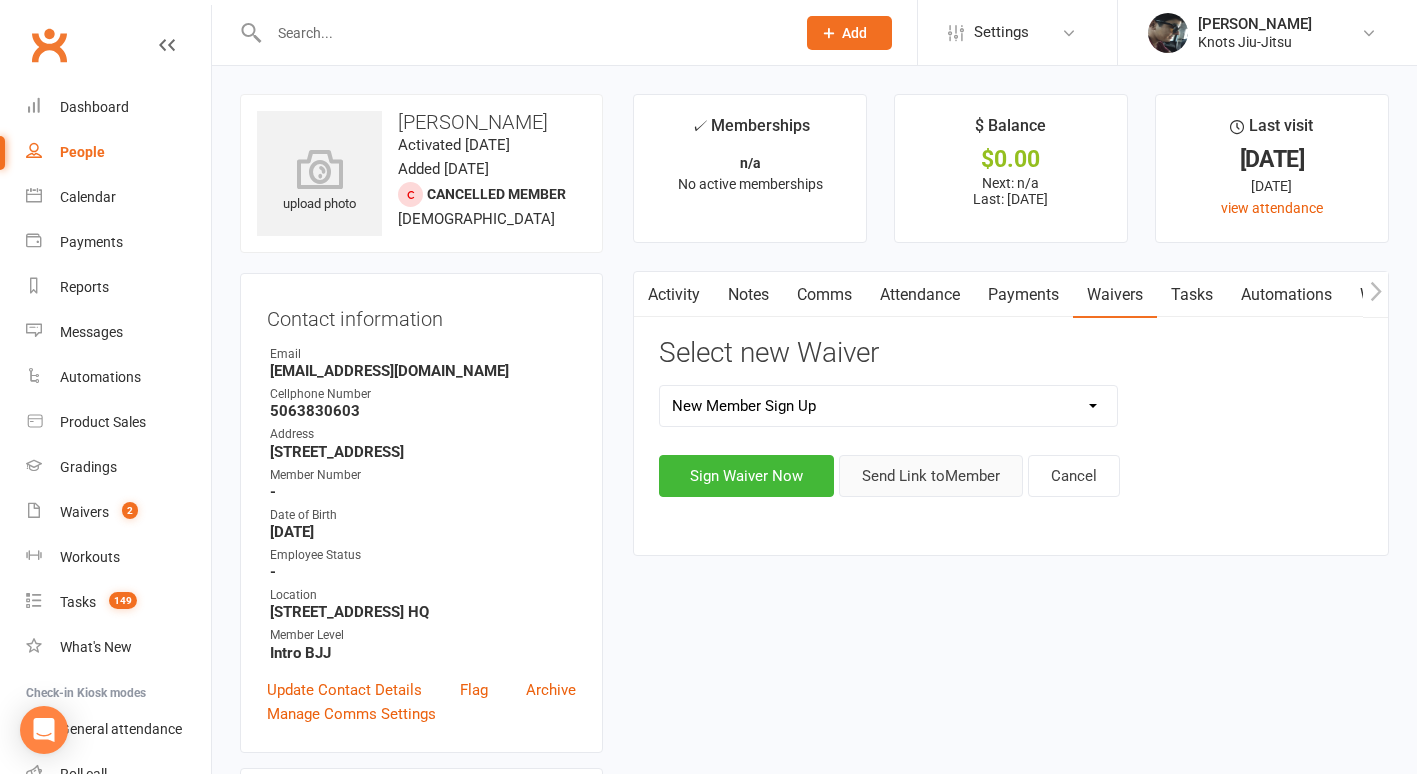 click on "Send Link to  Member" at bounding box center [931, 476] 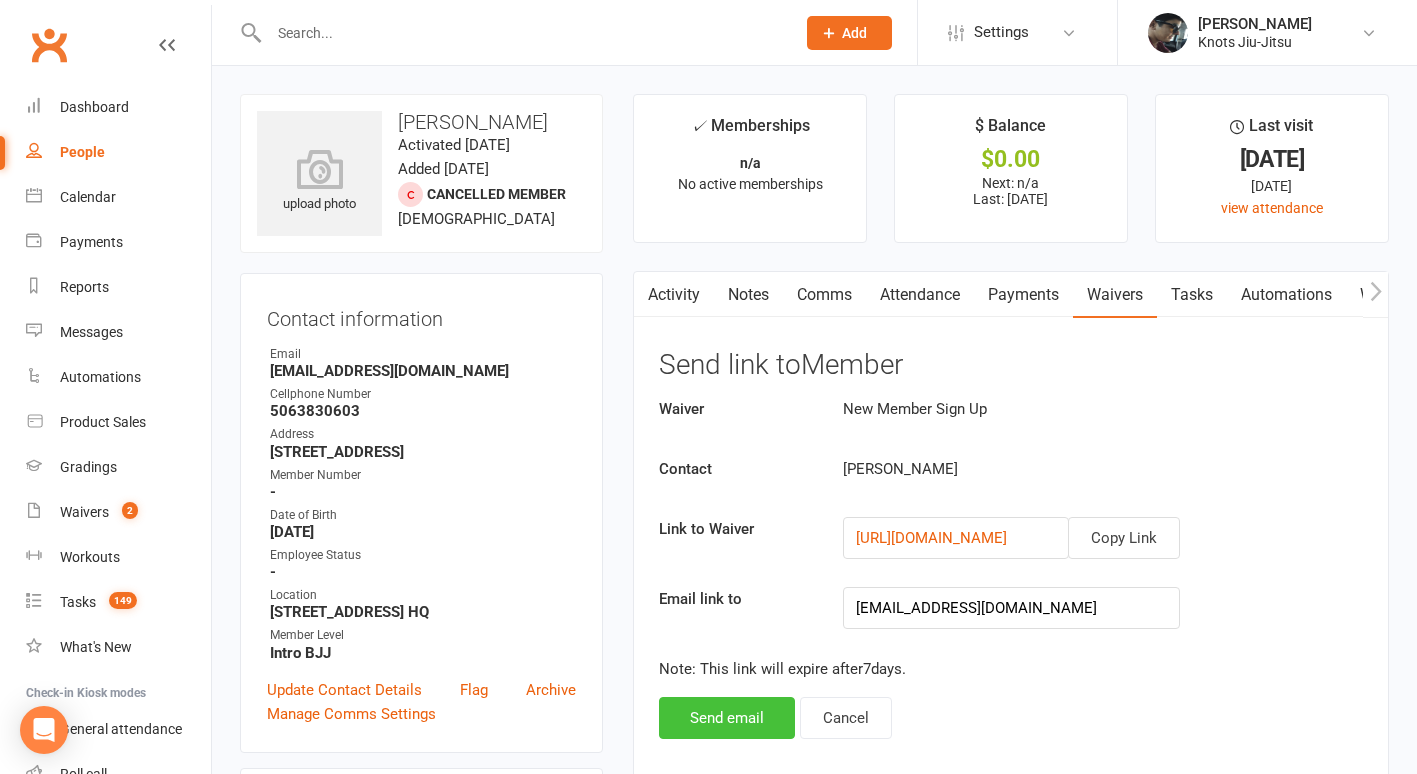 click on "Send email" at bounding box center (727, 718) 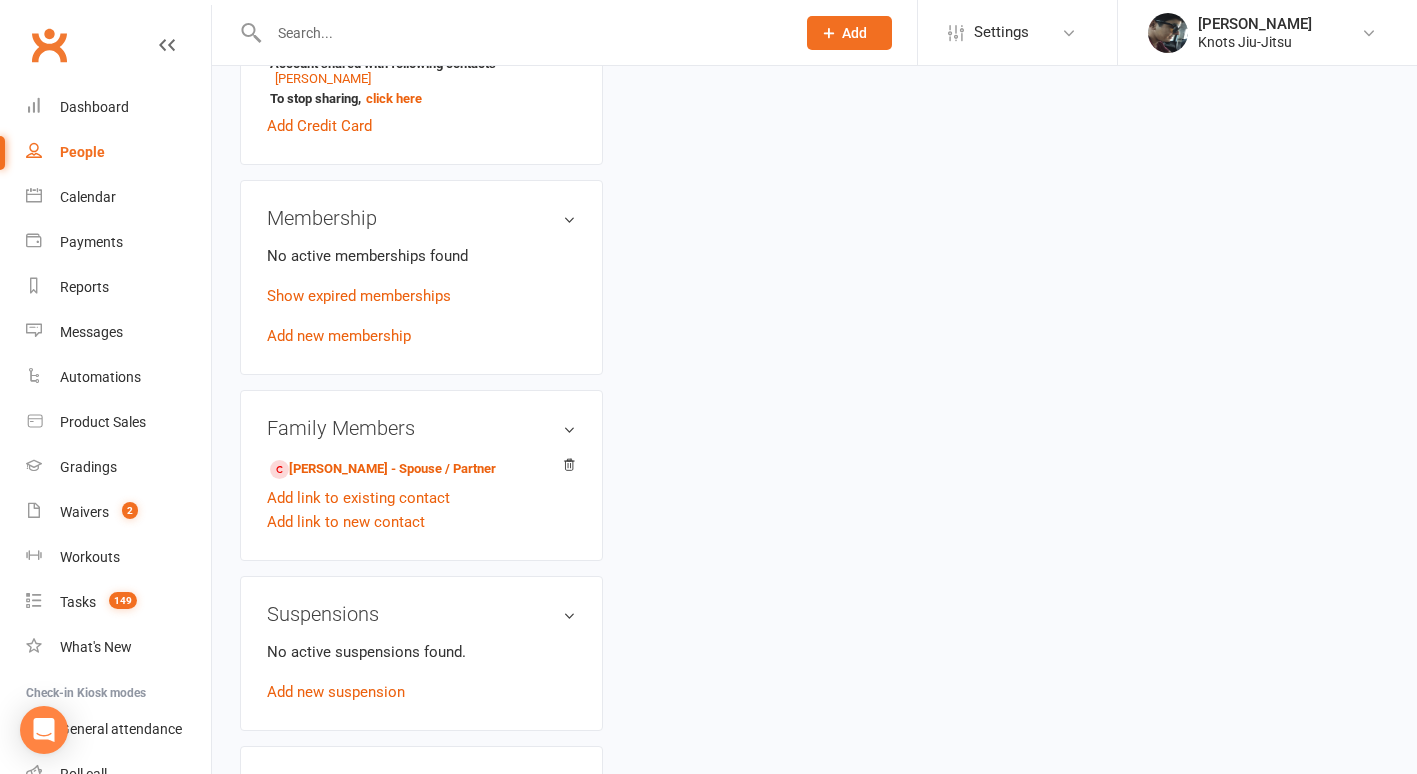 scroll, scrollTop: 735, scrollLeft: 0, axis: vertical 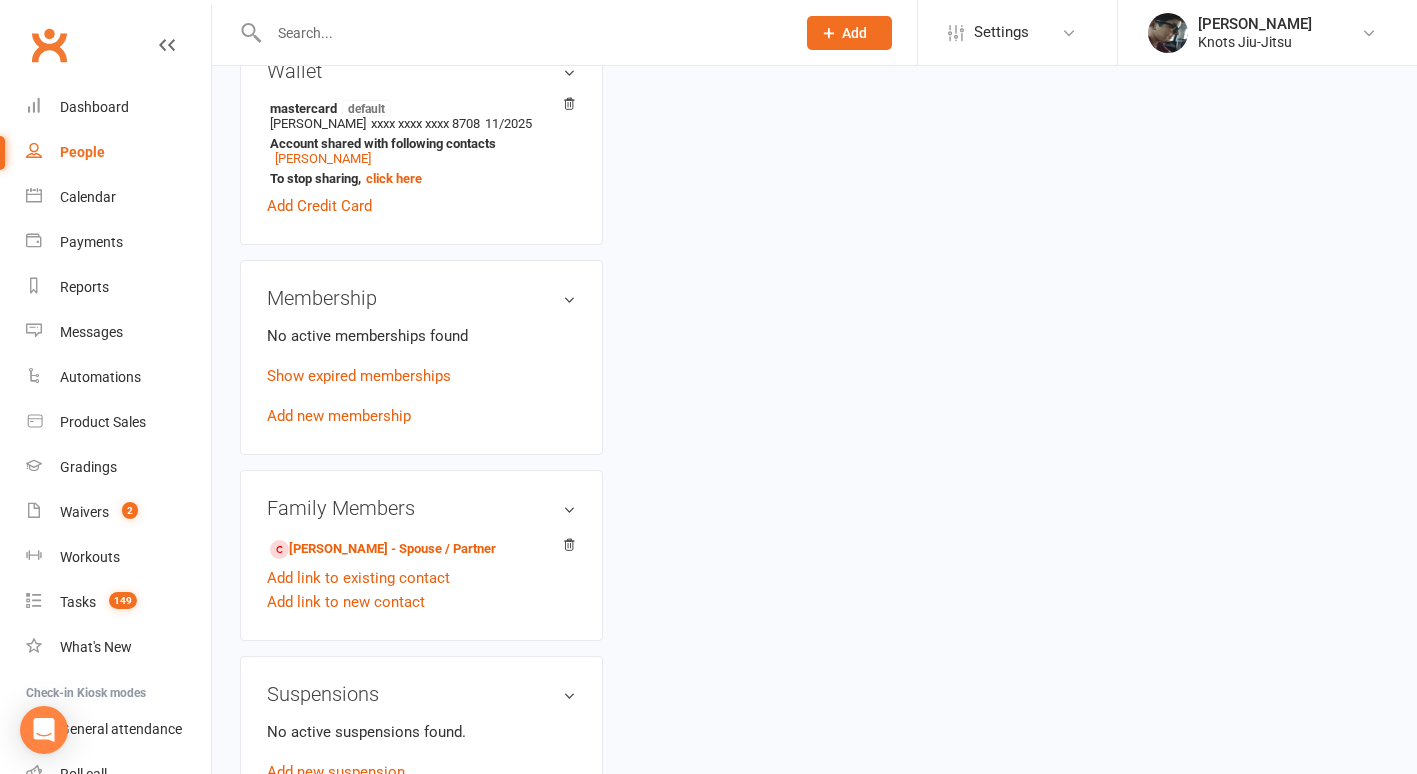 click at bounding box center (522, 33) 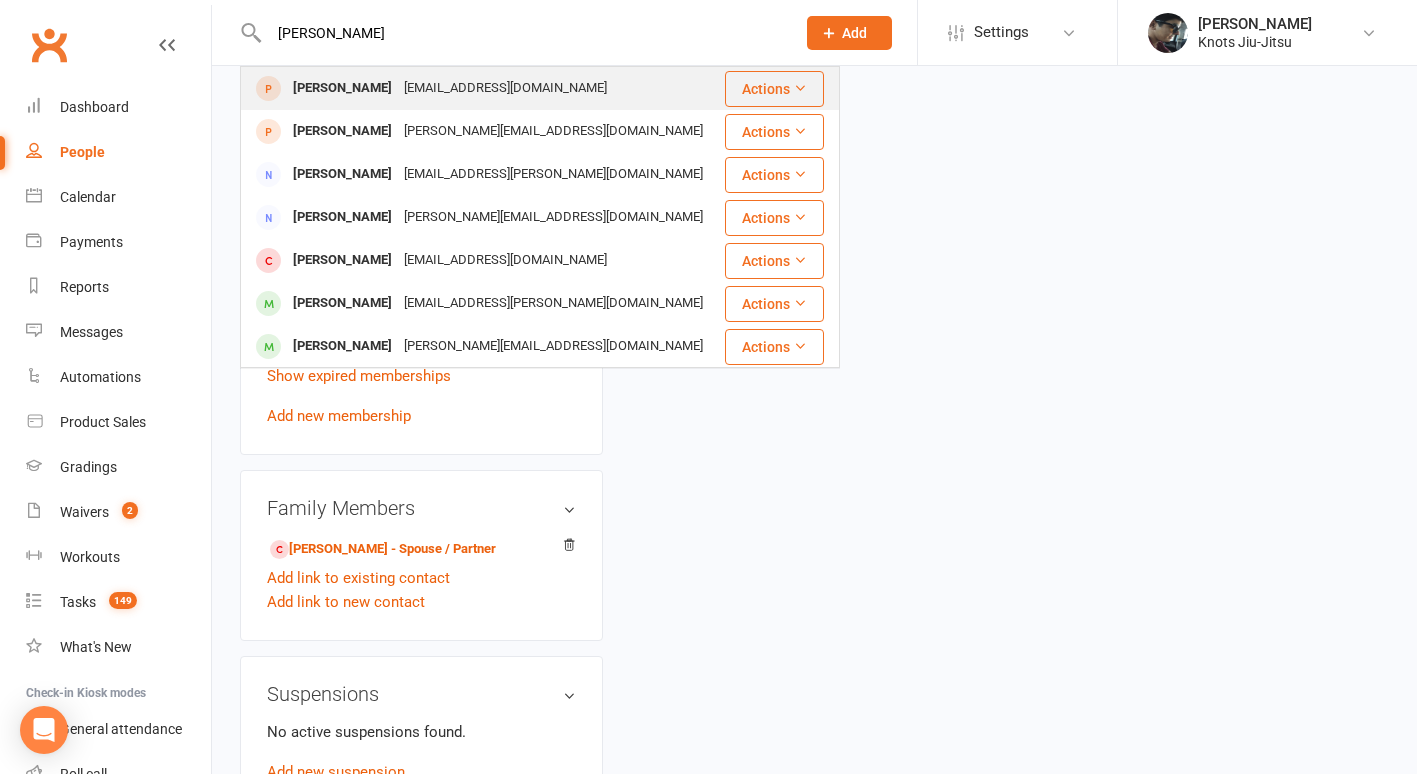 type on "perrin" 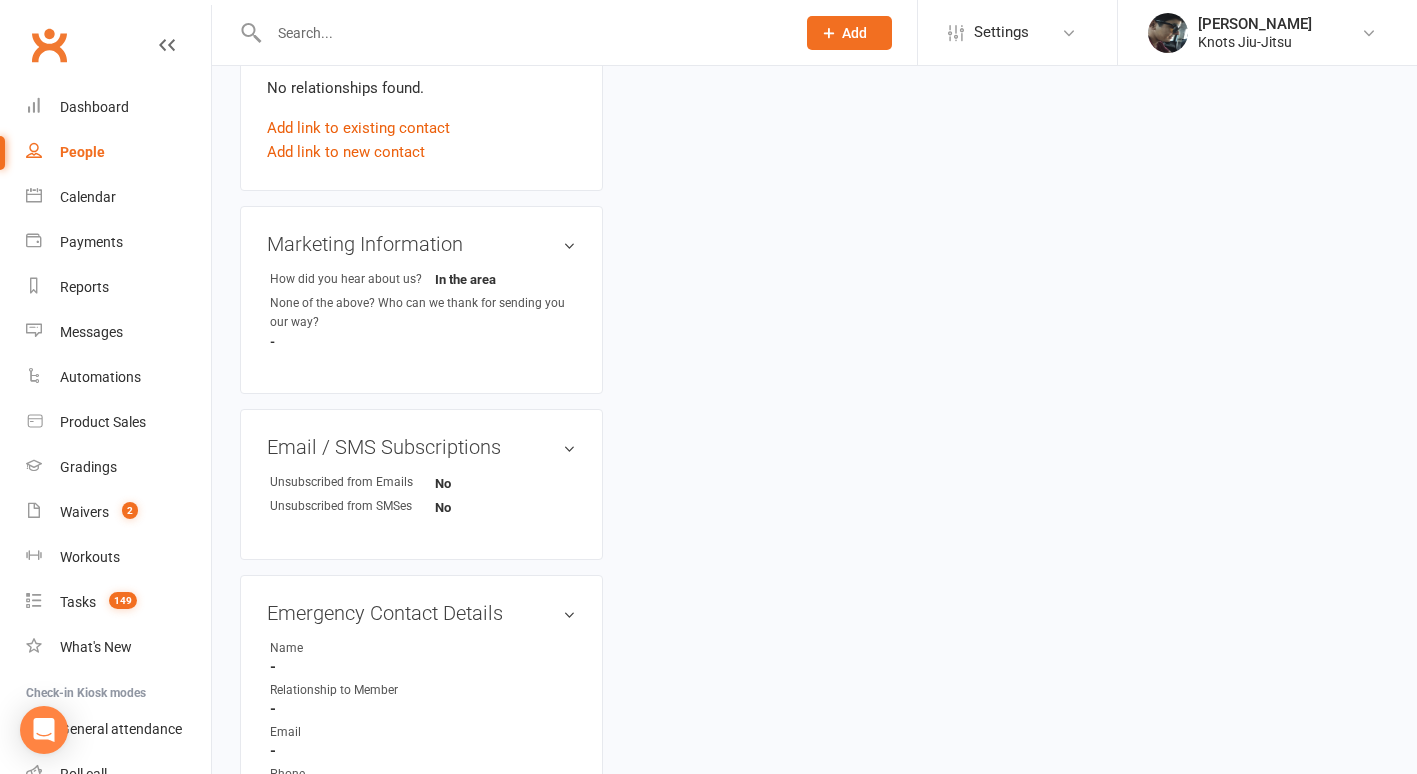 scroll, scrollTop: 0, scrollLeft: 0, axis: both 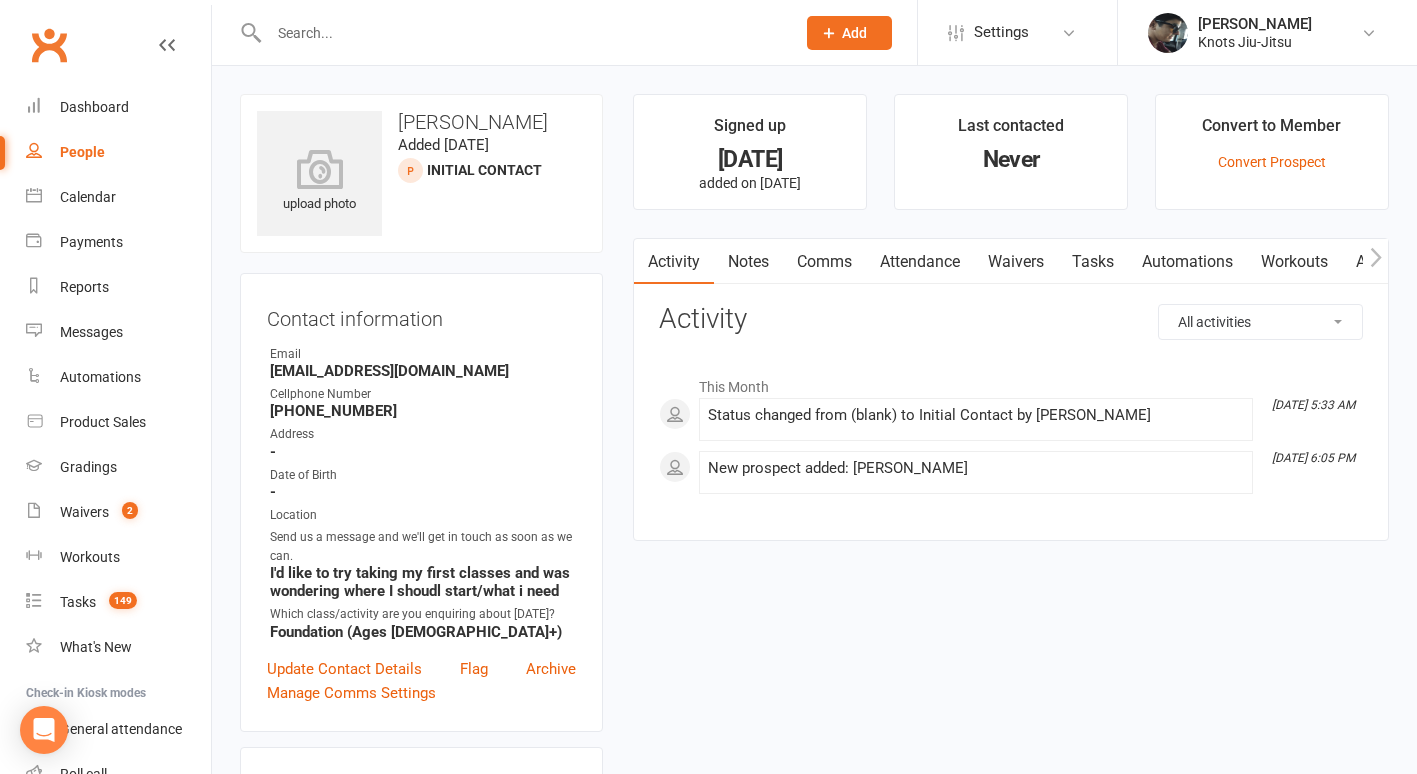 click on "Waivers" at bounding box center [1016, 262] 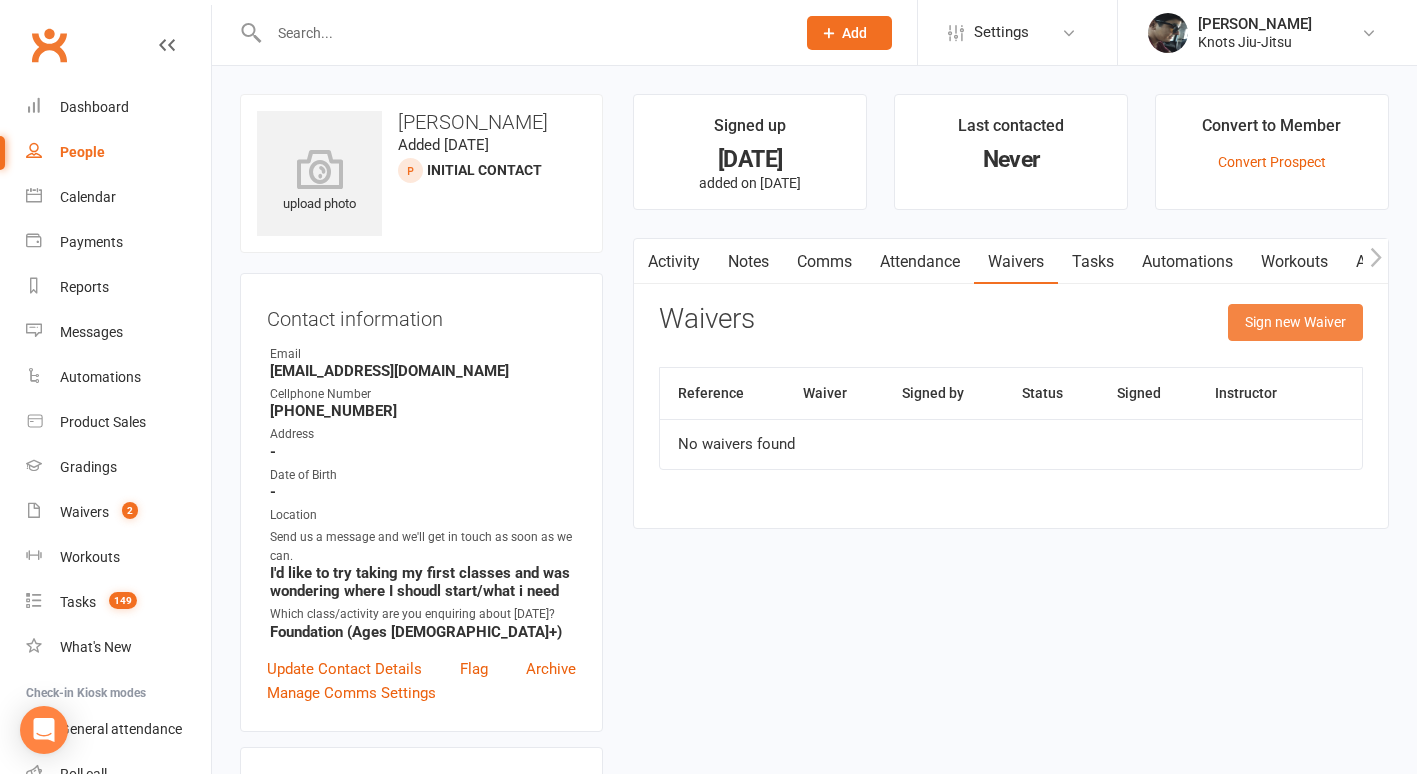 click on "Sign new Waiver" at bounding box center (1295, 322) 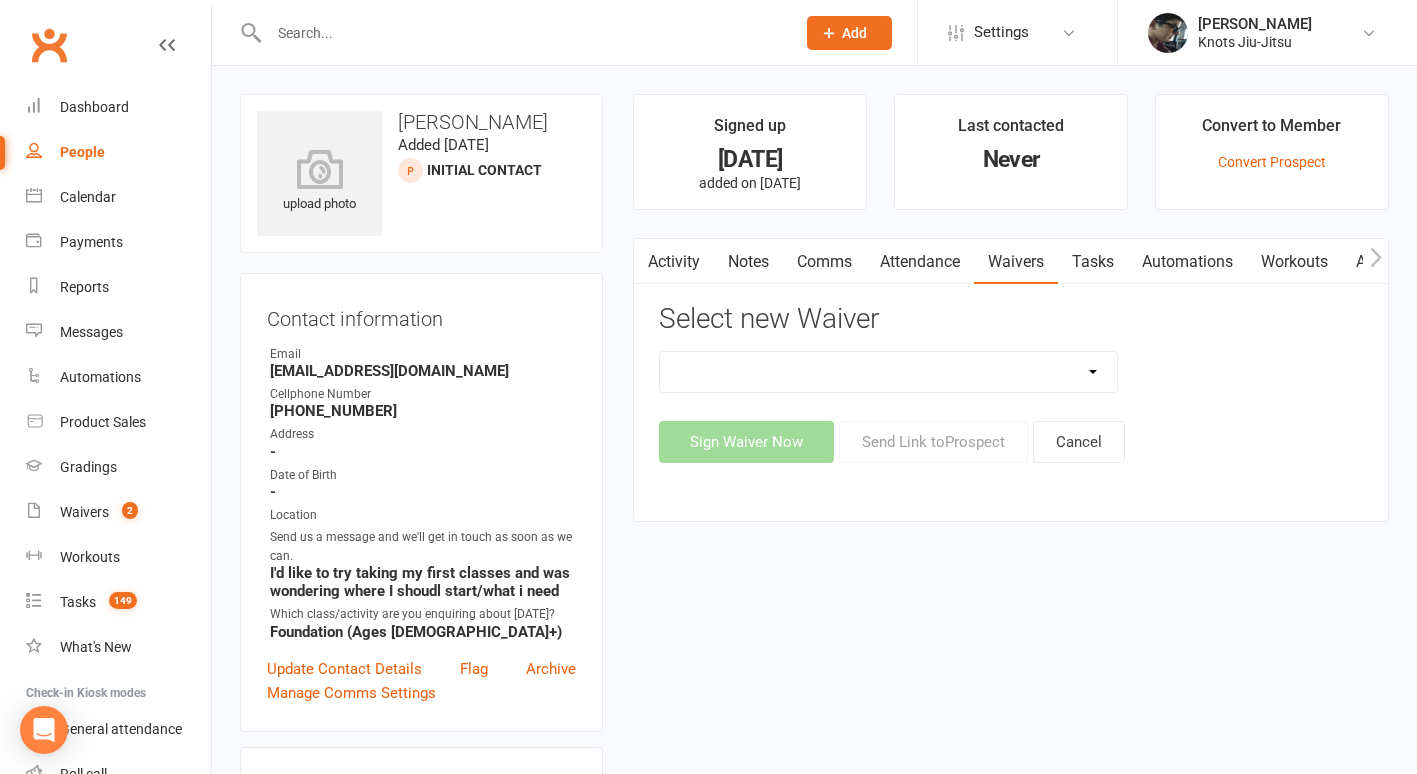 click on "Covid Vaccine Confirmation E.T.C. Partnership Member E.T.C. Partnership Member (No Photo) Existing Member Waiver Existing Member Waiver W/O Cc Details Faixa Branca - New Member Faixa Branca Trial Class Family Member Sign-Up New Member (No Photo) New Member Sign Up New Member Sign Up for Muay Thai New Member Waiver (Without CC) Permission To Use Credit Card Trial Class Waiver" at bounding box center (888, 372) 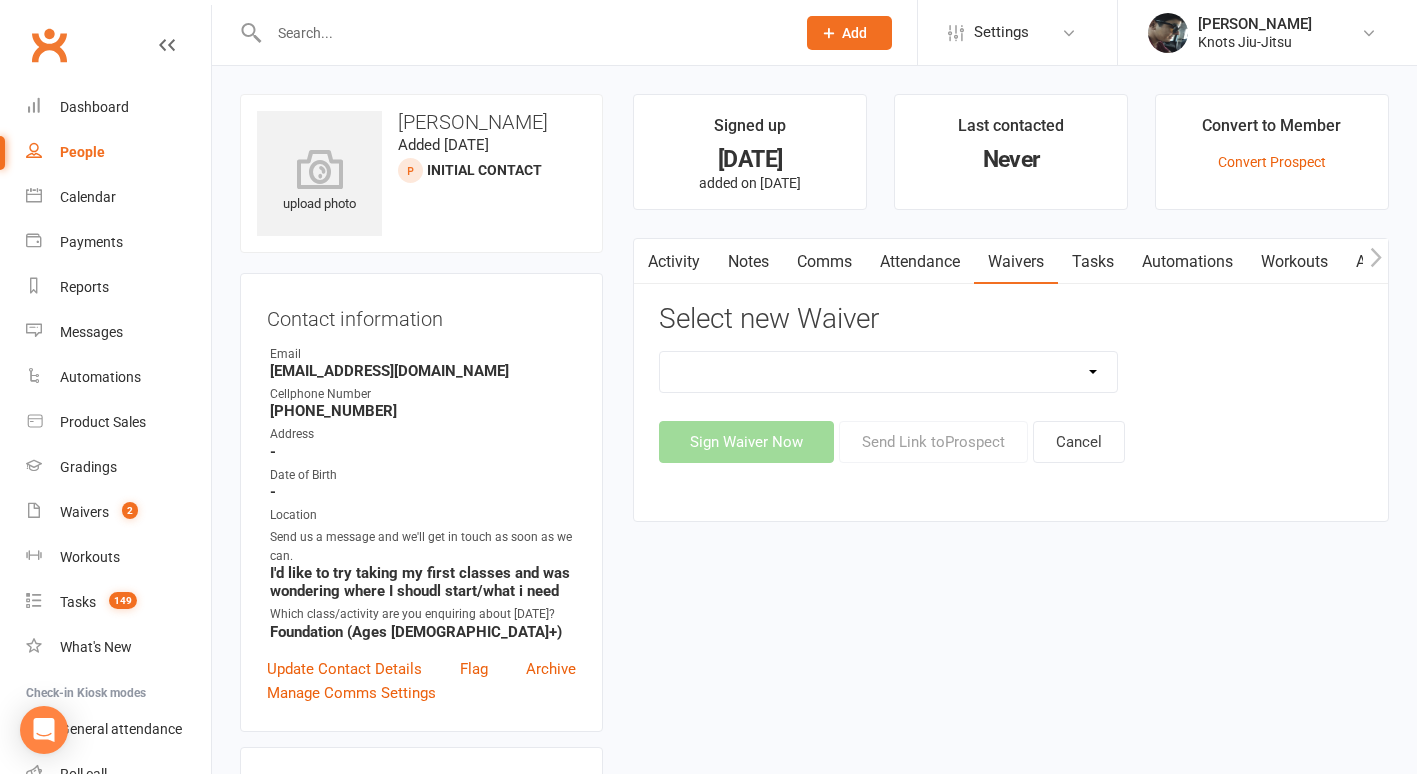 select on "8539" 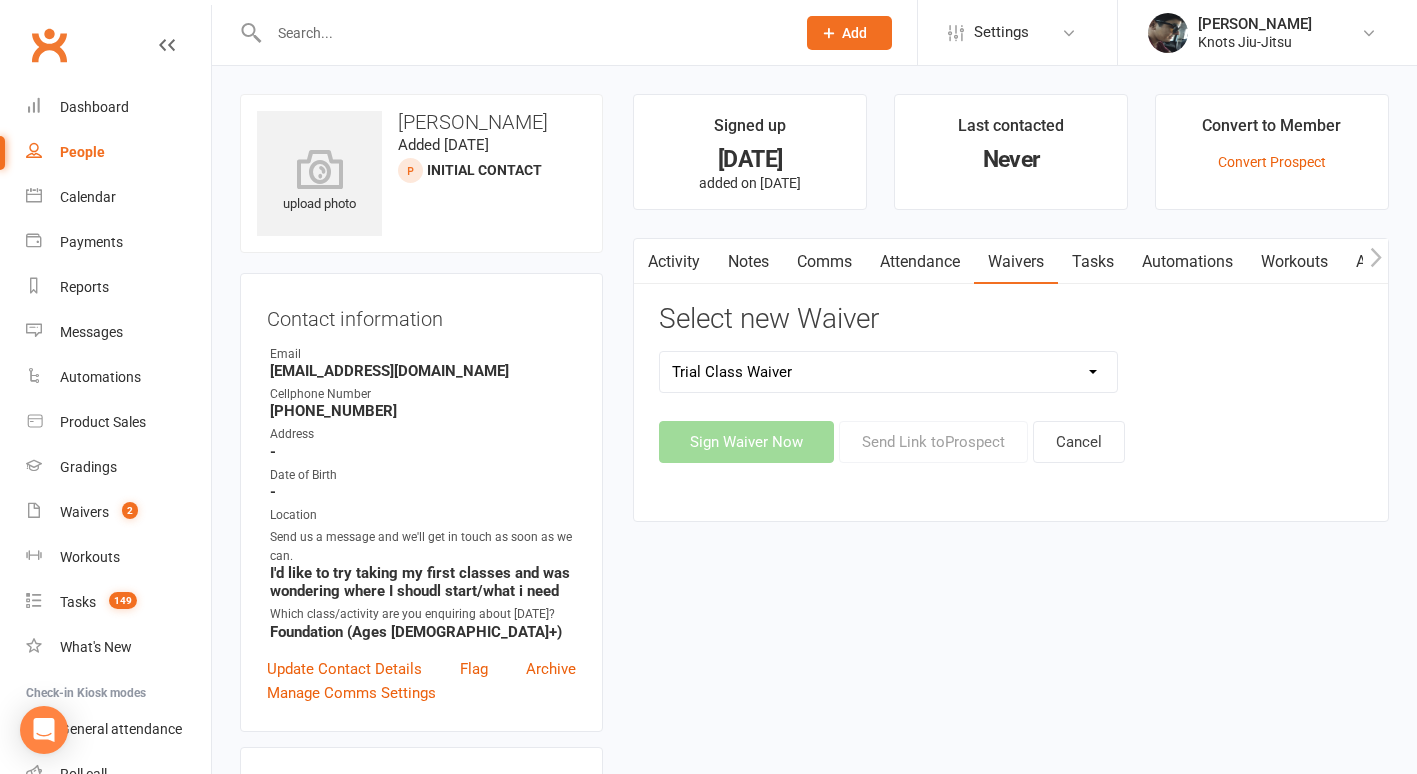 click on "Covid Vaccine Confirmation E.T.C. Partnership Member E.T.C. Partnership Member (No Photo) Existing Member Waiver Existing Member Waiver W/O Cc Details Faixa Branca - New Member Faixa Branca Trial Class Family Member Sign-Up New Member (No Photo) New Member Sign Up New Member Sign Up for Muay Thai New Member Waiver (Without CC) Permission To Use Credit Card Trial Class Waiver" at bounding box center [888, 372] 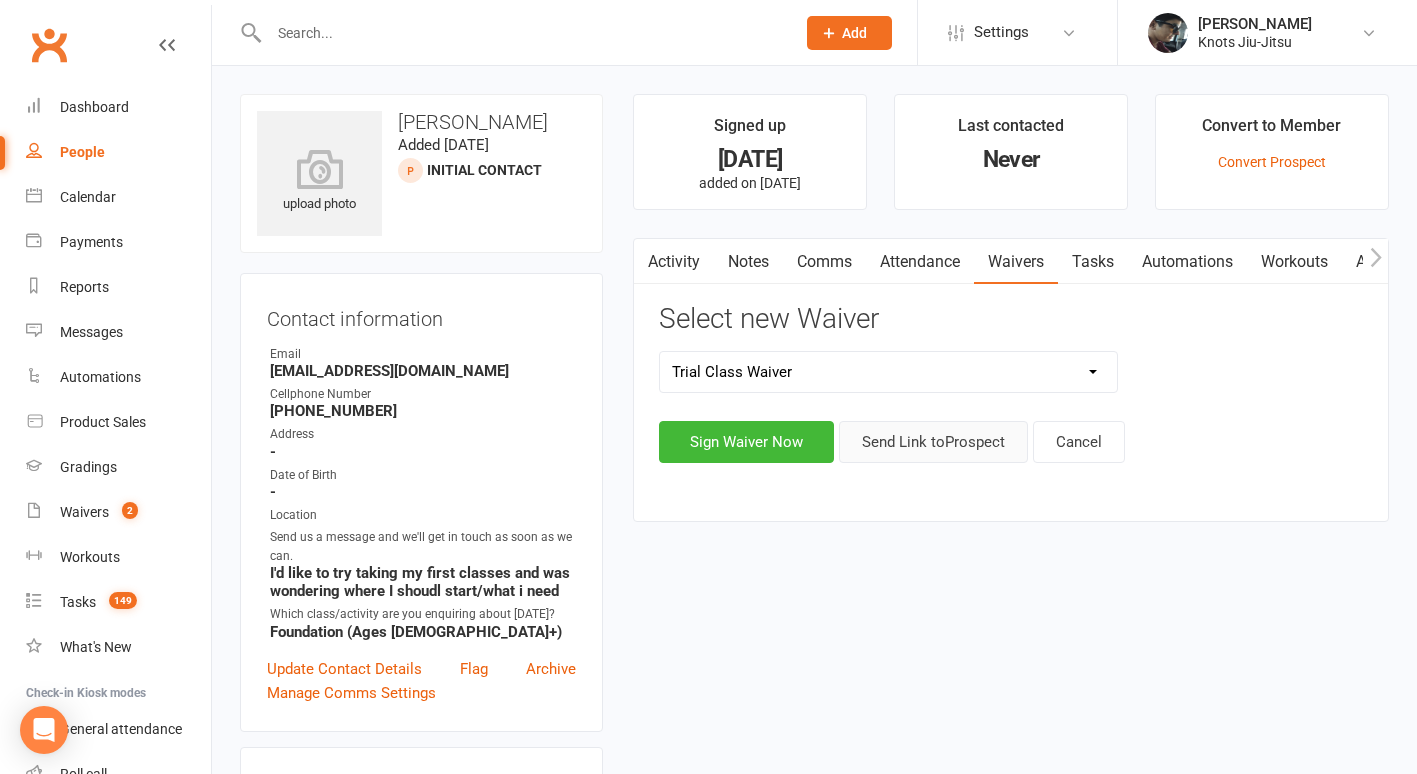 click on "Send Link to  Prospect" at bounding box center [933, 442] 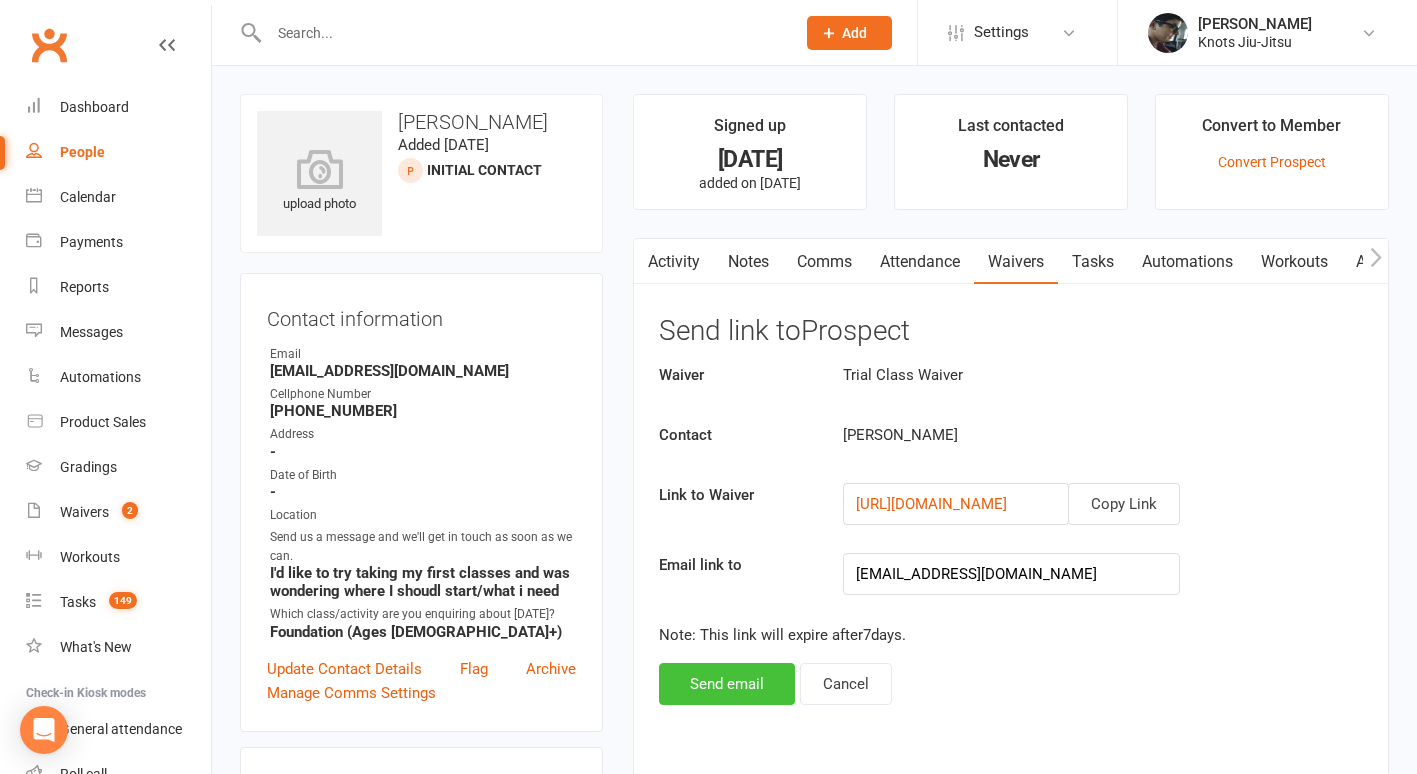 click on "Send email" at bounding box center [727, 684] 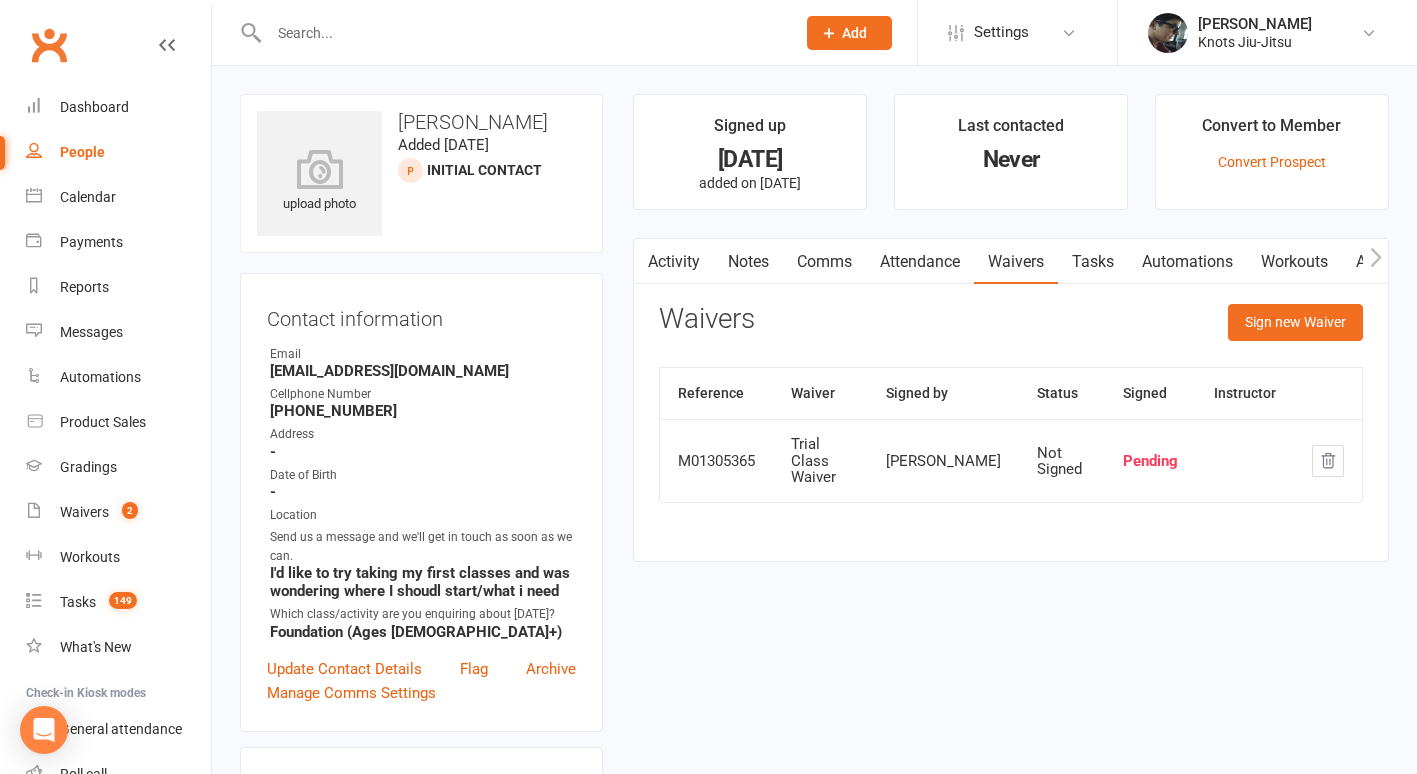 click on "People" at bounding box center (82, 152) 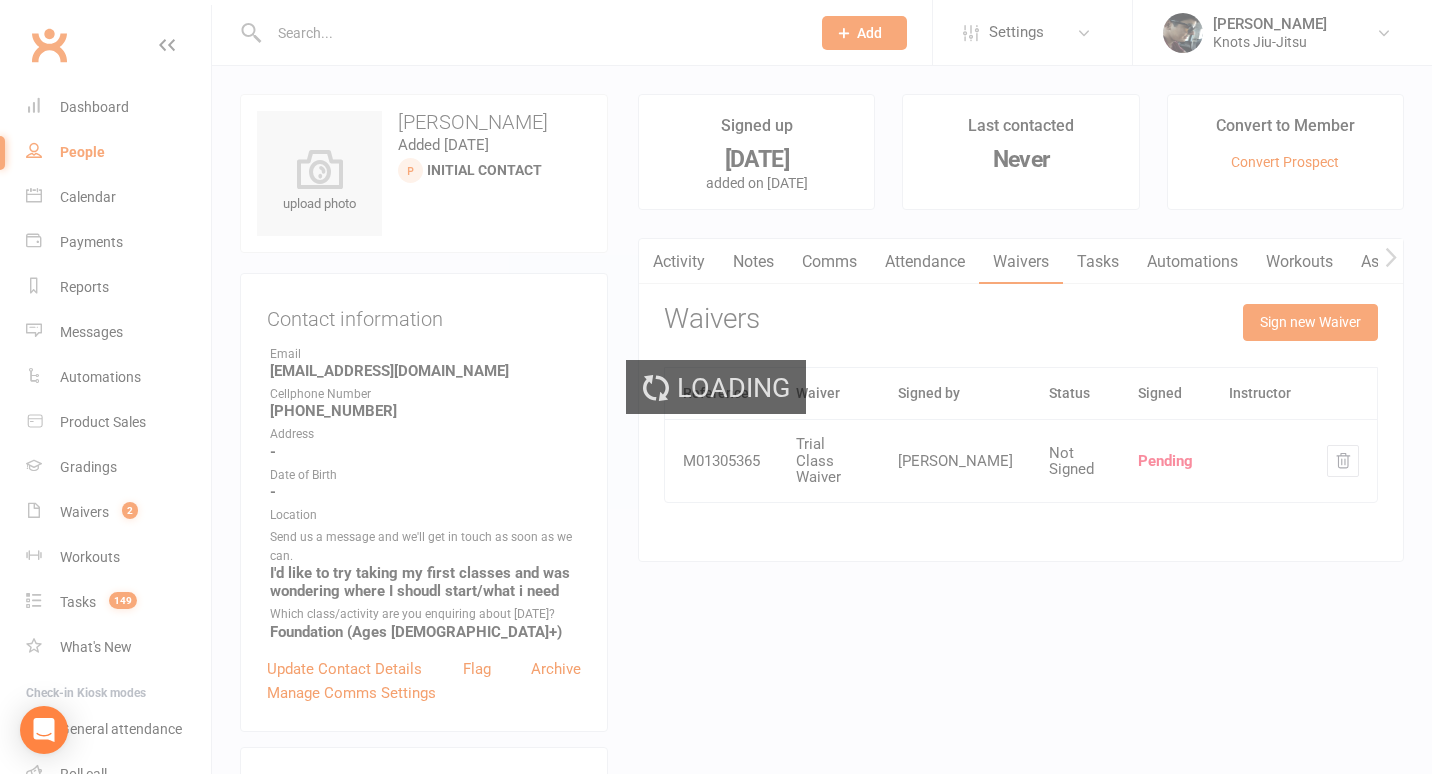 select on "100" 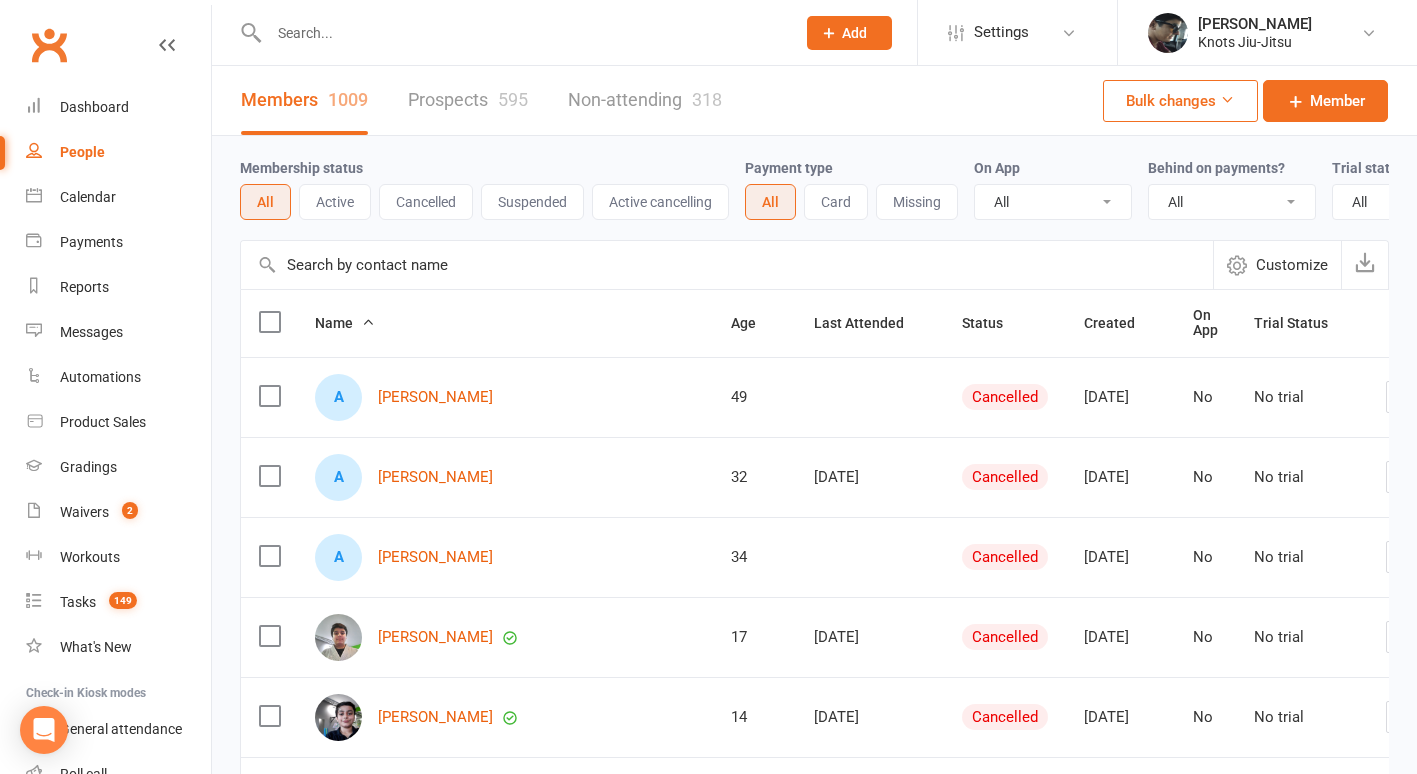 click on "Members 1009 Prospects 595 Non-attending 318" at bounding box center [481, 100] 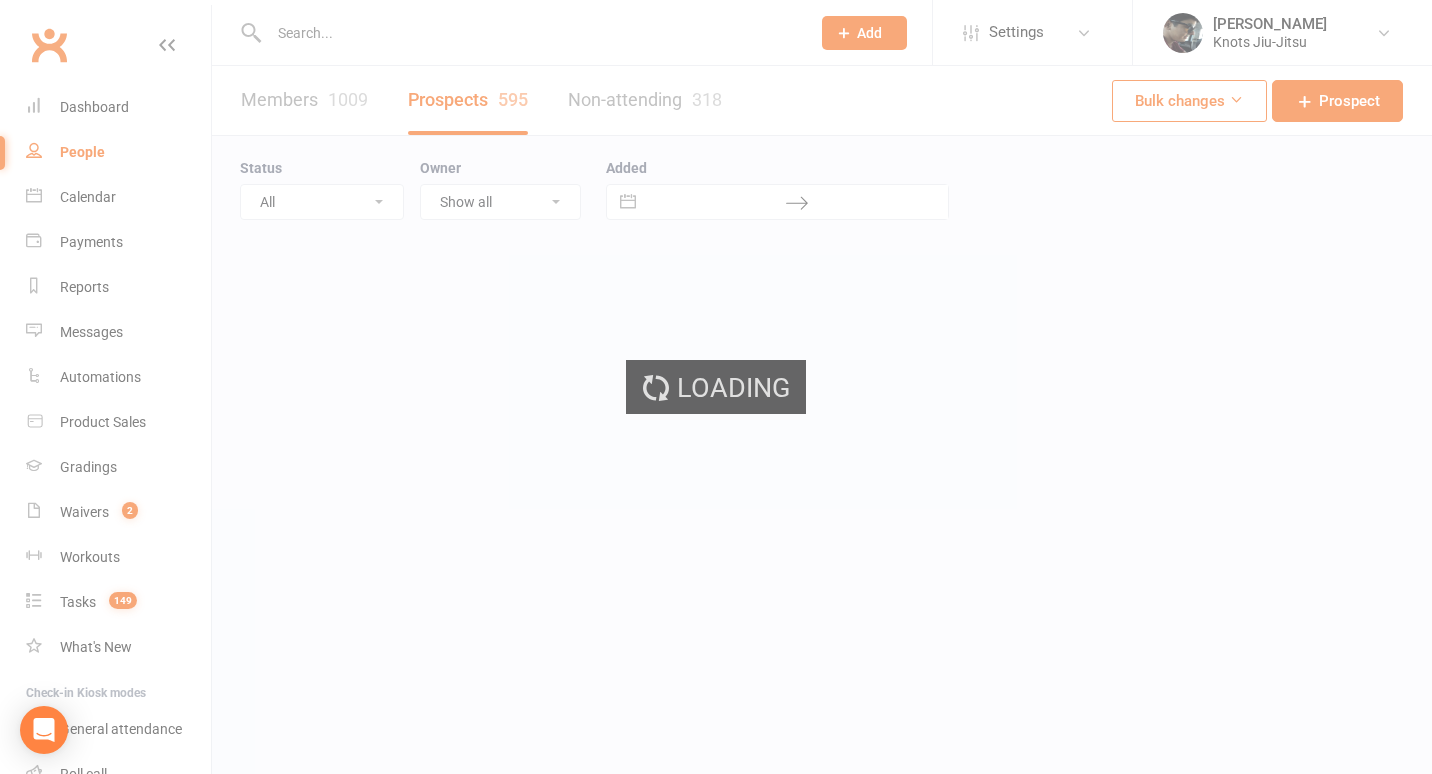 select on "100" 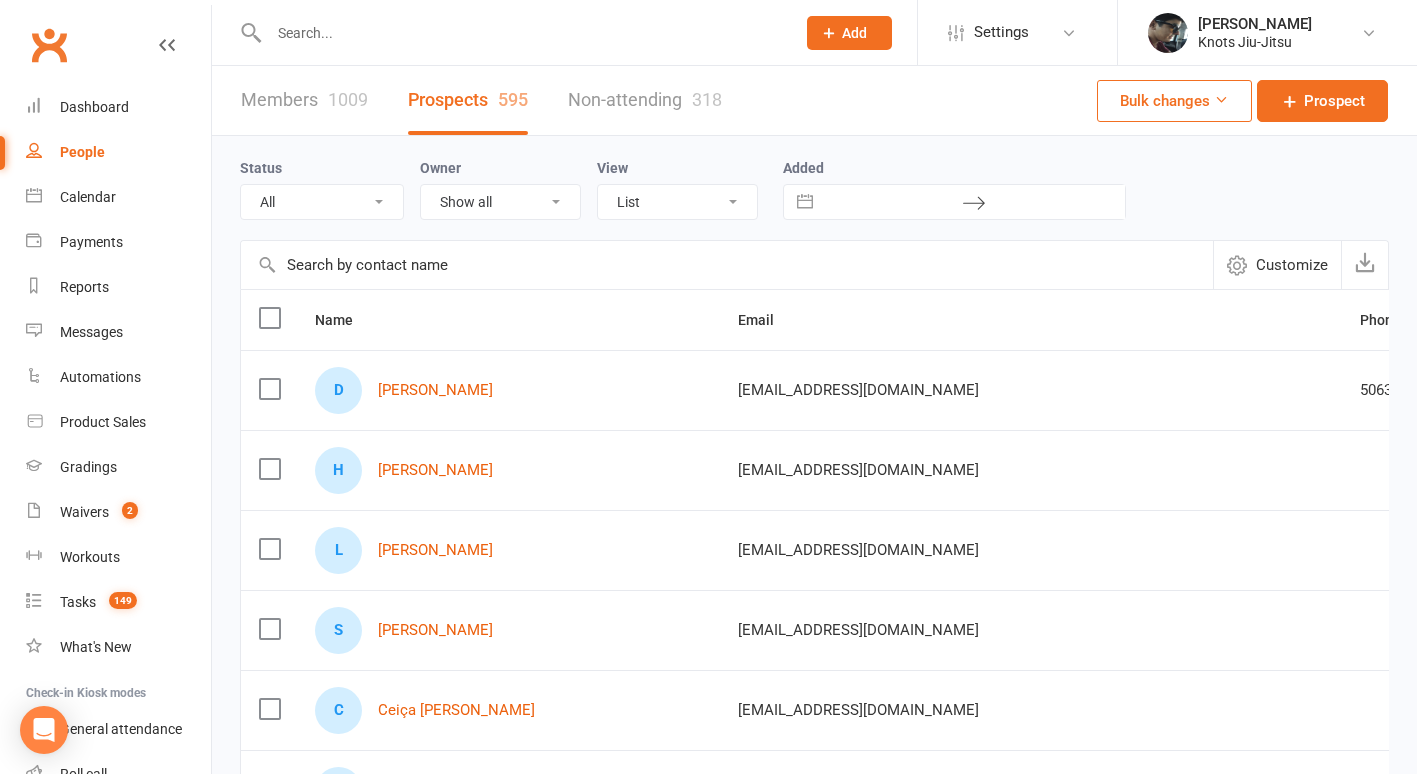 click on "Select status" at bounding box center [1698, 391] 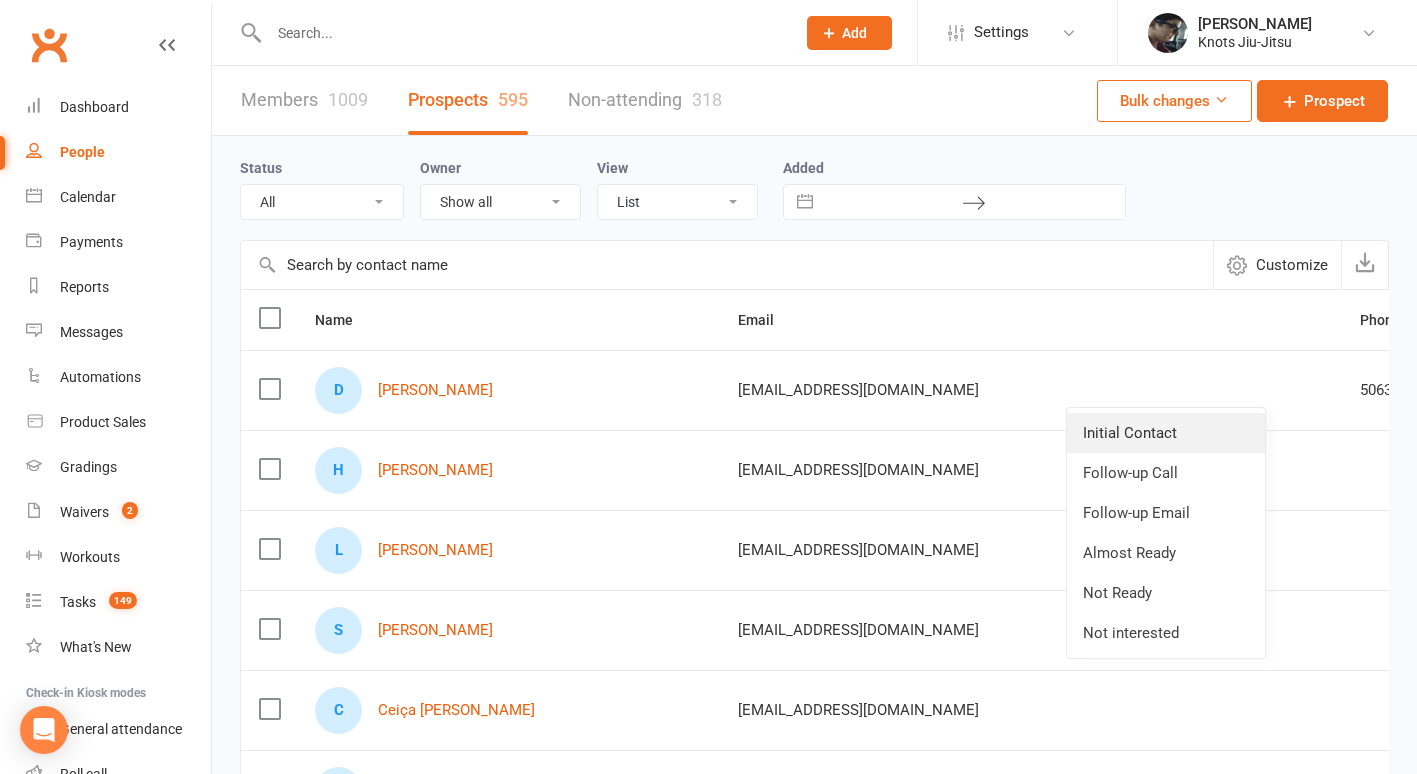 click on "Initial Contact" at bounding box center [1166, 433] 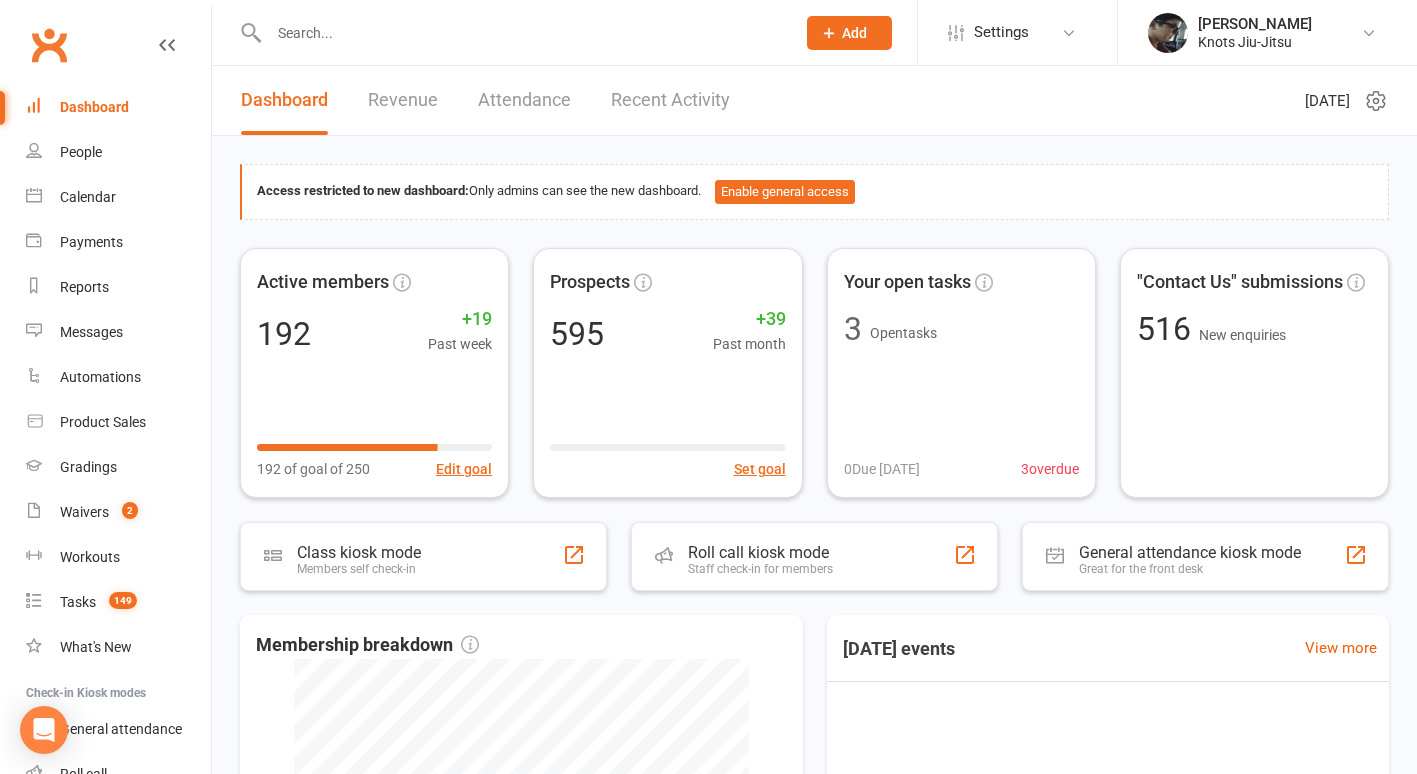 scroll, scrollTop: 0, scrollLeft: 0, axis: both 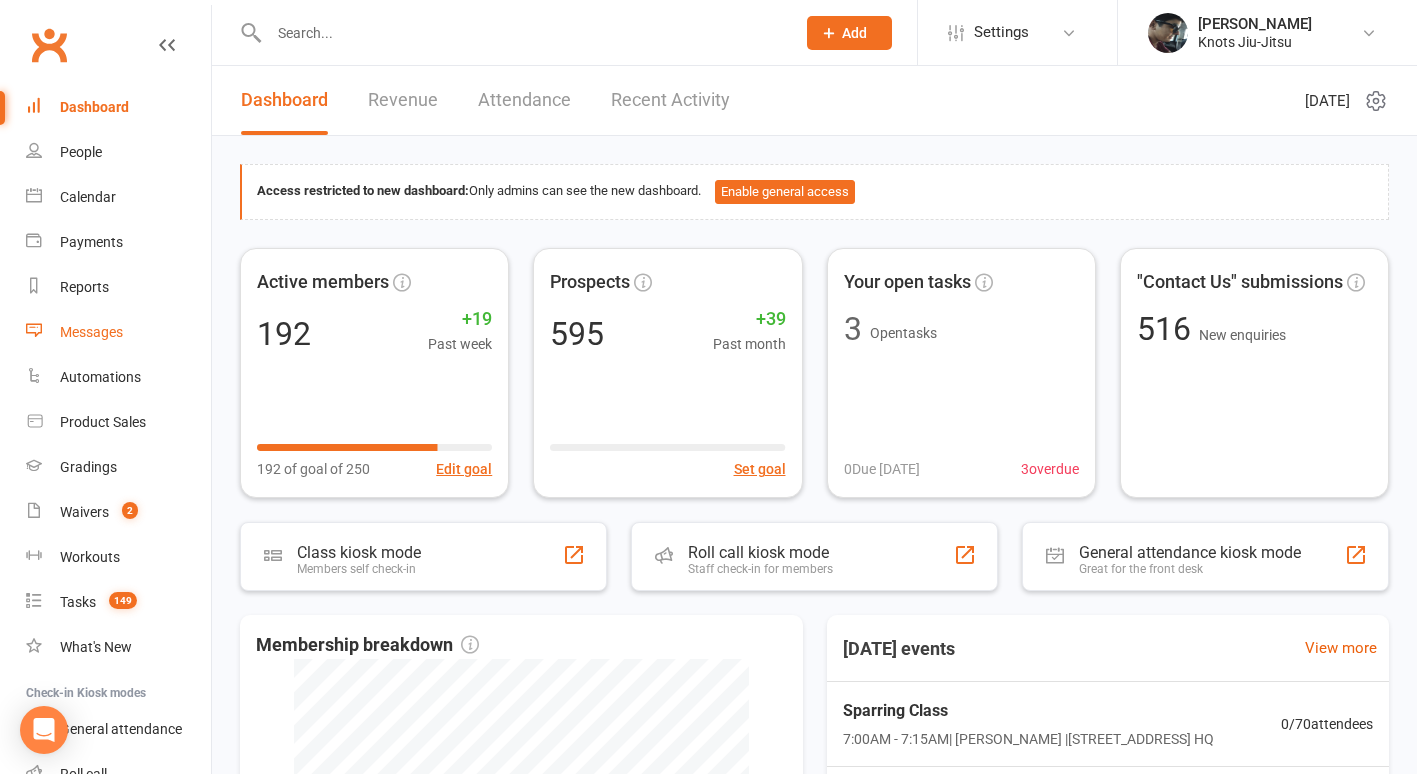 click on "Messages" at bounding box center (91, 332) 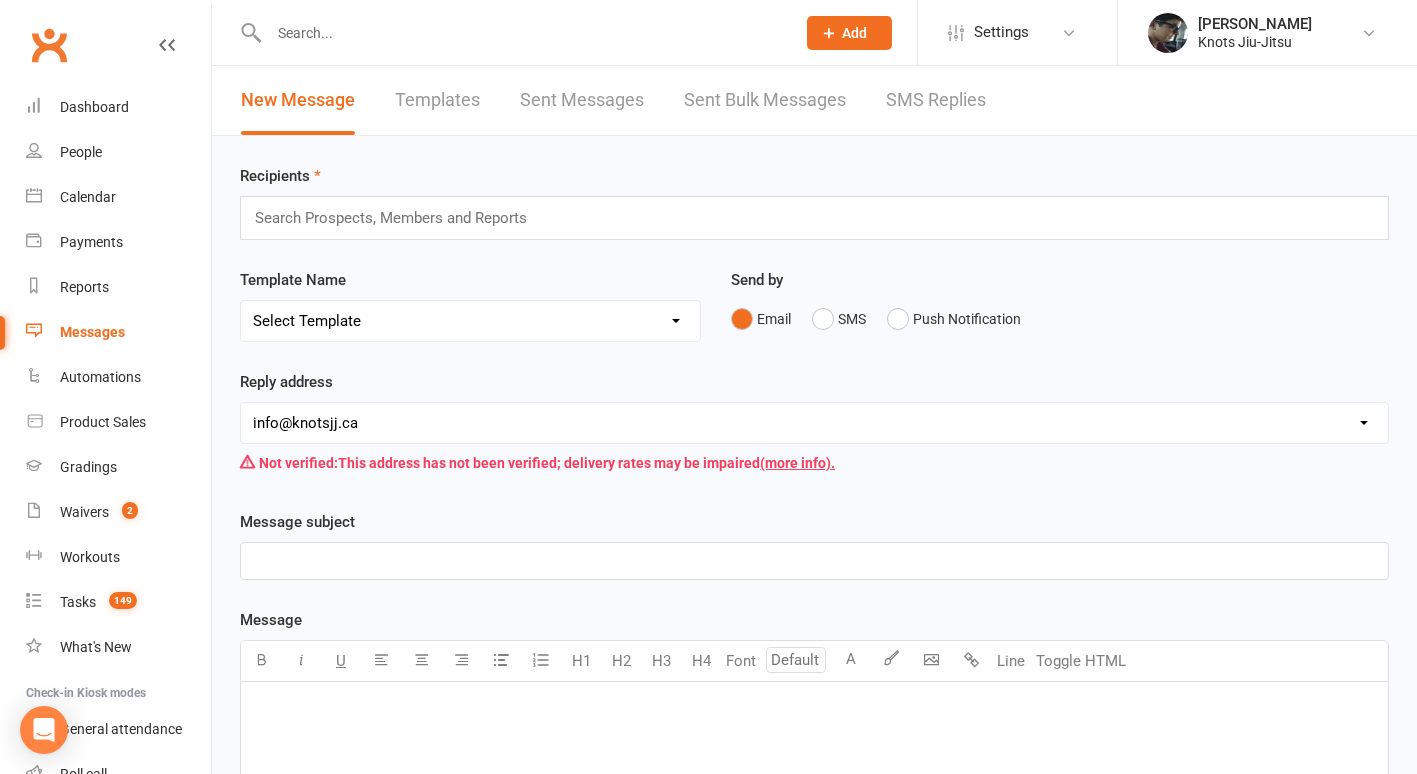 click at bounding box center [399, 218] 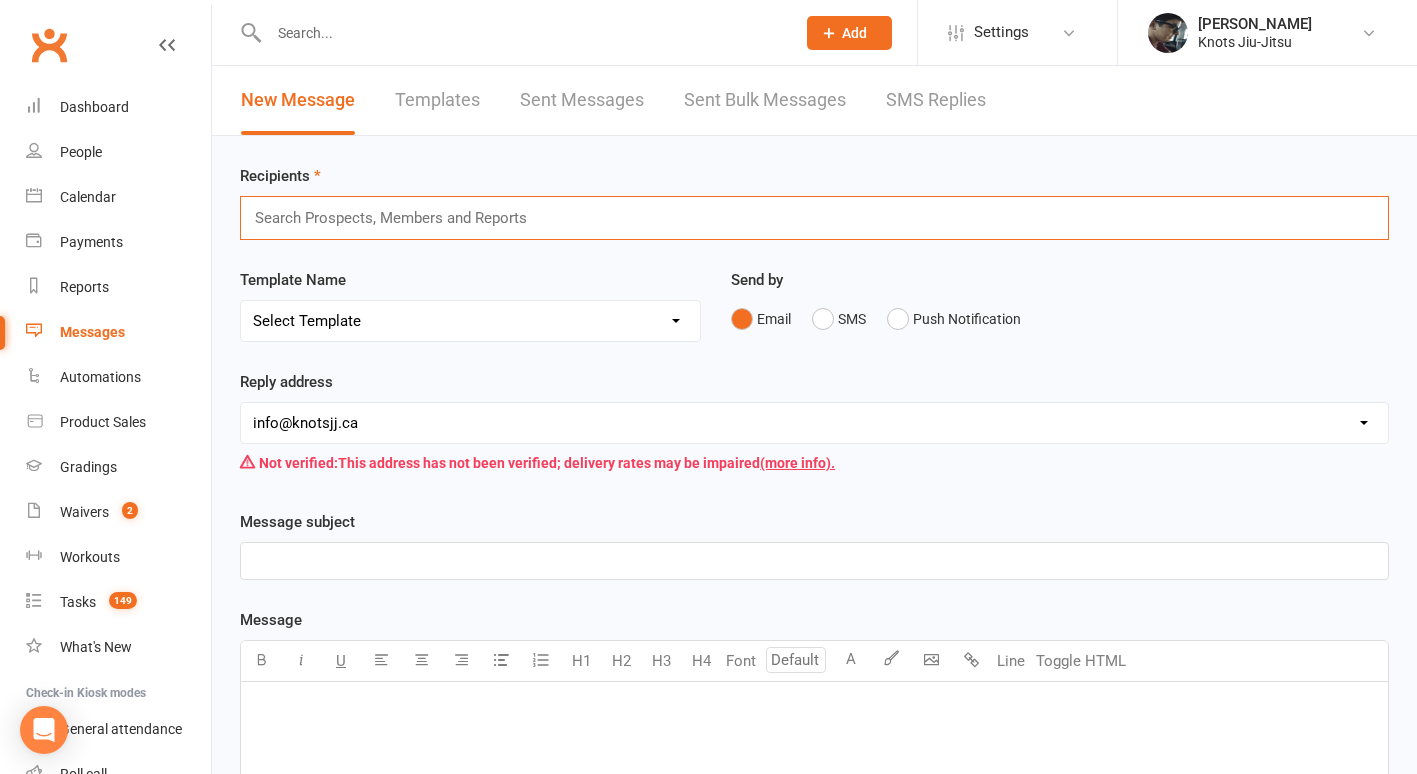 click on "Select Template [Email] Seminar Review [Email] You Missed Your Trial Class [Email] Enquiry [Email] Enquiry - Reply [Email] Enquiry - Unanswered call [Email] New Class Sign Up [Email] Trial Class Confirmation [Email] Waitlist [Email] Waitlist Schedule [Email] Waitlist Trial [Email] Waitlist Trial Kids [Email] Waitlist Trial Little Tangles [Email] Waitlist Trial Youth [Email] Birthday Questionnaire [Email] Birthday Waiver [Email] Muay Thai + Jiu Offer [Email] Cancel [Email] Welcome to Knots Jiu-Jitsu [Email] Existing Member Waiver [Email] Holiday Hours [Email] Spots Opened  [Email] Spots Open for Baby Jitsu, LT and Kids [Email] Competition [Email] Competition Correction [Email] Competition Sign-up [Email] Reverse Advent Box Collection [Email] Reverse Advent Calendar [Email] Reverse Advent Wishlist Crossroads for Women [Email] Reverse Advent Wishlist FTLOG [Email] Reverse Advent Wishlist PAW [Email] Reverse Advent Wishlist Queens of Heart [Email] Schedule Update [Email] Schedule Update (1) [Email] Grading Kids" at bounding box center [470, 321] 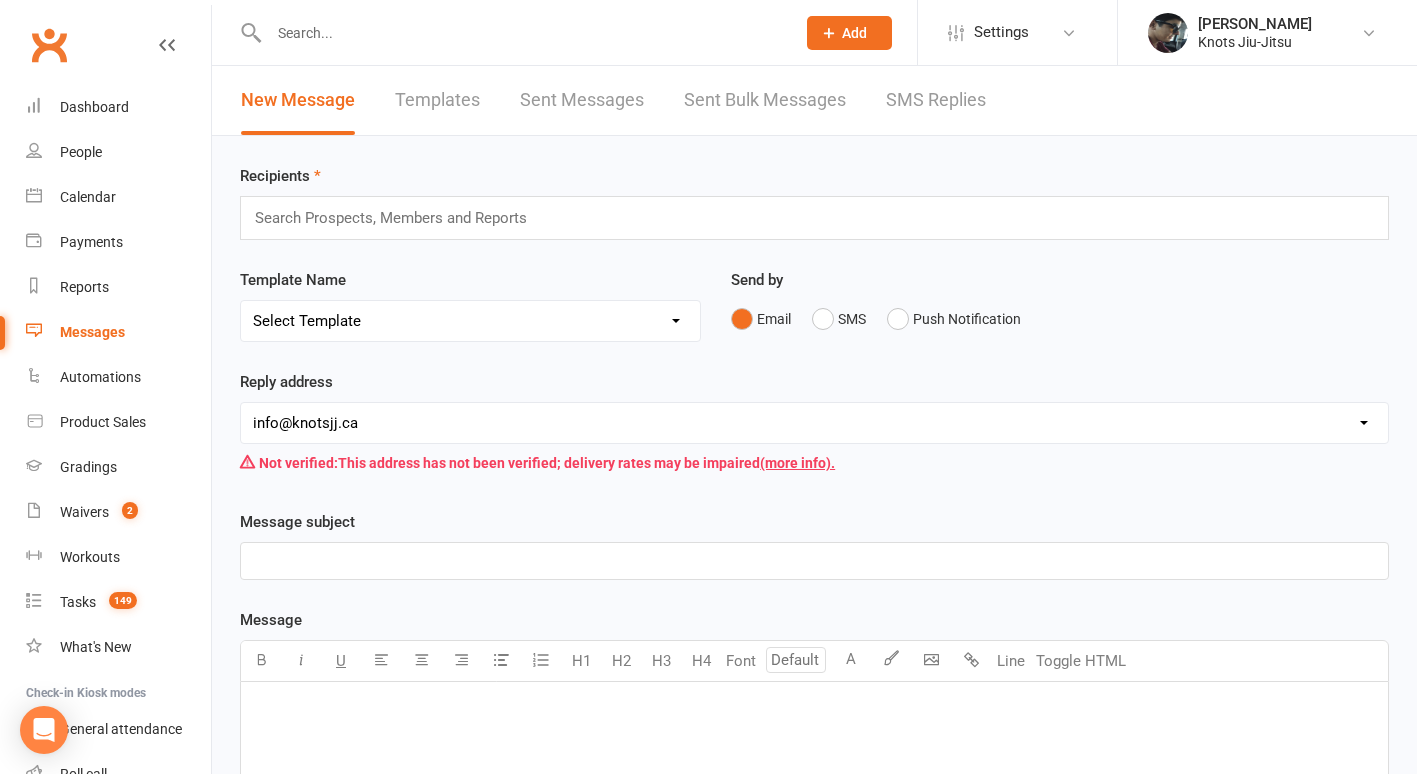 select on "15" 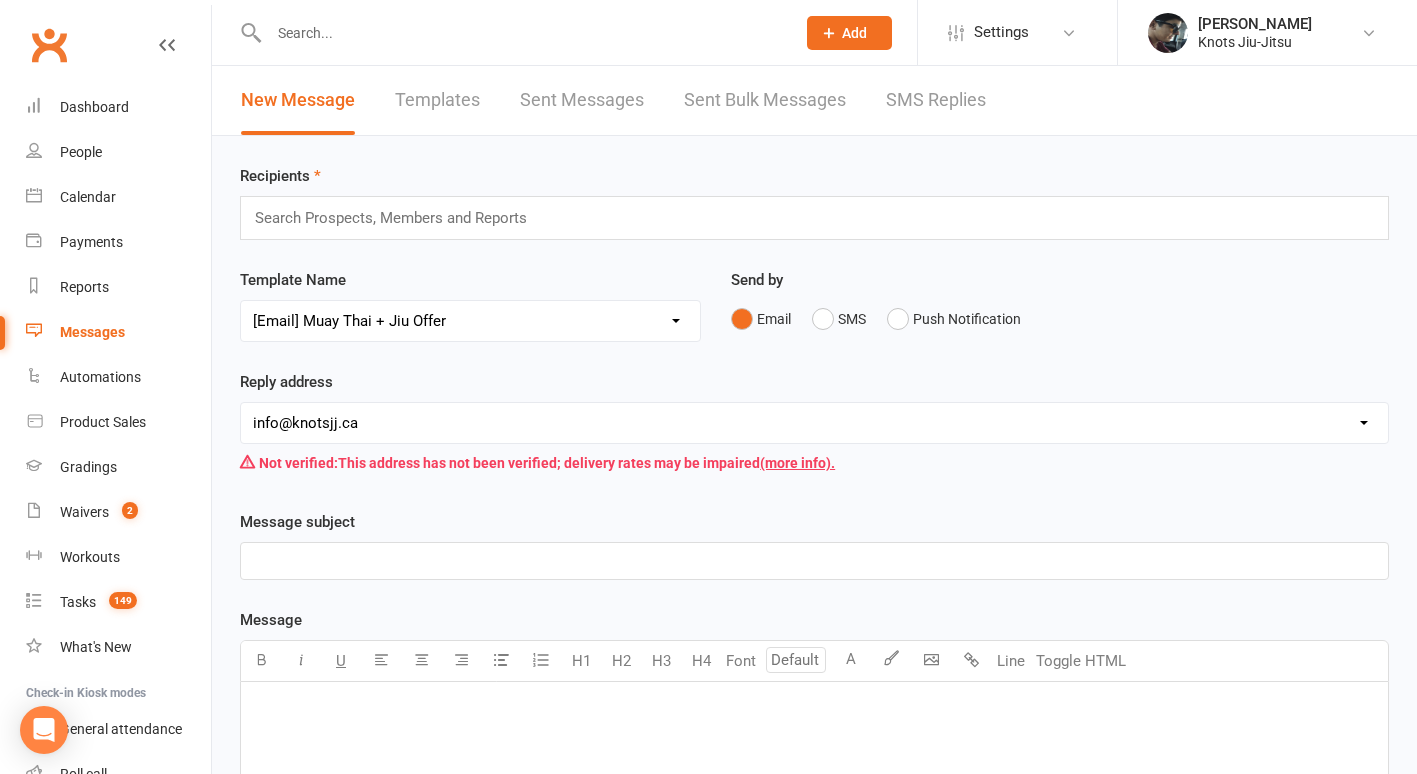 click on "Select Template [Email] Seminar Review [Email] You Missed Your Trial Class [Email] Enquiry [Email] Enquiry - Reply [Email] Enquiry - Unanswered call [Email] New Class Sign Up [Email] Trial Class Confirmation [Email] Waitlist [Email] Waitlist Schedule [Email] Waitlist Trial [Email] Waitlist Trial Kids [Email] Waitlist Trial Little Tangles [Email] Waitlist Trial Youth [Email] Birthday Questionnaire [Email] Birthday Waiver [Email] Muay Thai + Jiu Offer [Email] Cancel [Email] Welcome to Knots Jiu-Jitsu [Email] Existing Member Waiver [Email] Holiday Hours [Email] Spots Opened  [Email] Spots Open for Baby Jitsu, LT and Kids [Email] Competition [Email] Competition Correction [Email] Competition Sign-up [Email] Reverse Advent Box Collection [Email] Reverse Advent Calendar [Email] Reverse Advent Wishlist Crossroads for Women [Email] Reverse Advent Wishlist FTLOG [Email] Reverse Advent Wishlist PAW [Email] Reverse Advent Wishlist Queens of Heart [Email] Schedule Update [Email] Schedule Update (1) [Email] Grading Kids" at bounding box center [470, 321] 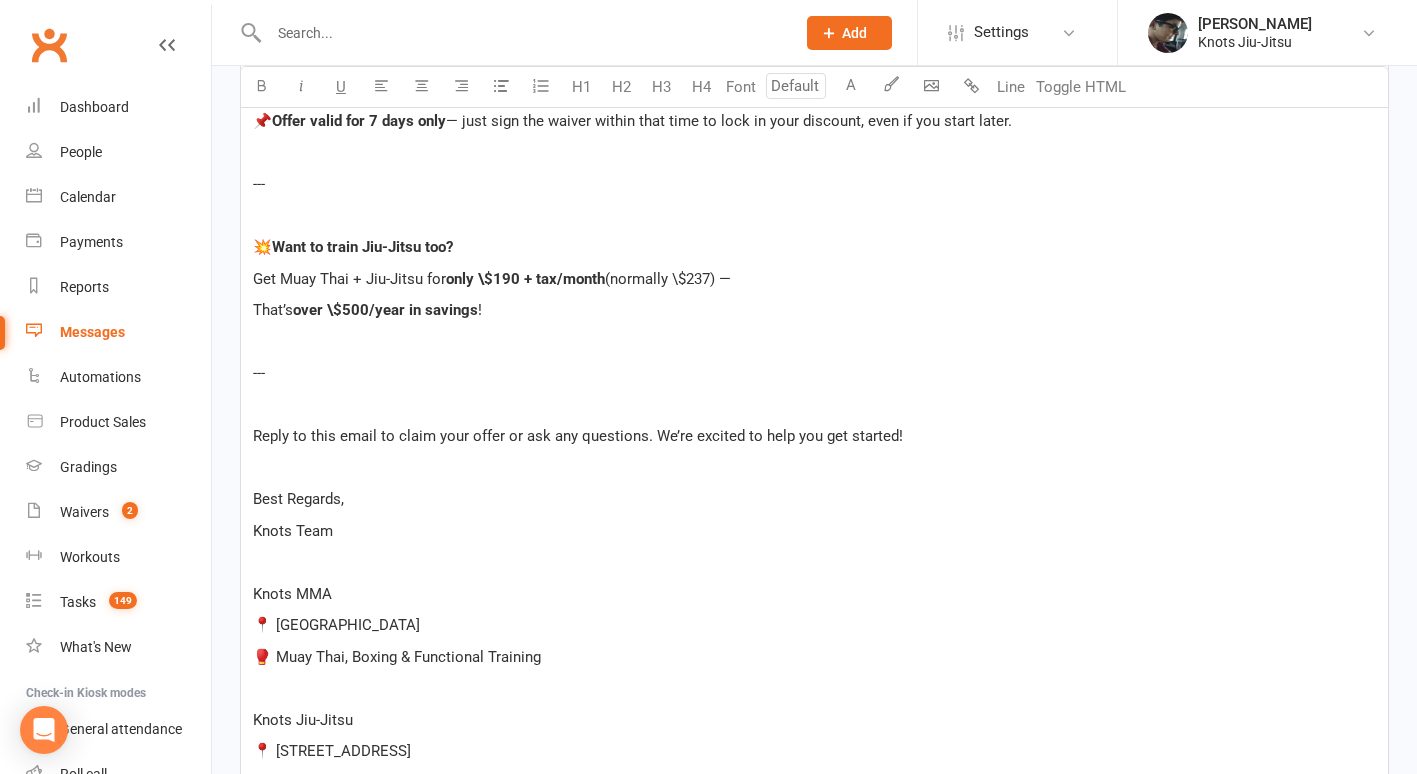 scroll, scrollTop: 808, scrollLeft: 0, axis: vertical 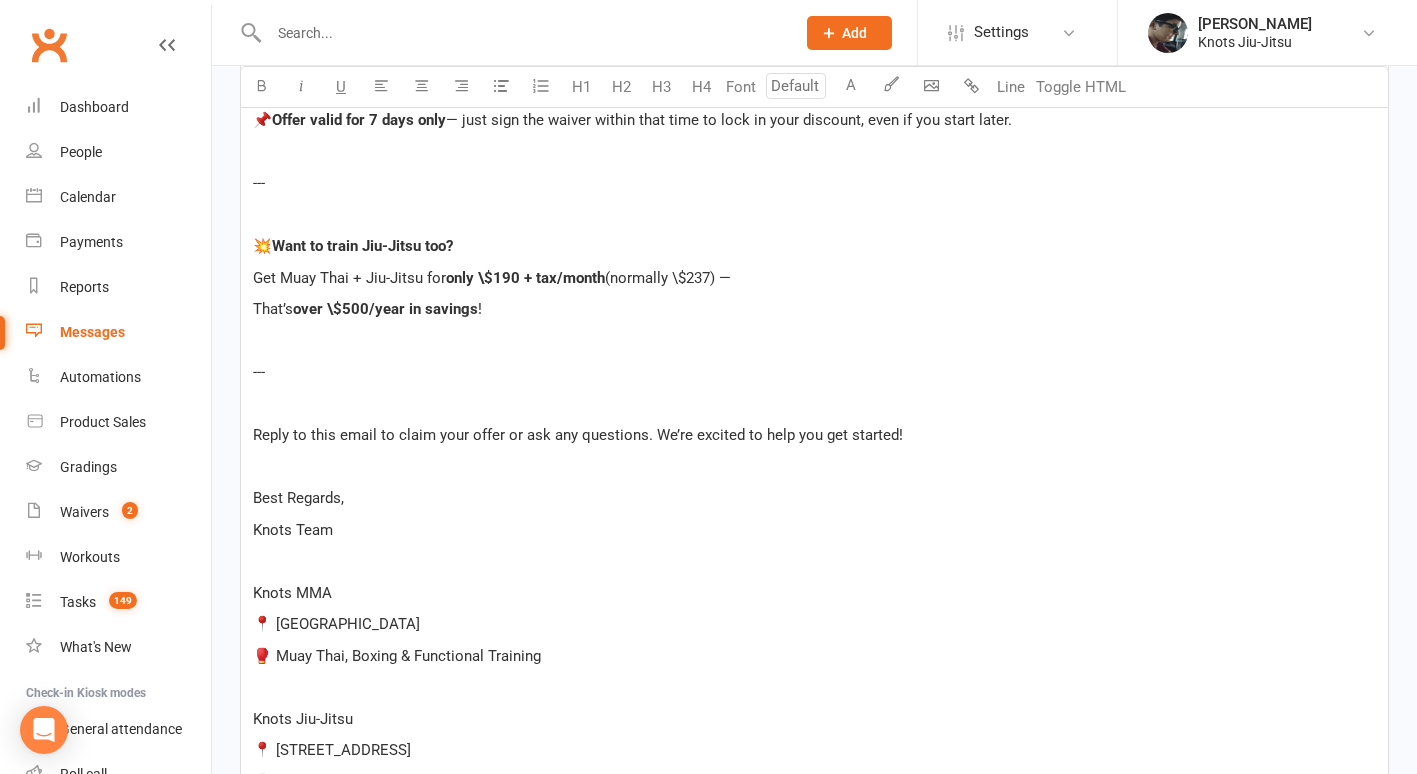 click on "Hi  ﻿ {contact-first-name}  ,   Thanks again for trying out our  Muay Thai class at Knots MMA  — it was great having you!   We’d love to have you back, and to help you get started, we’re offering you  25% off your first month : 👉 Just \ $74.25 + tax  instead of \$99!   📌  Offer valid for 7 days only  — just sign the waiver within that time to lock in your discount, even if you start later.   ---   💥  Want to train [PERSON_NAME] too? Get Muay Thai + Jiu-Jitsu for  only \$190 + tax/month  (normally \$237) — That’s  over \$500/year in savings !   ---   Reply to this email to claim your offer or ask any questions. We’re excited to help you get started!   Best Regards,  Knots Team   Knots MMA 📍 [STREET_ADDRESS] 🥊 Muay Thai, Boxing & Functional Training   Knots Jiu-Jitsu 📍 [STREET_ADDRESS] 🥋 Youth & Adult Jiu-Jitsu   🔗 [DOMAIN_NAME][URL] 🔗 [URL][DOMAIN_NAME]" at bounding box center [814, 388] 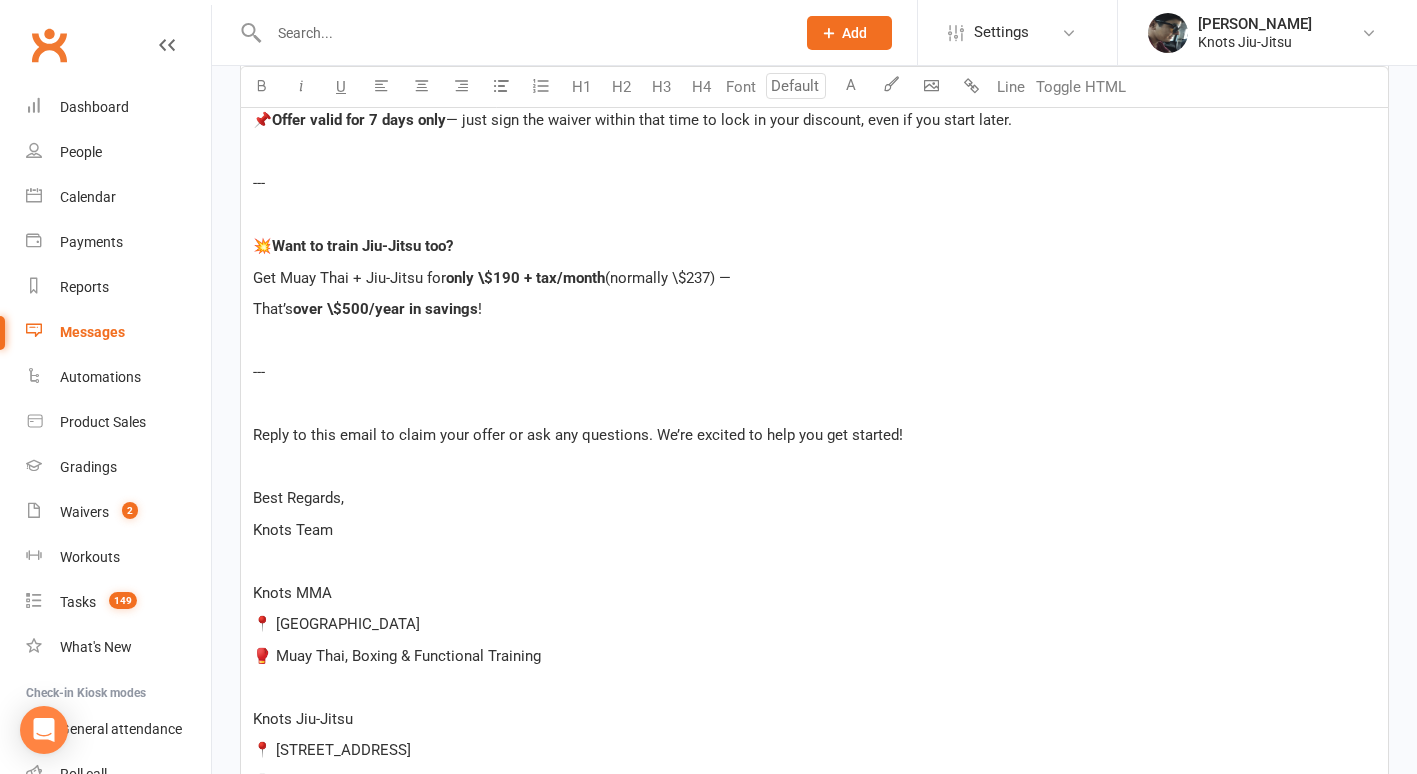 copy on "Hi  ﻿ {contact-first-name}  ,   Thanks again for trying out our  Muay Thai class at Knots MMA  — it was great having you!   We’d love to have you back, and to help you get started, we’re offering you  25% off your first month : 👉 Just \ $74.25 + tax  instead of \$99!   📌  Offer valid for 7 days only  — just sign the waiver within that time to lock in your discount, even if you start later.   ---   💥  Want to train [PERSON_NAME] too? Get Muay Thai + Jiu-Jitsu for  only \$190 + tax/month  (normally \$237) — That’s  over \$500/year in savings !   ---   Reply to this email to claim your offer or ask any questions. We’re excited to help you get started!   Best Regards,  Knots Team   Knots MMA 📍 [STREET_ADDRESS] 🥊 Muay Thai, Boxing & Functional Training   Knots Jiu-Jitsu 📍 [STREET_ADDRESS] 🥋 Youth & Adult Jiu-Jitsu   🔗 [DOMAIN_NAME][URL] 🔗 [URL][DOMAIN_NAME]" 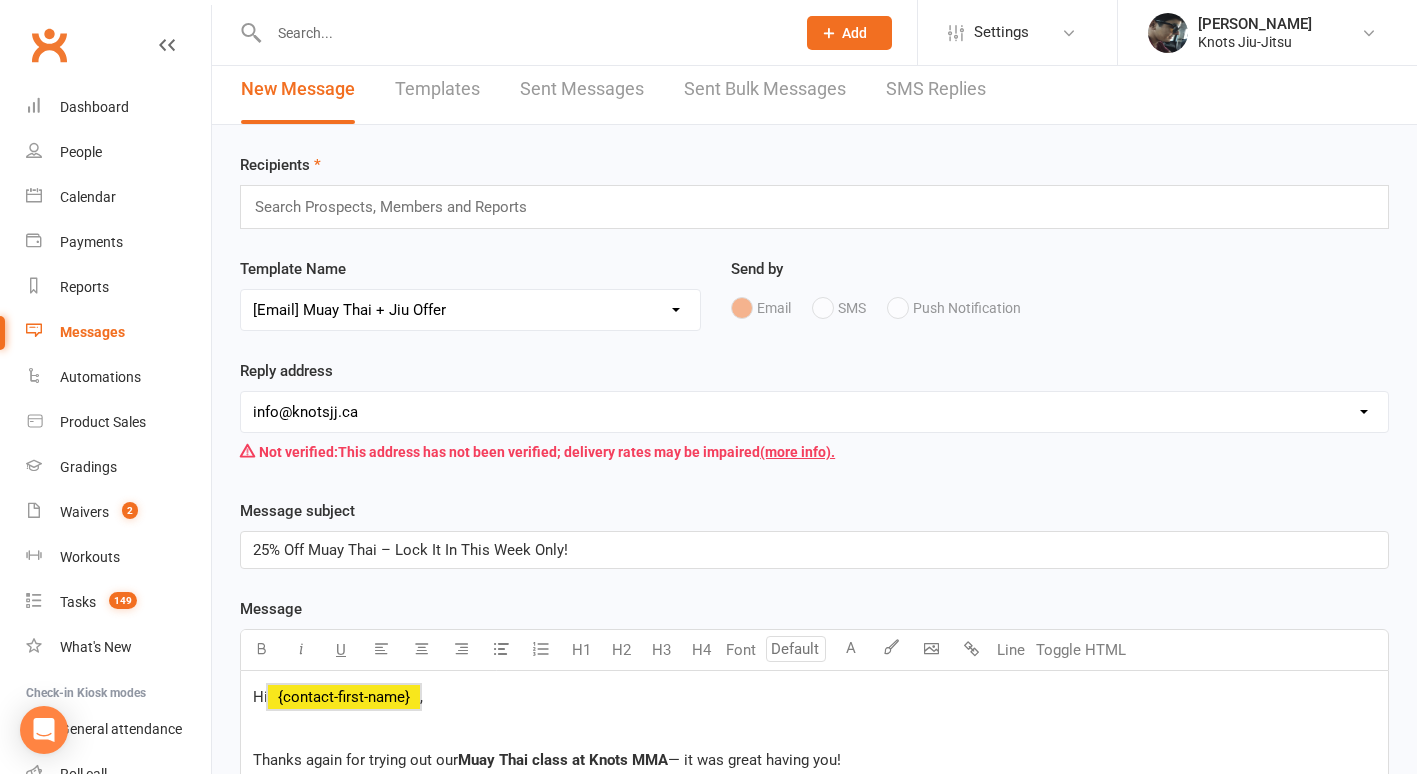scroll, scrollTop: 0, scrollLeft: 0, axis: both 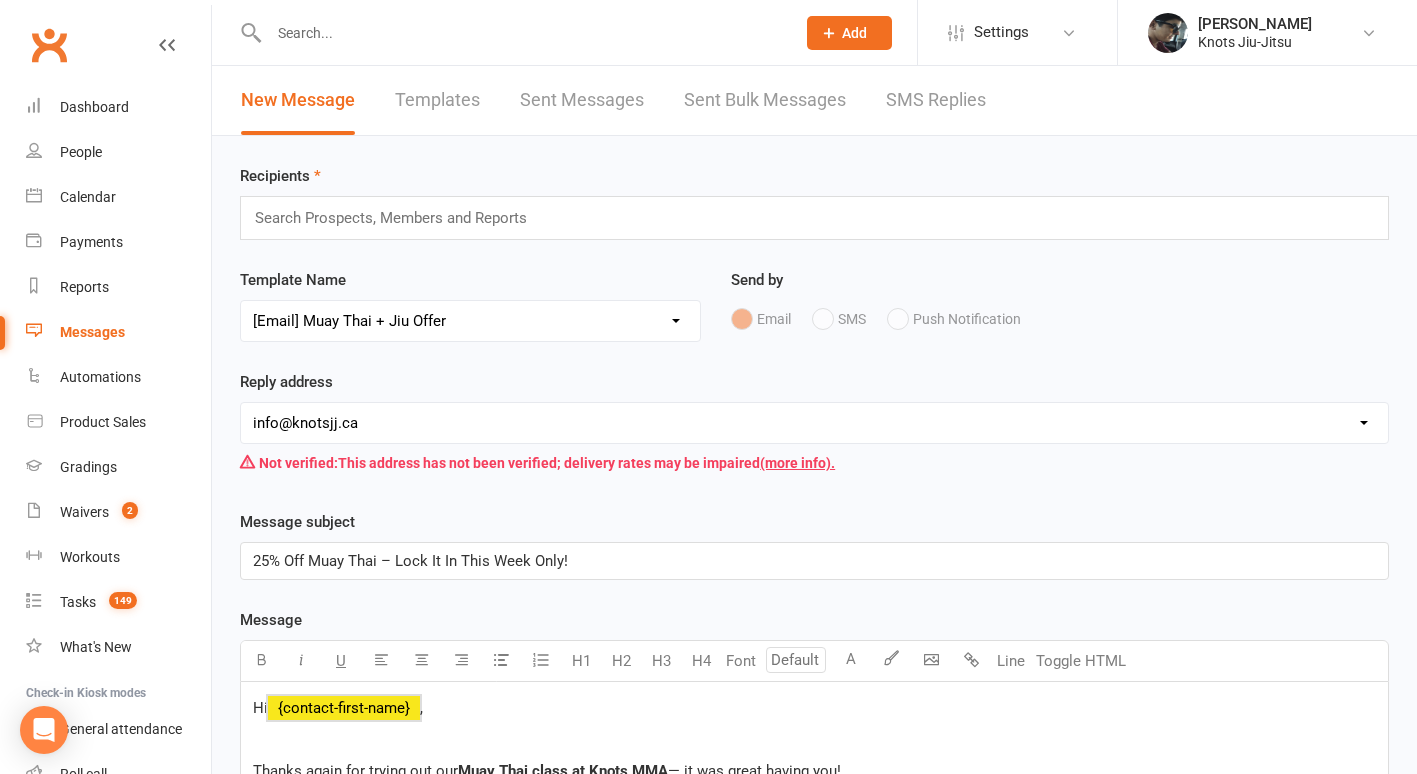 click on "Templates" at bounding box center [437, 100] 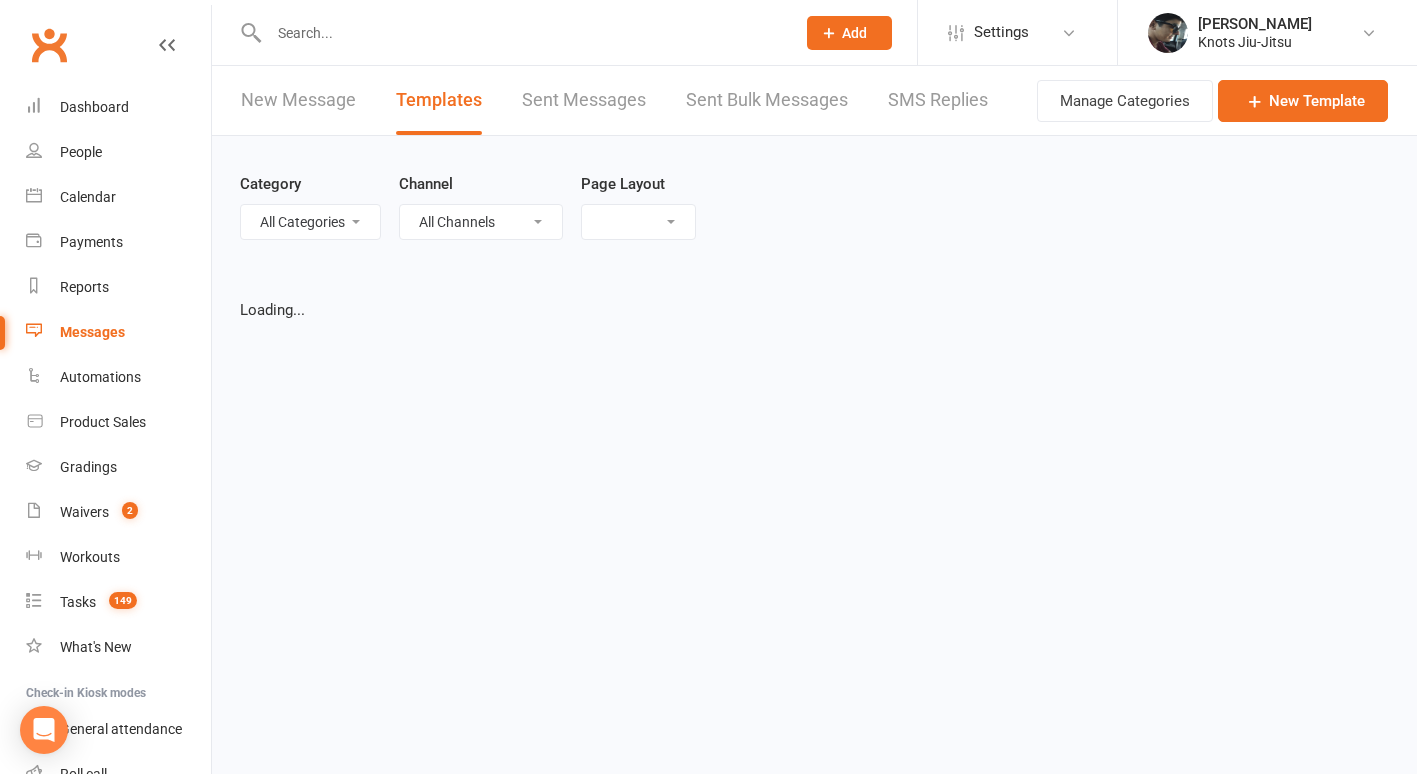 select on "grid" 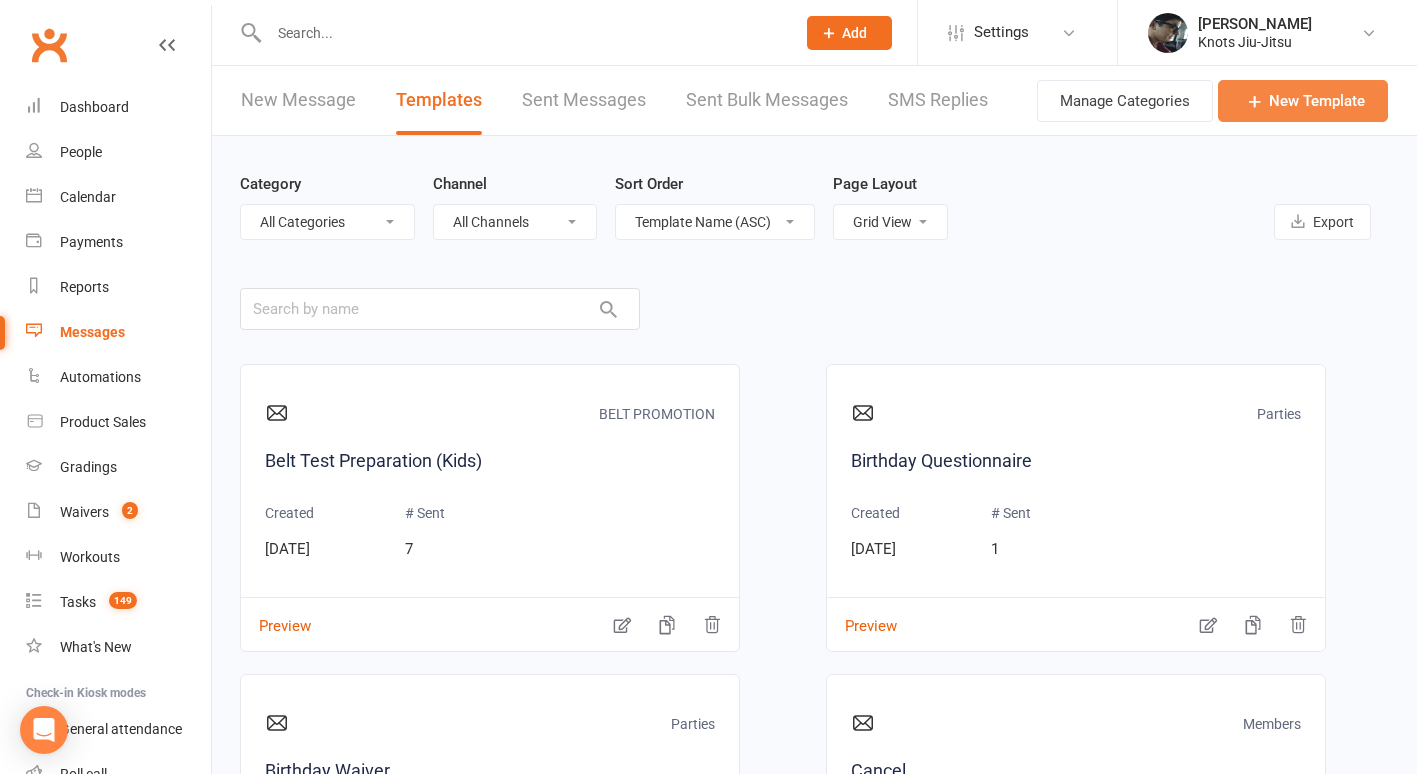 click on "New Template" at bounding box center (1303, 101) 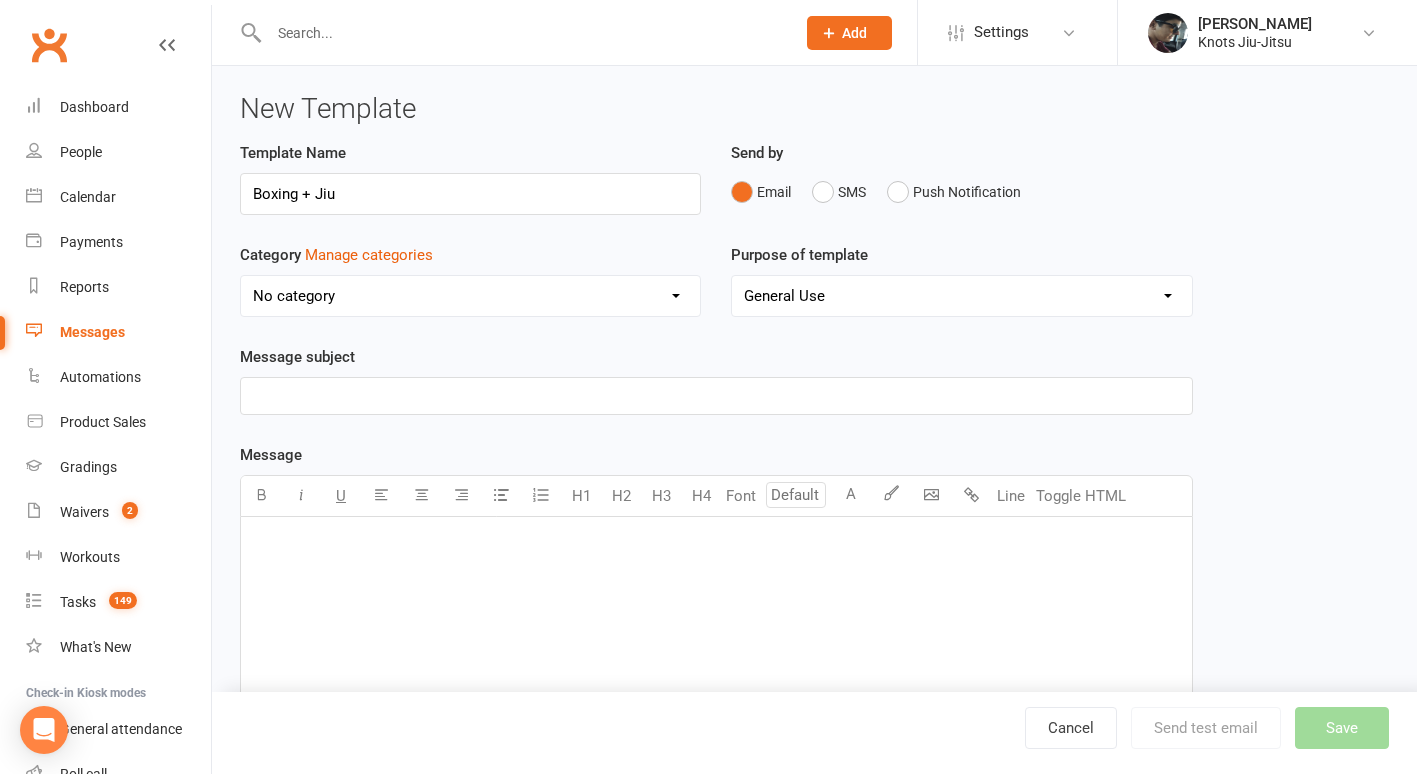 type on "Boxing + Jiu" 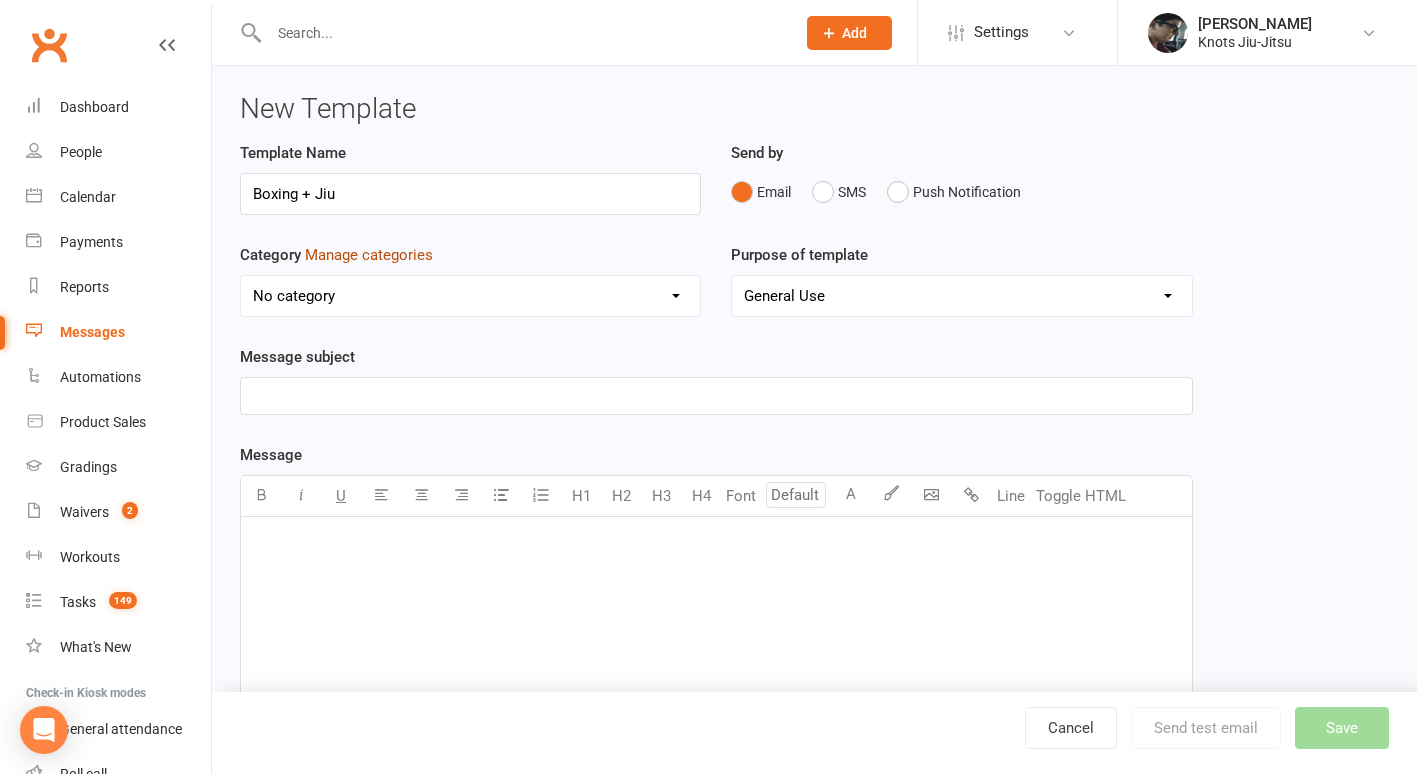 click on "Manage categories" at bounding box center [369, 255] 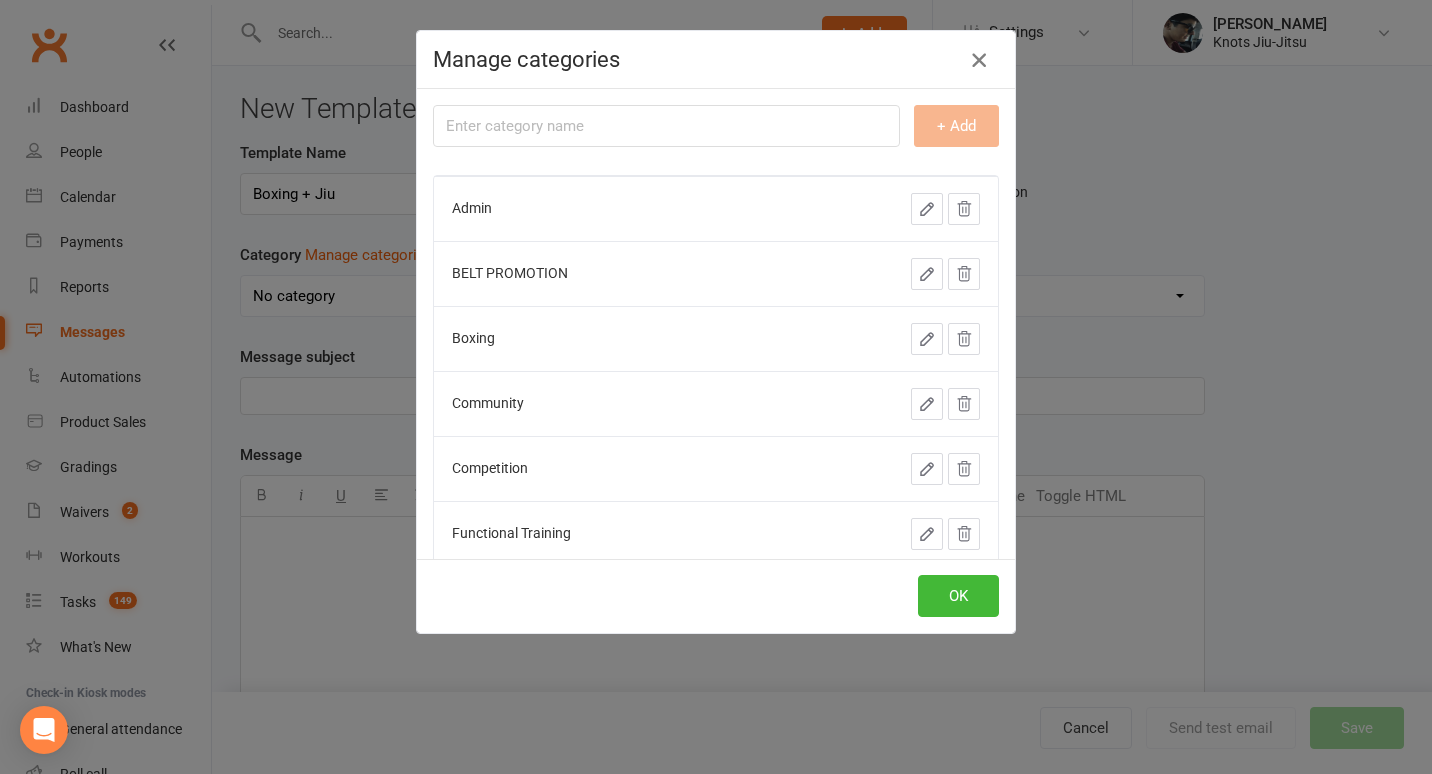click at bounding box center (979, 60) 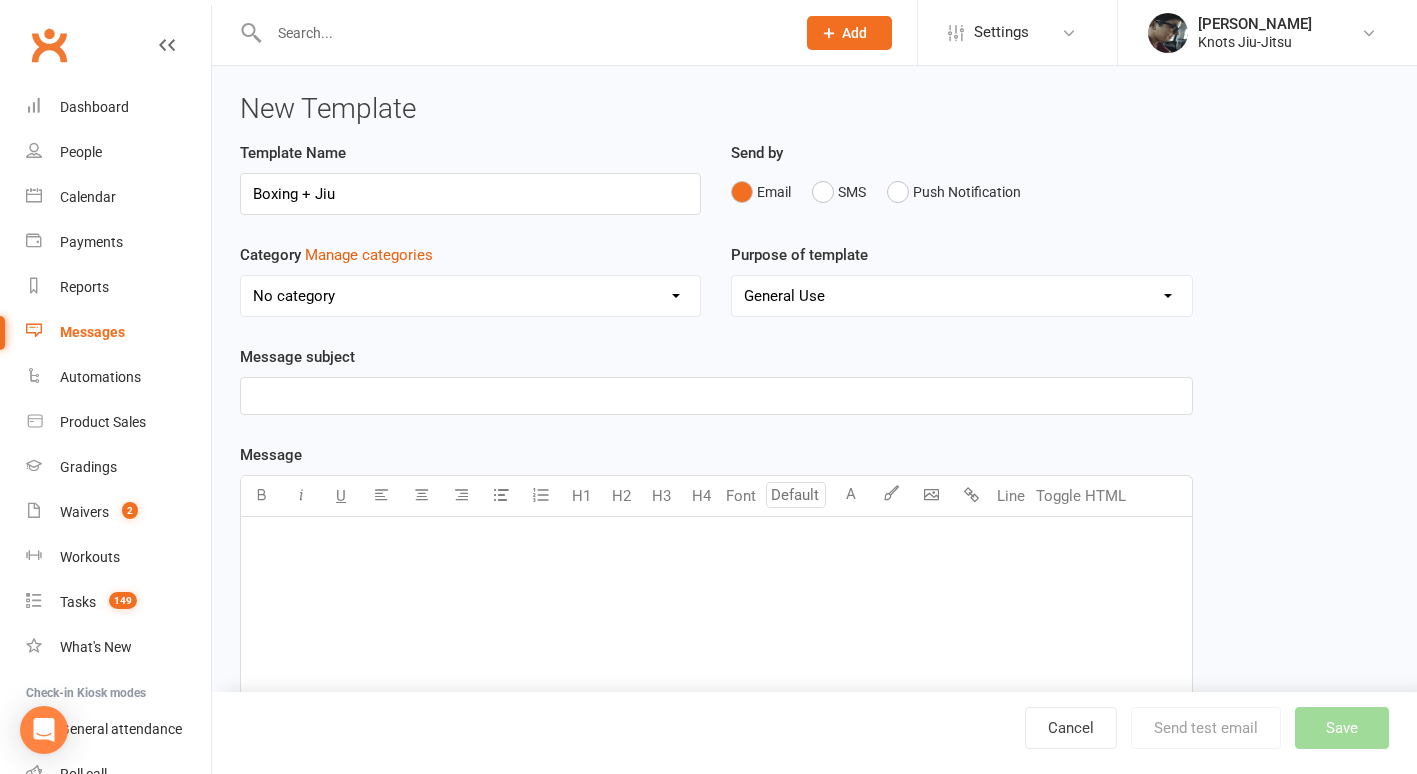 click on "No category Admin BELT PROMOTION Boxing Community Competition Functional Training General Members Muay Thai Parties Prospect" at bounding box center (470, 296) 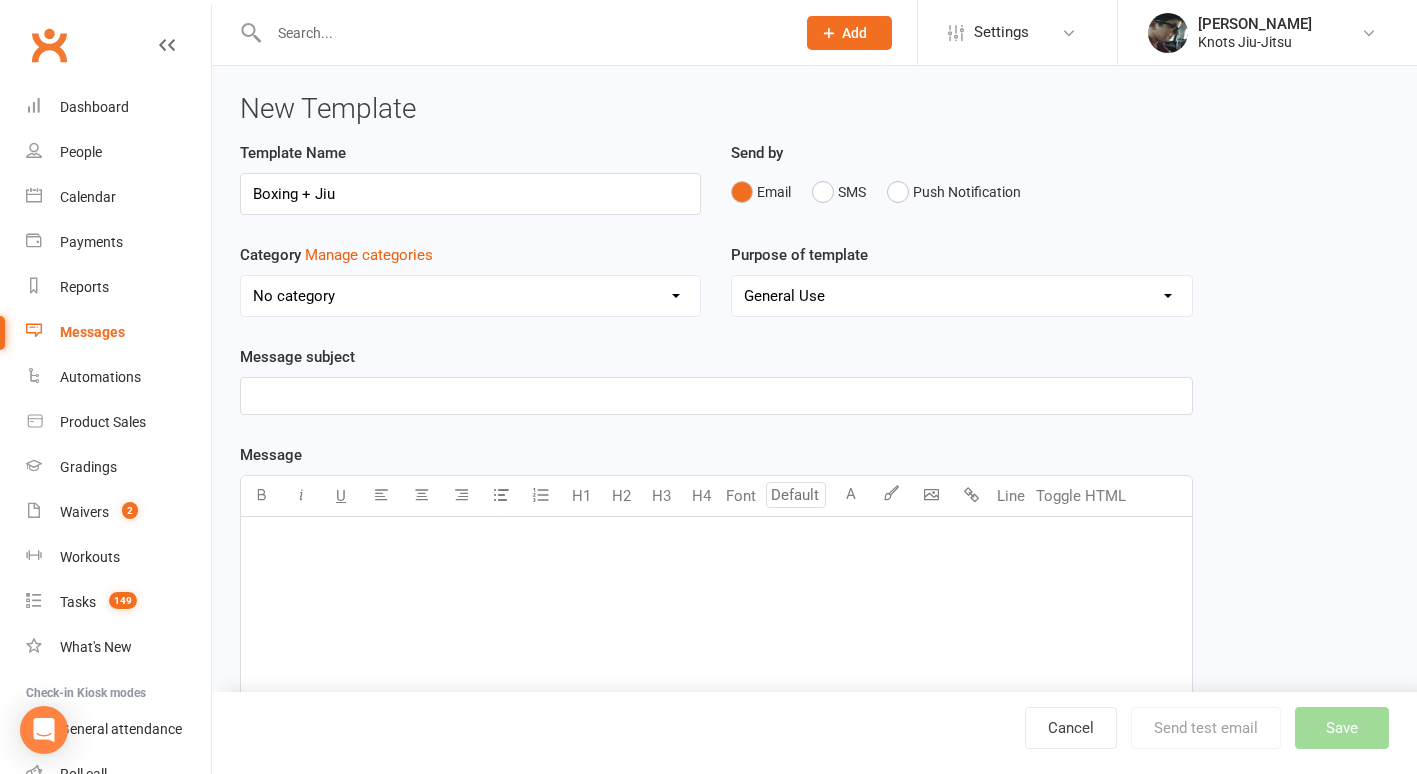 select on "17714" 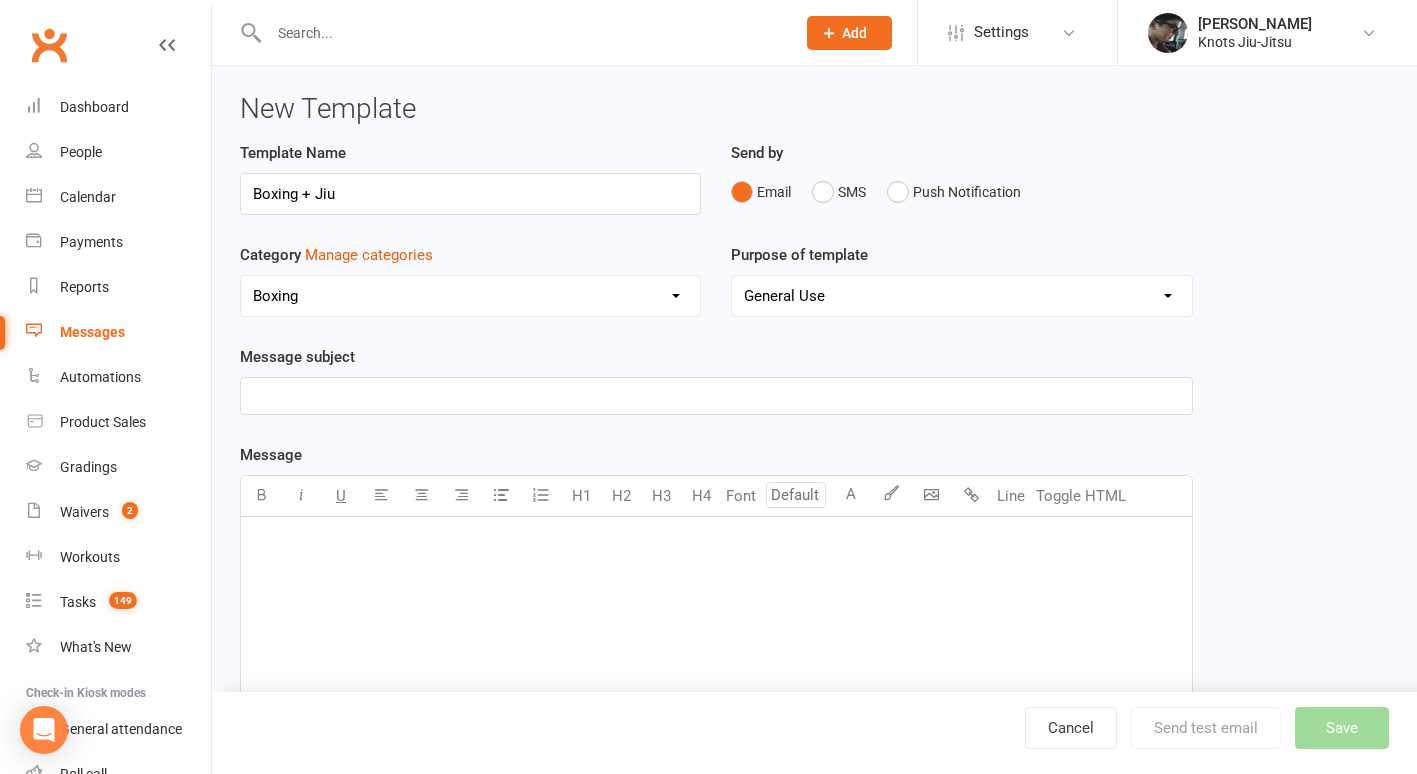 click on "No category Admin BELT PROMOTION Boxing Community Competition Functional Training General Members Muay Thai Parties Prospect" at bounding box center (470, 296) 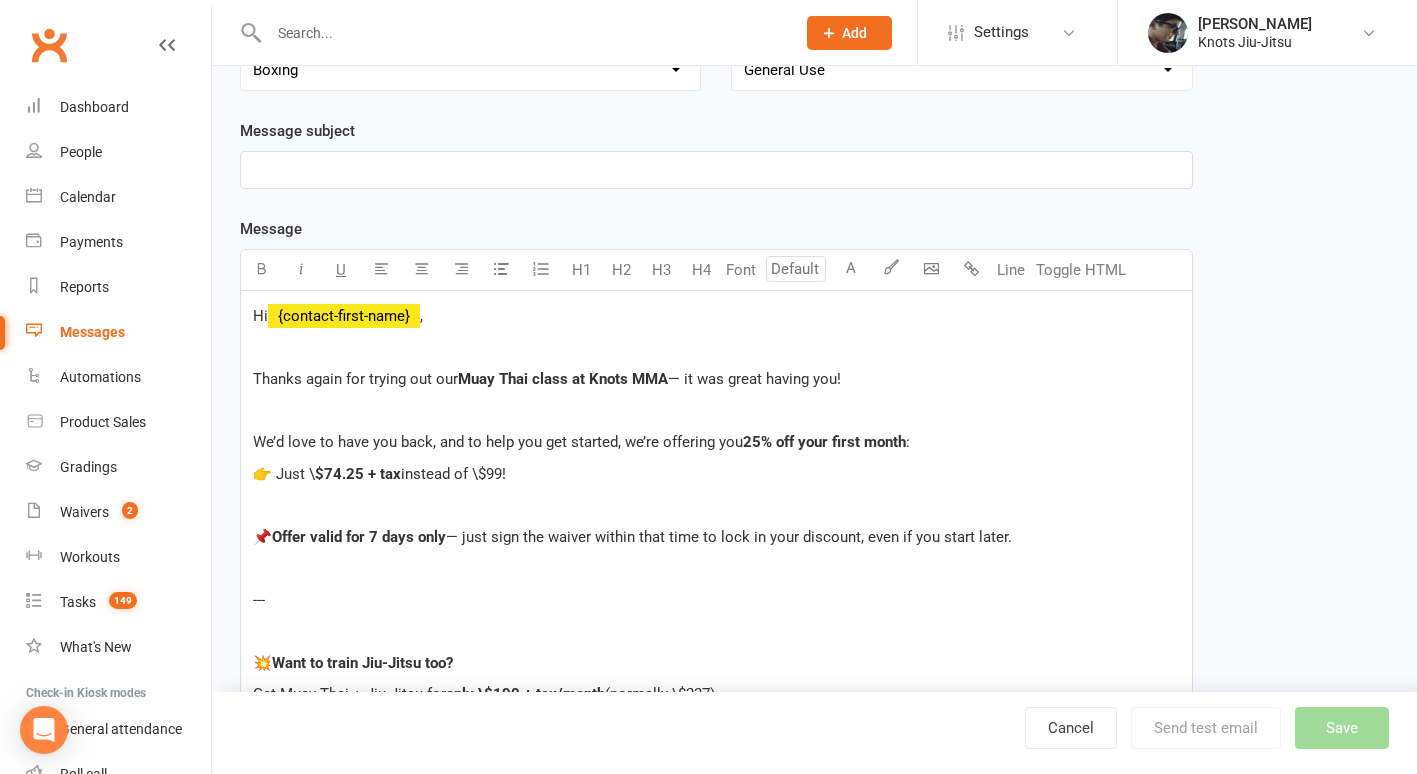 scroll, scrollTop: 219, scrollLeft: 0, axis: vertical 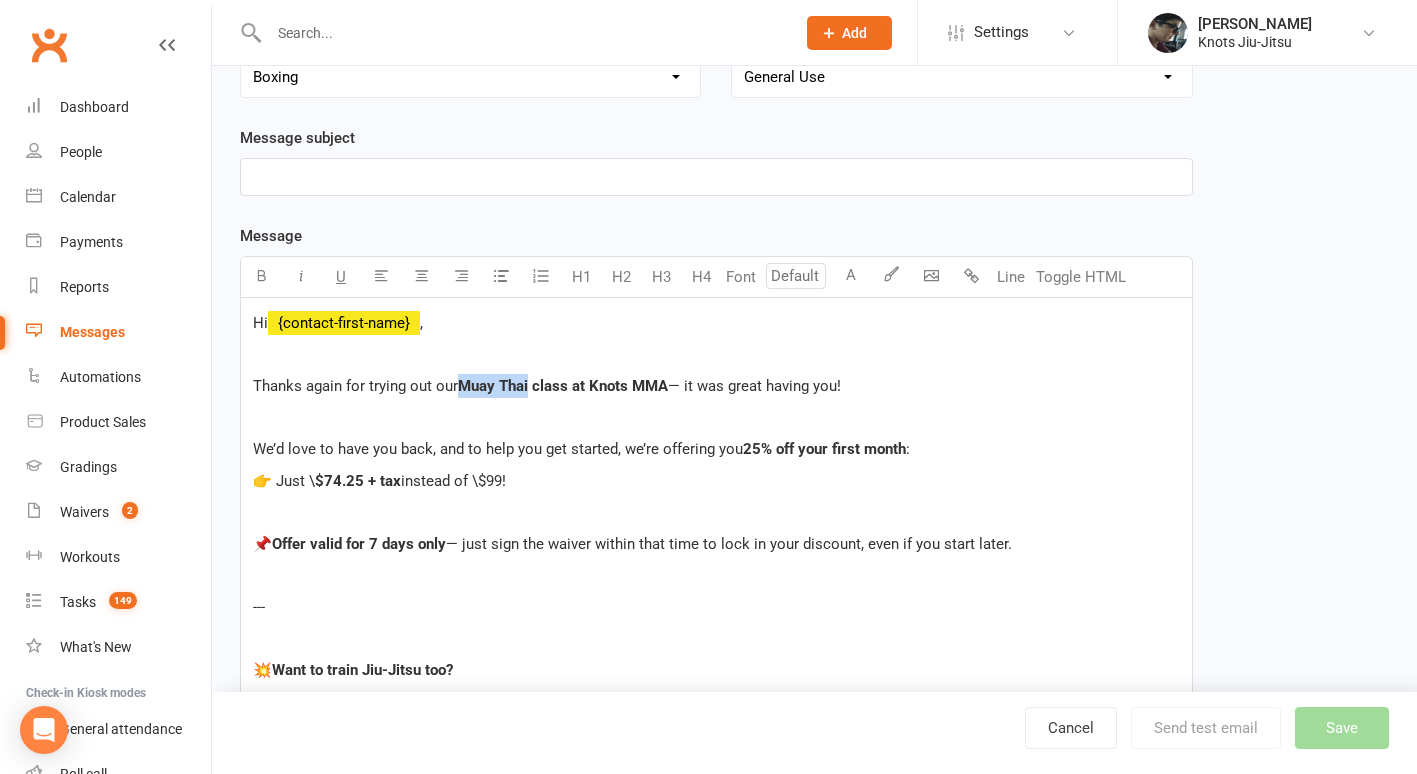 drag, startPoint x: 459, startPoint y: 389, endPoint x: 531, endPoint y: 386, distance: 72.06247 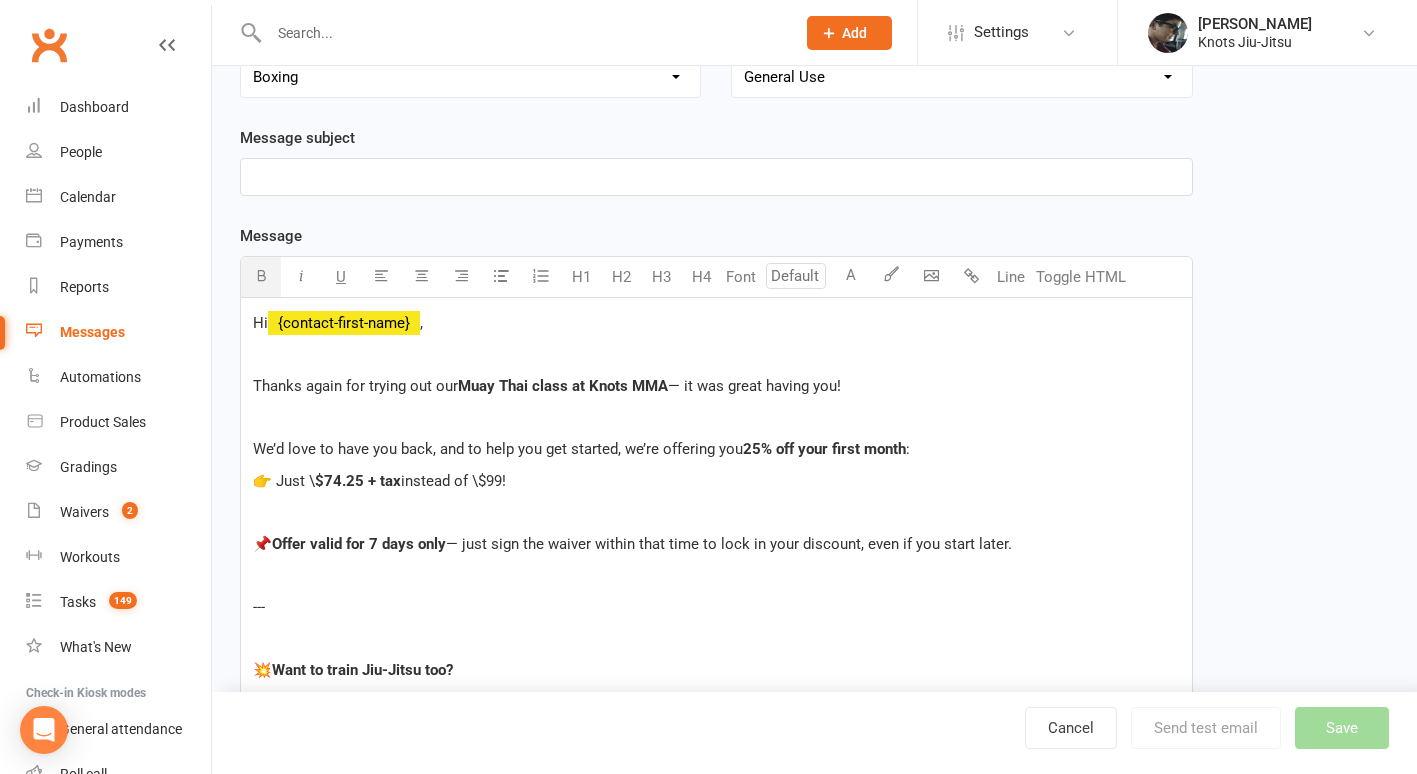 type 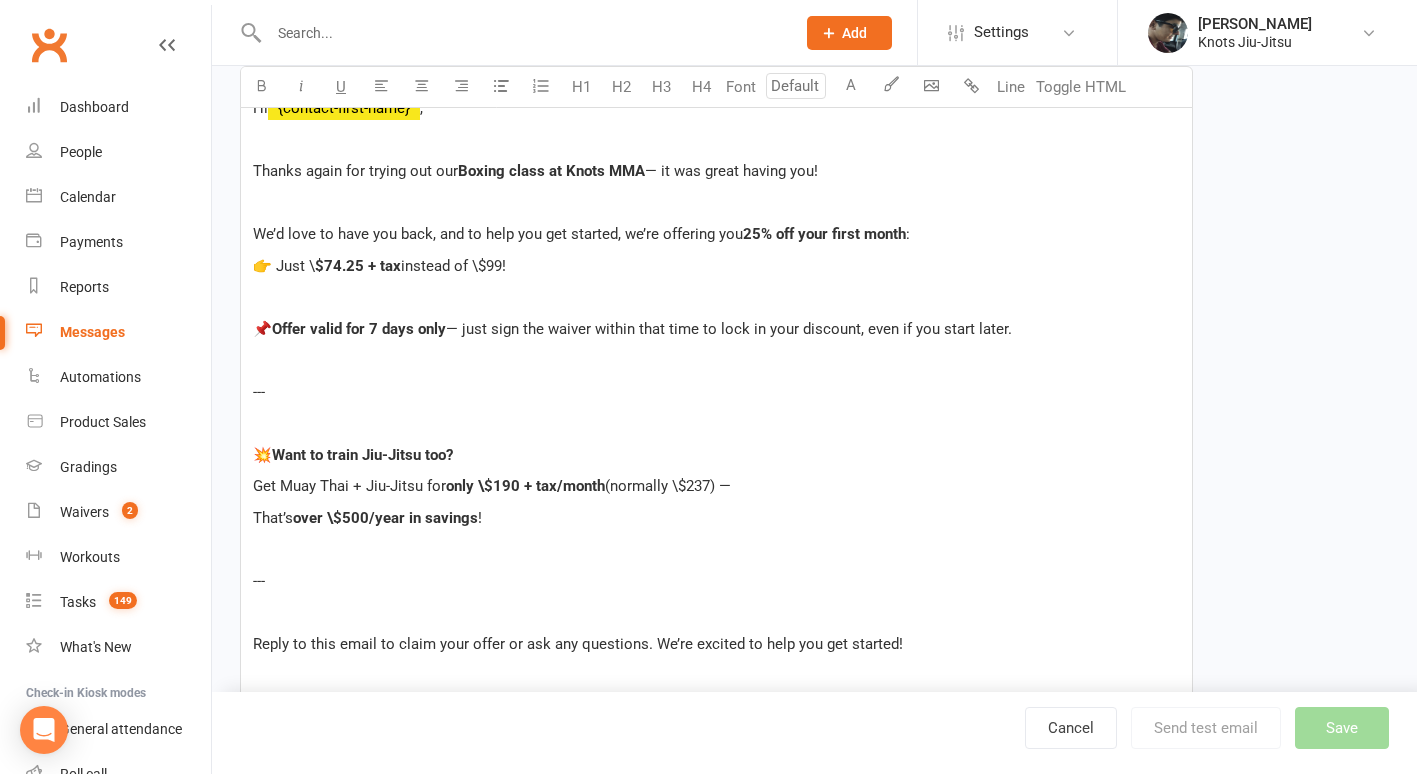 scroll, scrollTop: 439, scrollLeft: 0, axis: vertical 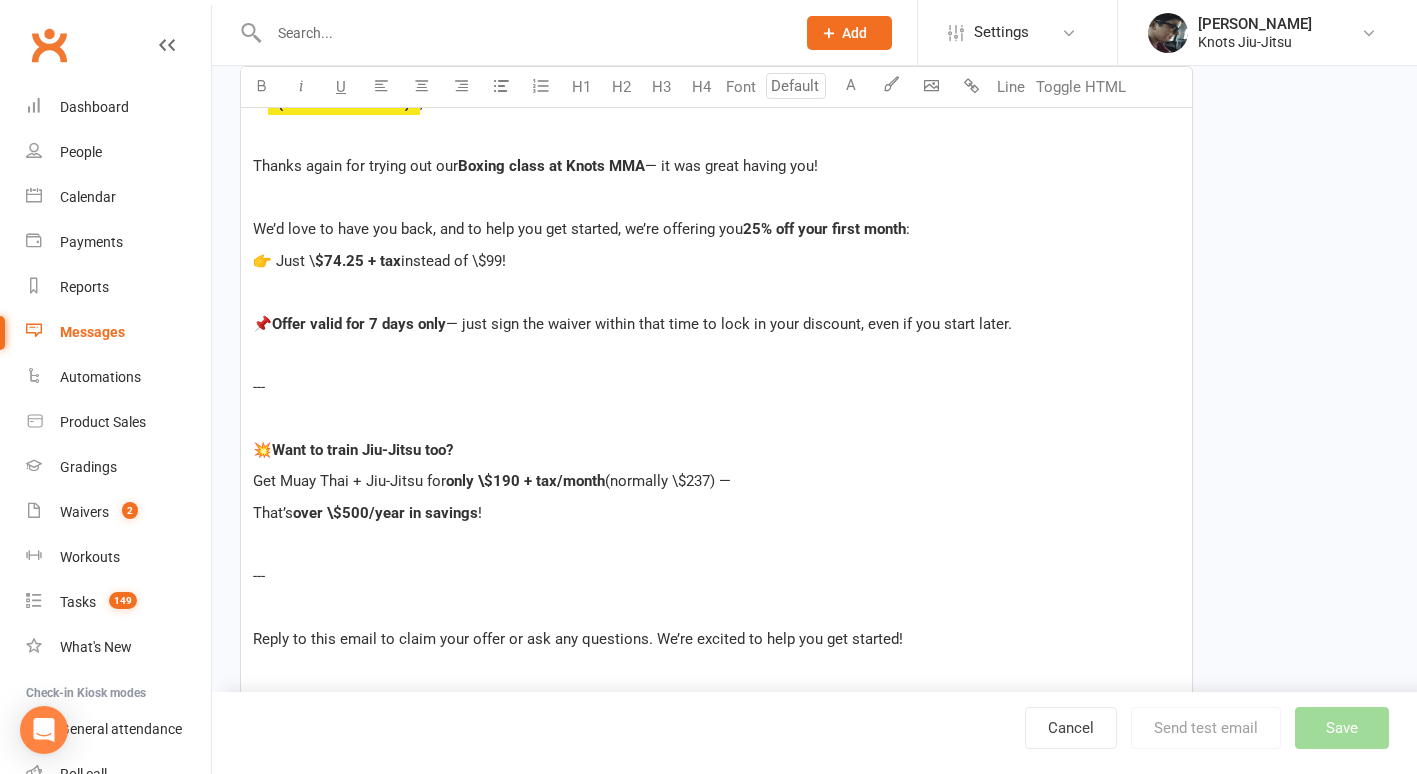click on "Get Muay Thai + Jiu-Jitsu for" at bounding box center (349, 481) 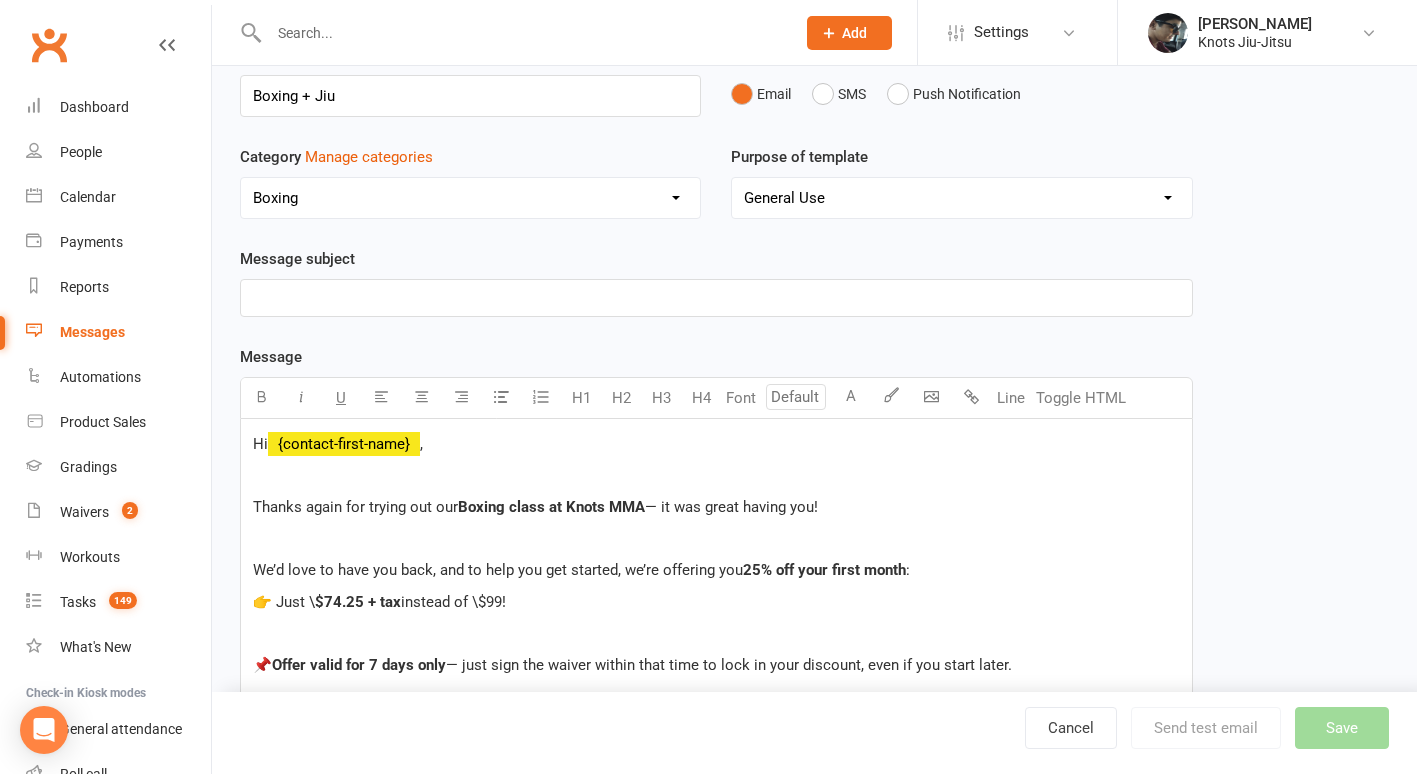 scroll, scrollTop: 97, scrollLeft: 0, axis: vertical 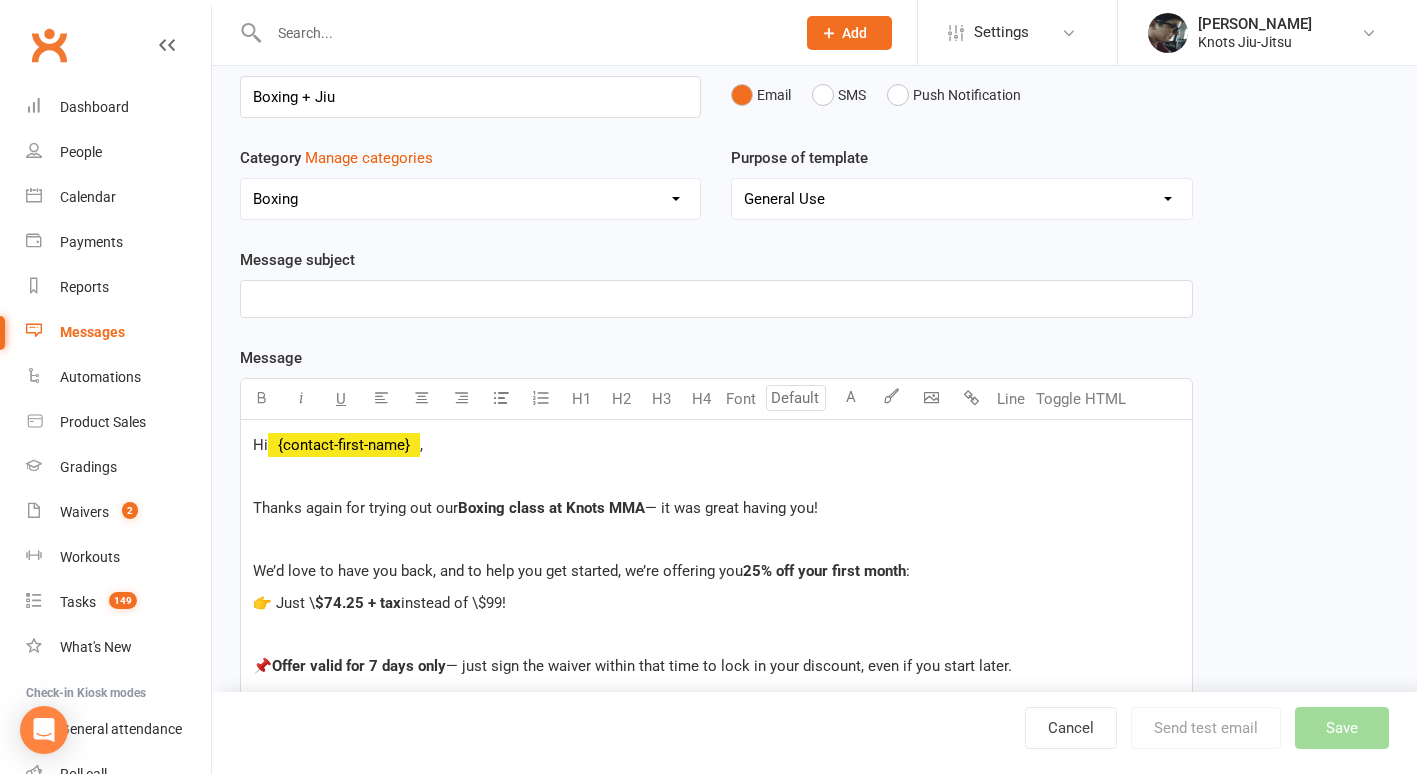 drag, startPoint x: 576, startPoint y: 299, endPoint x: 532, endPoint y: 303, distance: 44.181442 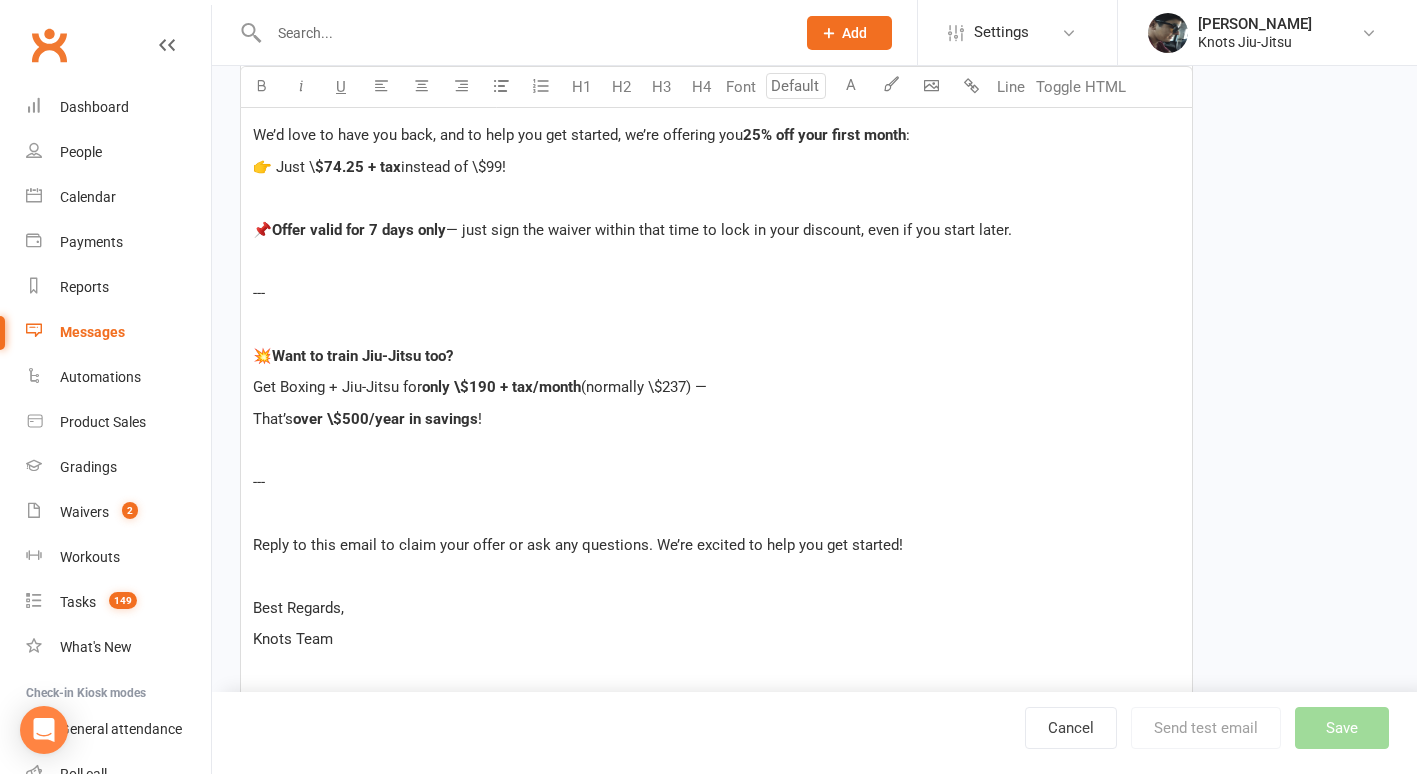 drag, startPoint x: 461, startPoint y: 509, endPoint x: 587, endPoint y: 507, distance: 126.01587 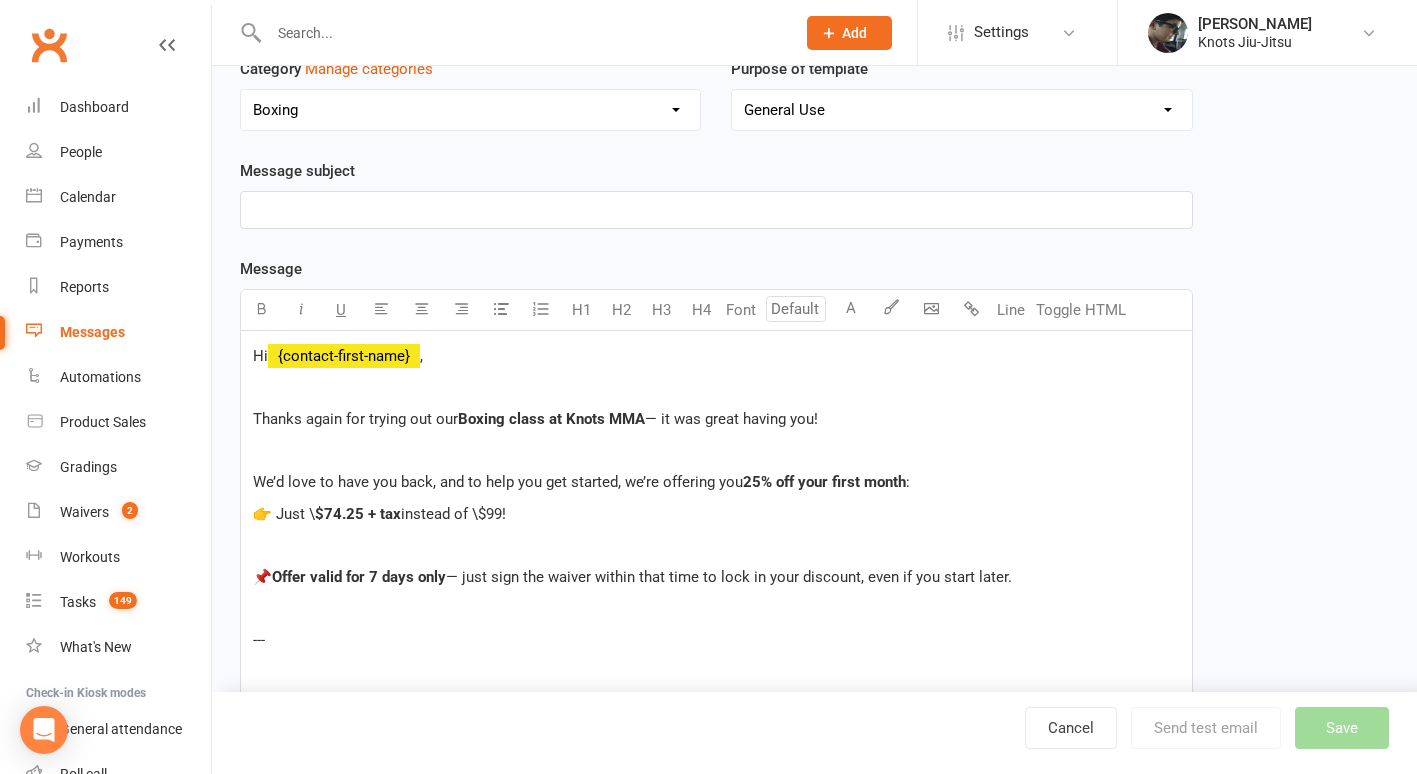 scroll, scrollTop: 112, scrollLeft: 0, axis: vertical 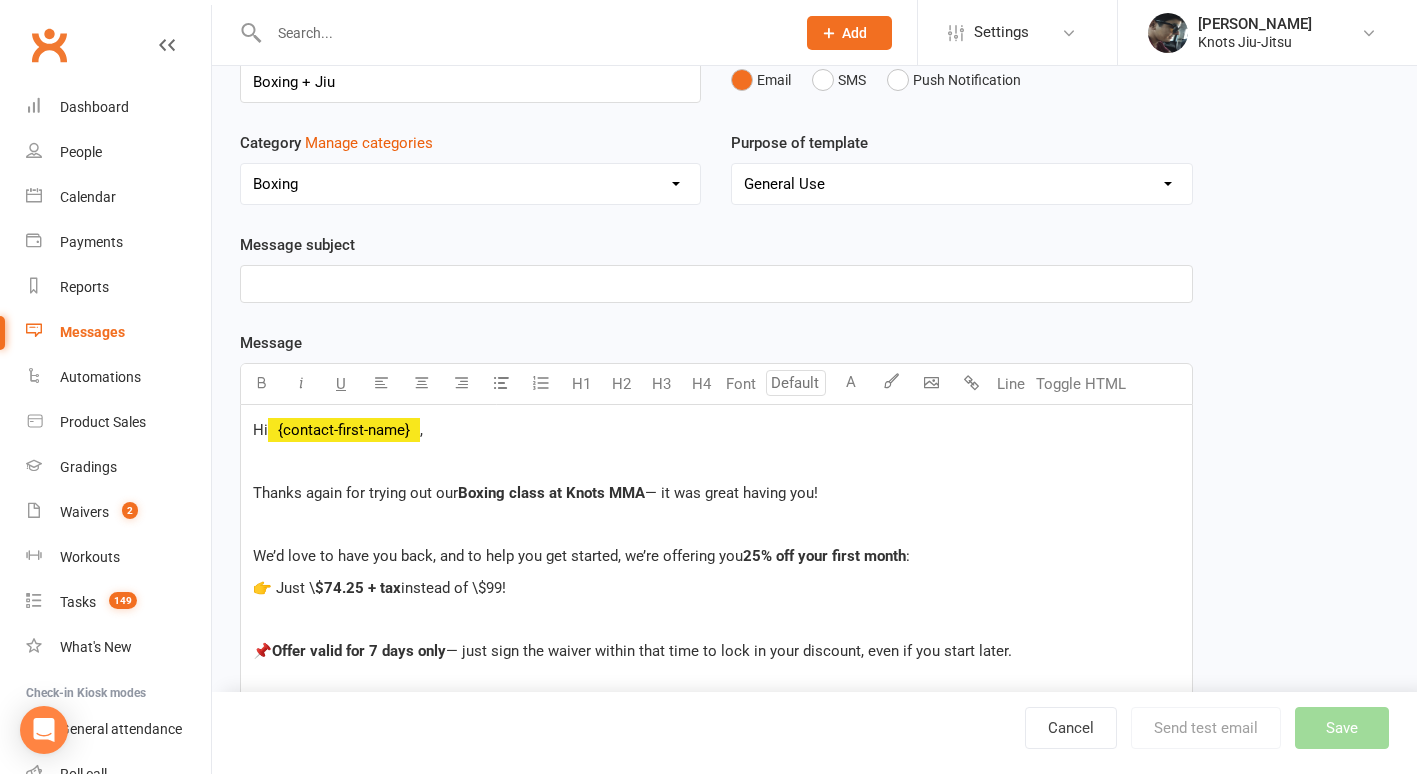click on "﻿" at bounding box center [716, 284] 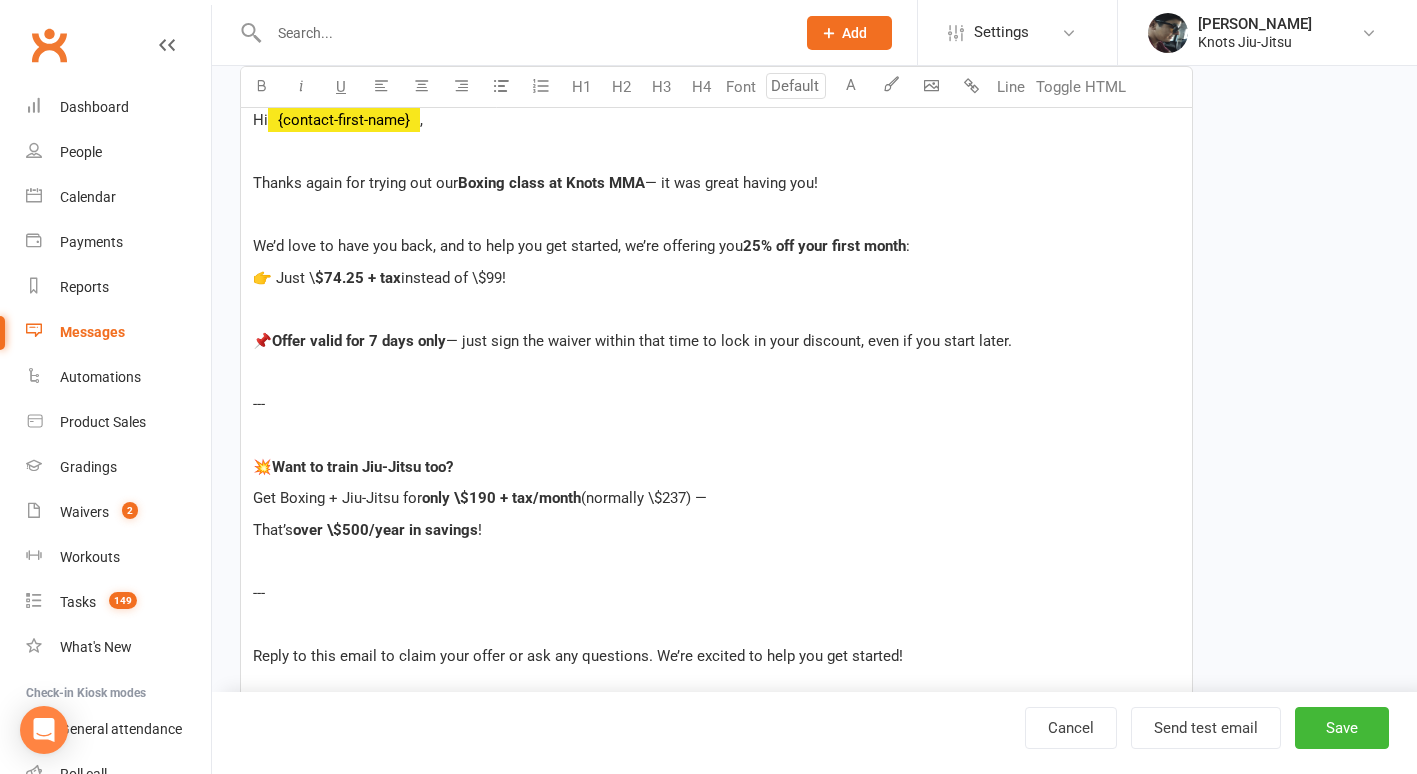 scroll, scrollTop: 135, scrollLeft: 0, axis: vertical 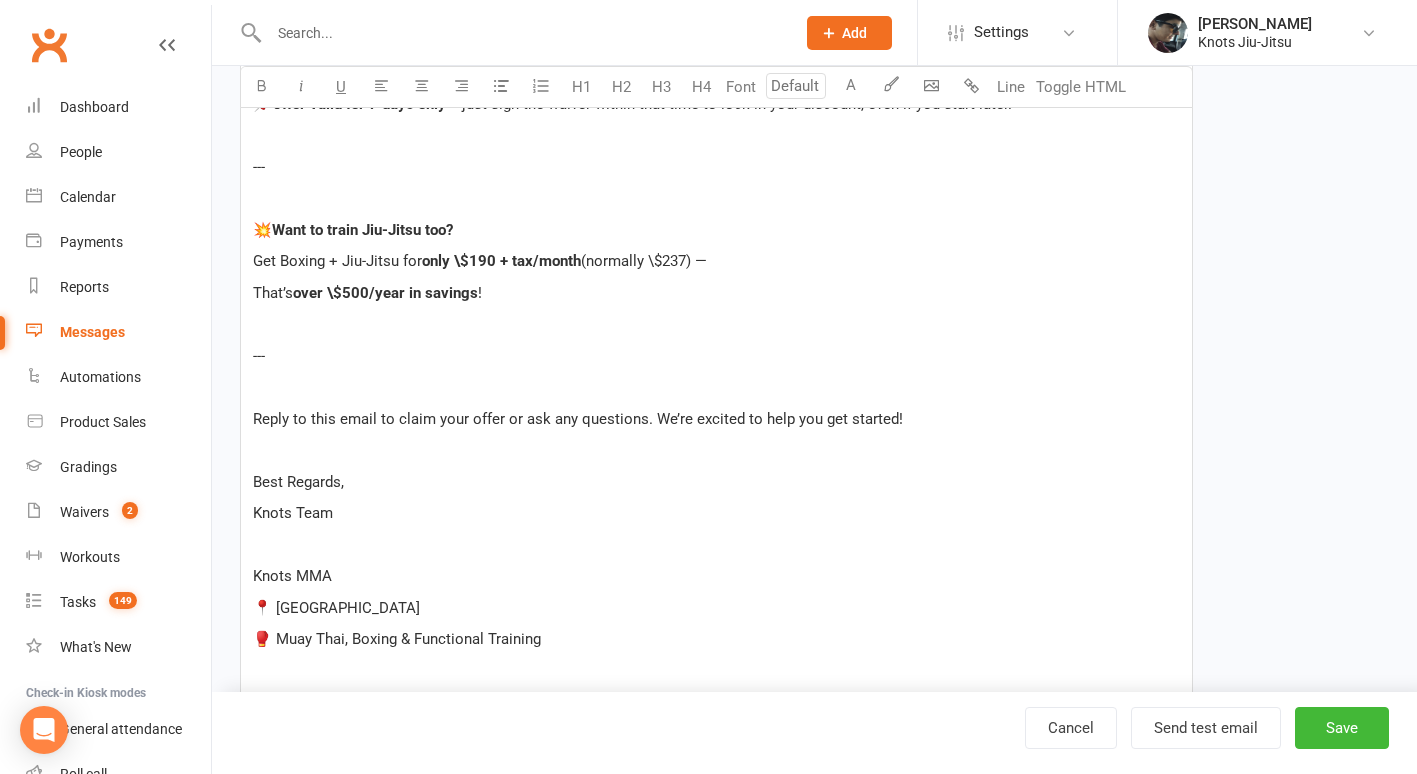 drag, startPoint x: 462, startPoint y: 467, endPoint x: 634, endPoint y: 467, distance: 172 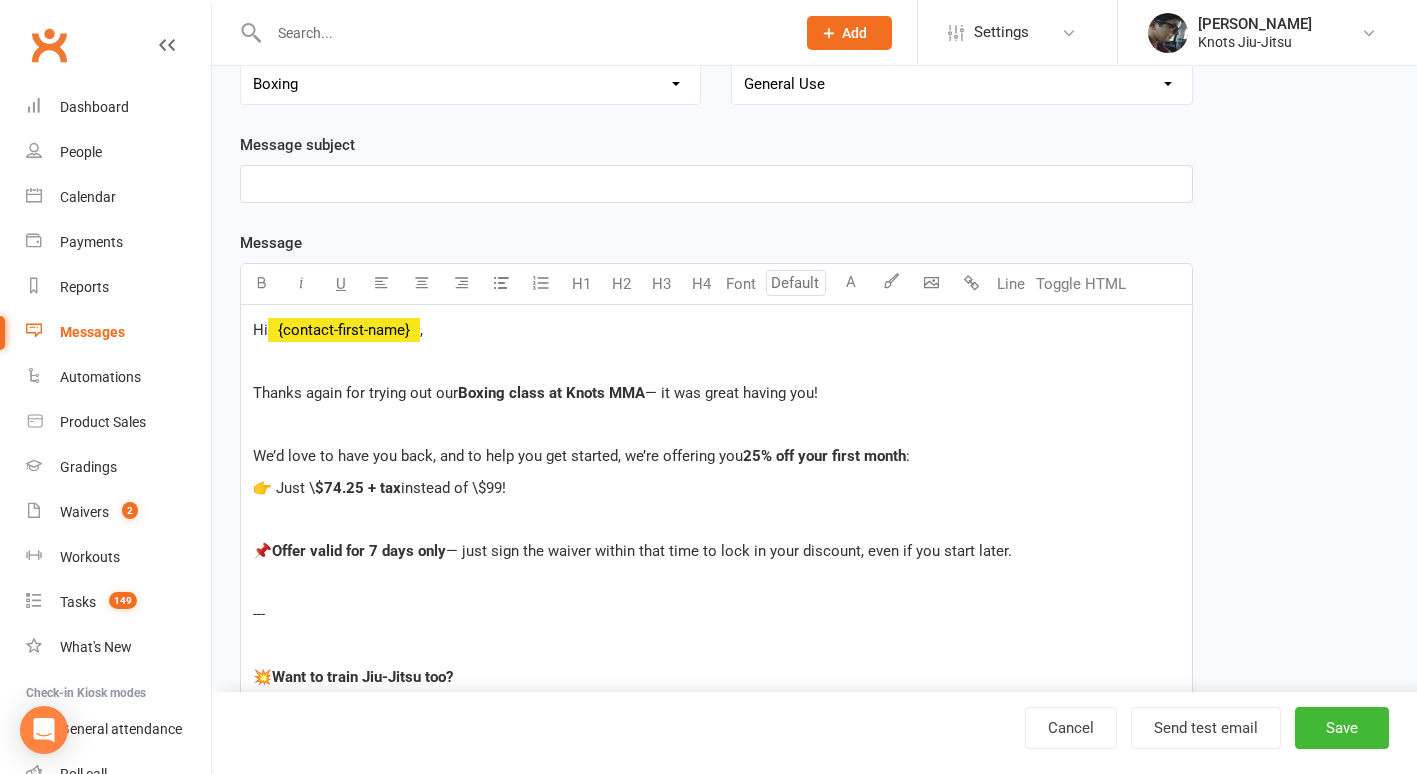scroll, scrollTop: 211, scrollLeft: 0, axis: vertical 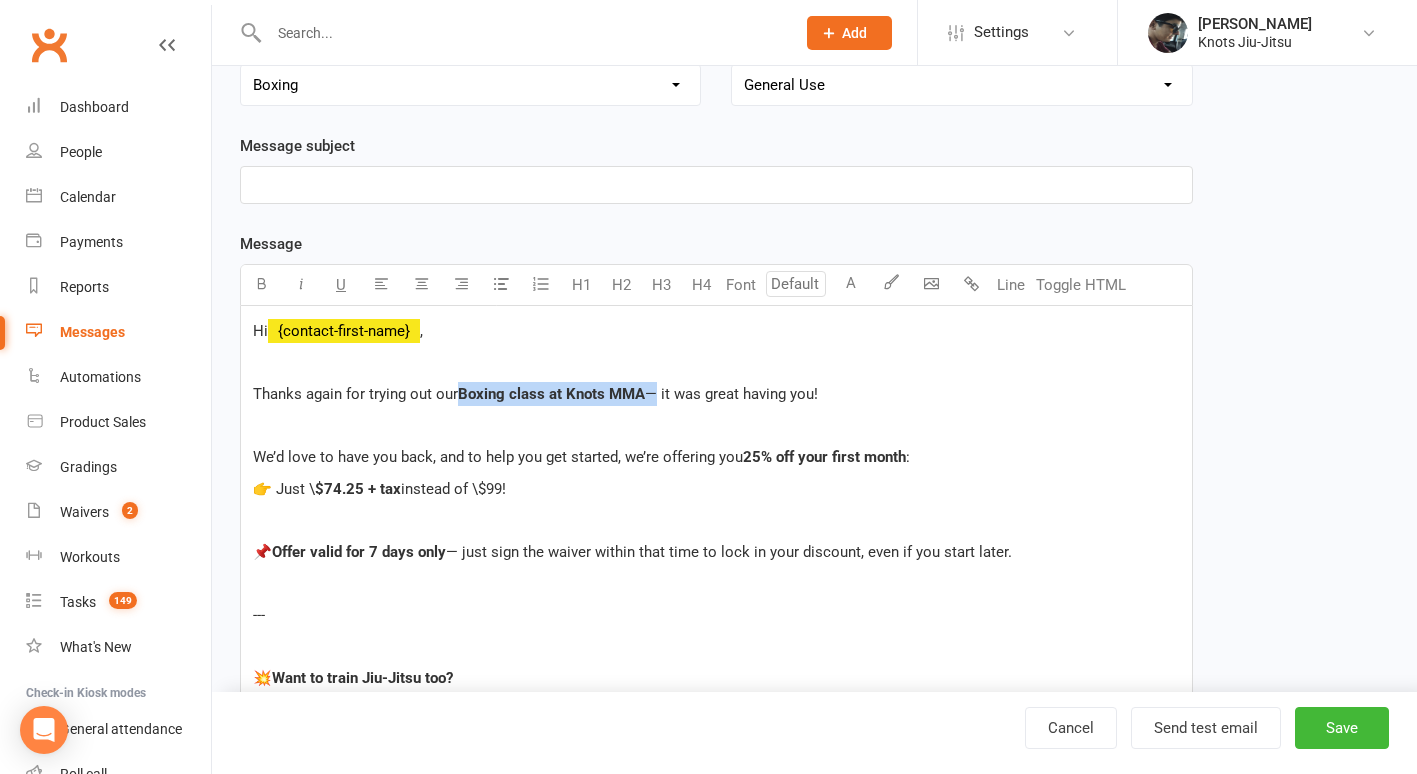 drag, startPoint x: 457, startPoint y: 390, endPoint x: 653, endPoint y: 398, distance: 196.1632 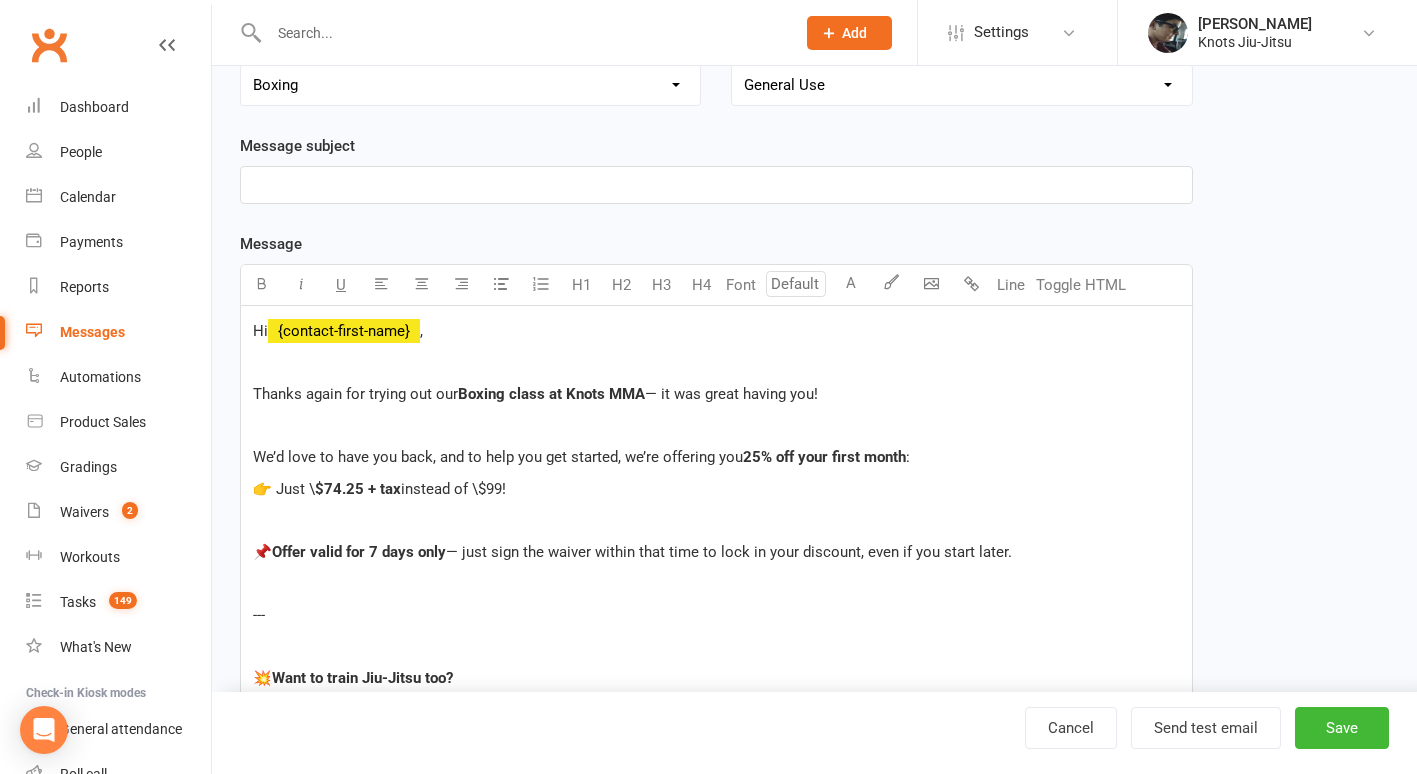 click on "﻿" at bounding box center [716, 185] 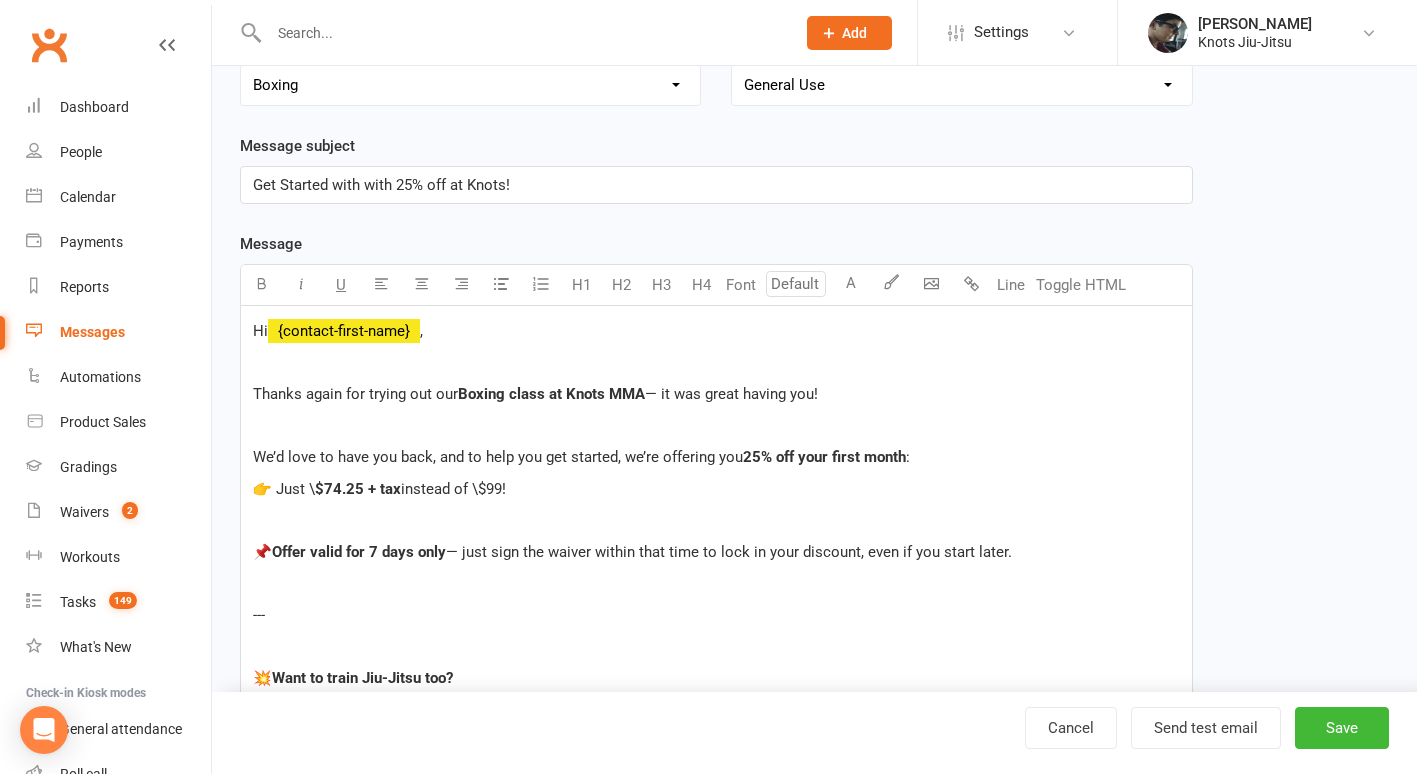 click on "Get Started with with 25% off at Knots!" at bounding box center [381, 185] 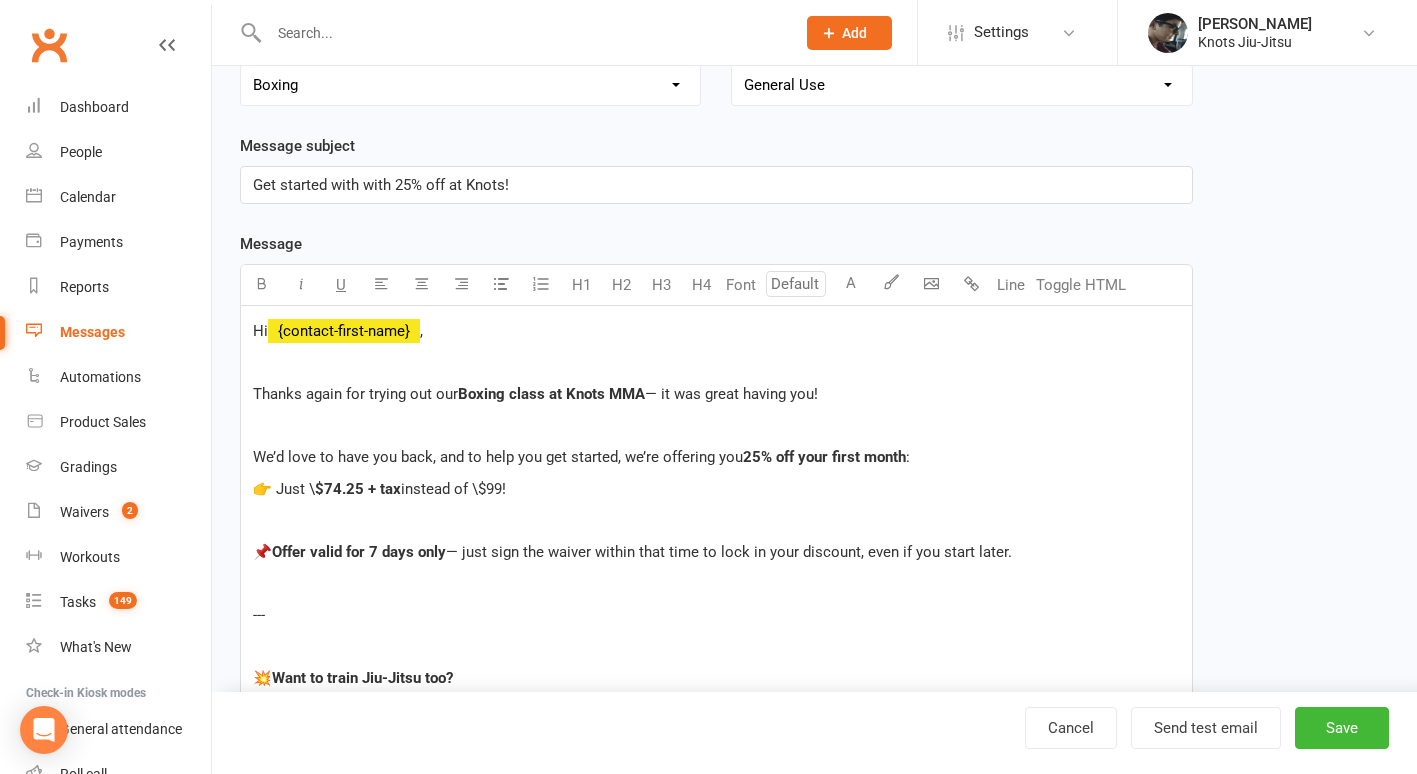 click on "Get started with with 25% off at Knots!" at bounding box center (381, 185) 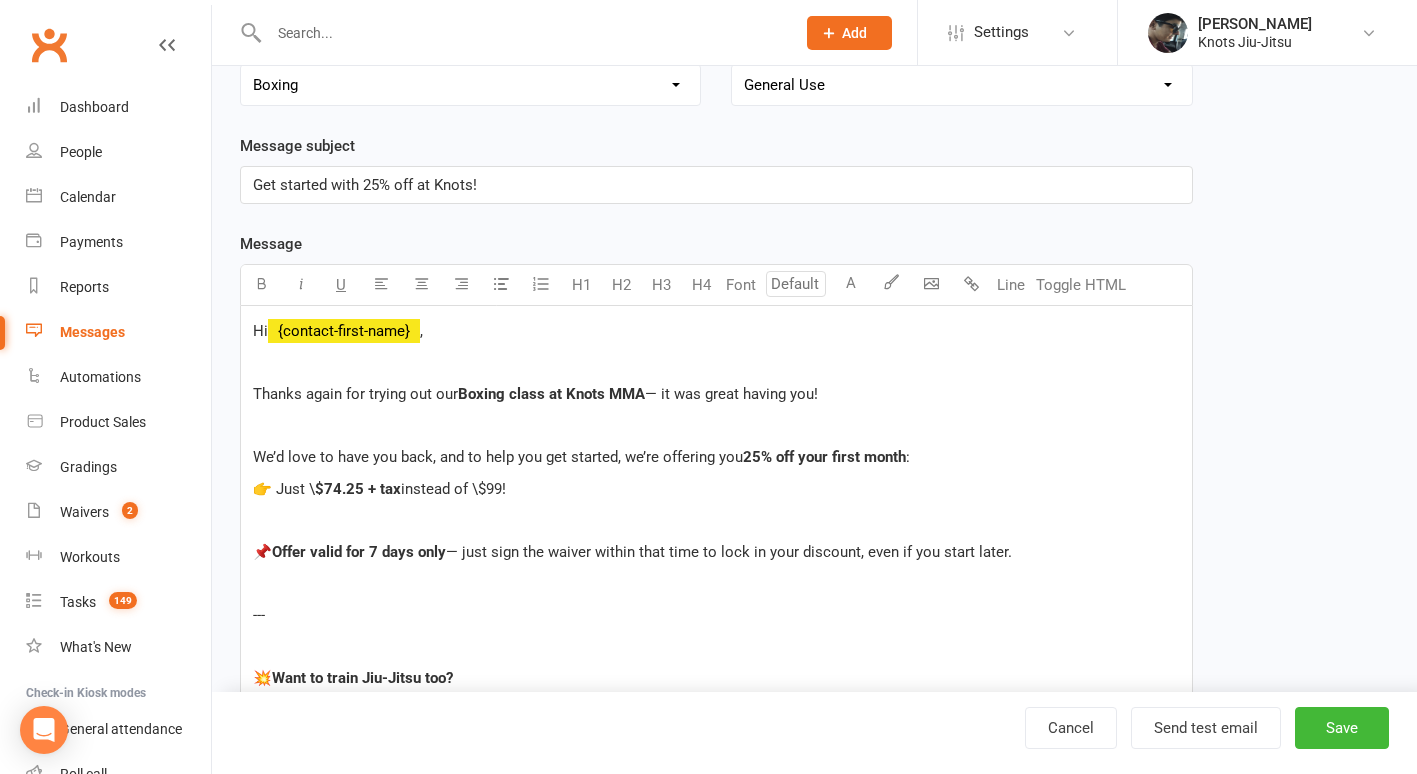 click on "Get started with 25% off at Knots!" at bounding box center [716, 185] 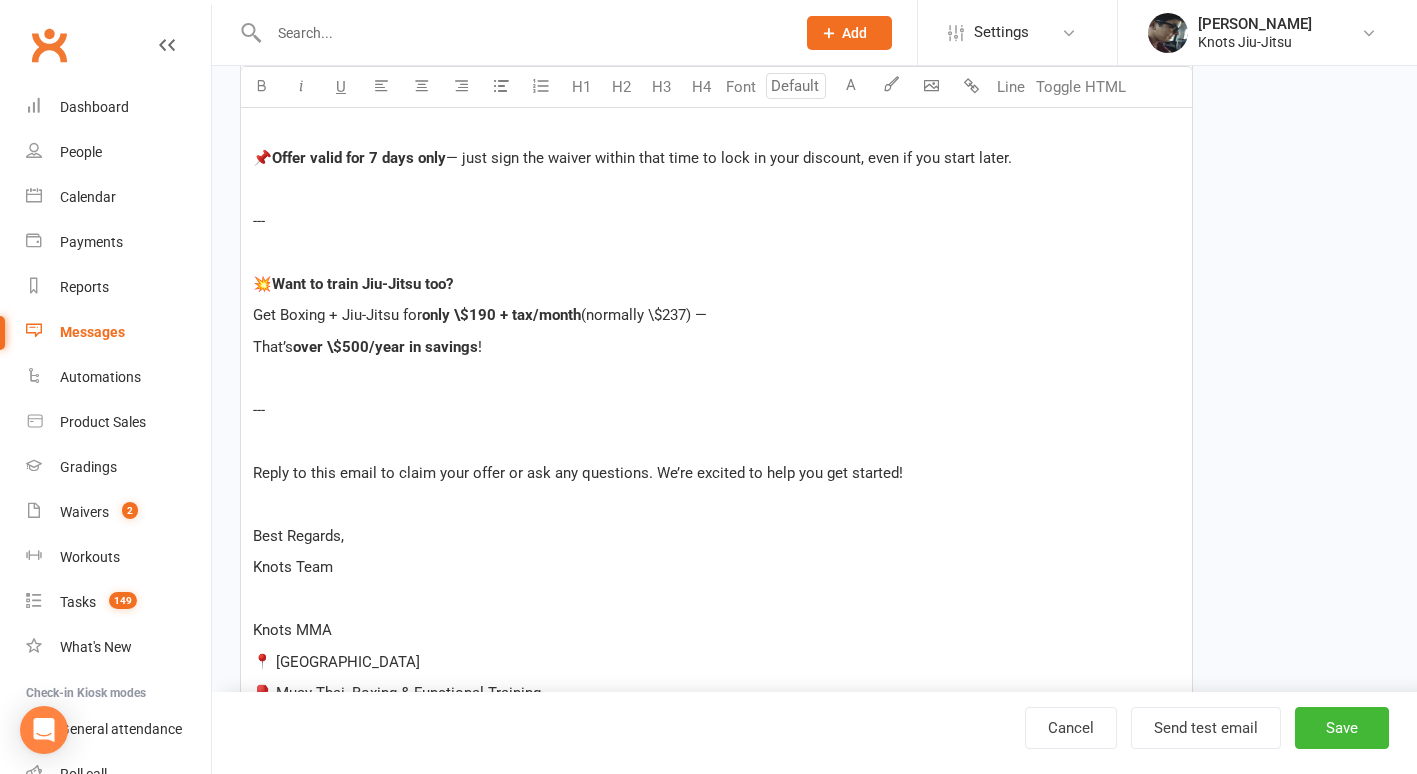 scroll, scrollTop: 606, scrollLeft: 0, axis: vertical 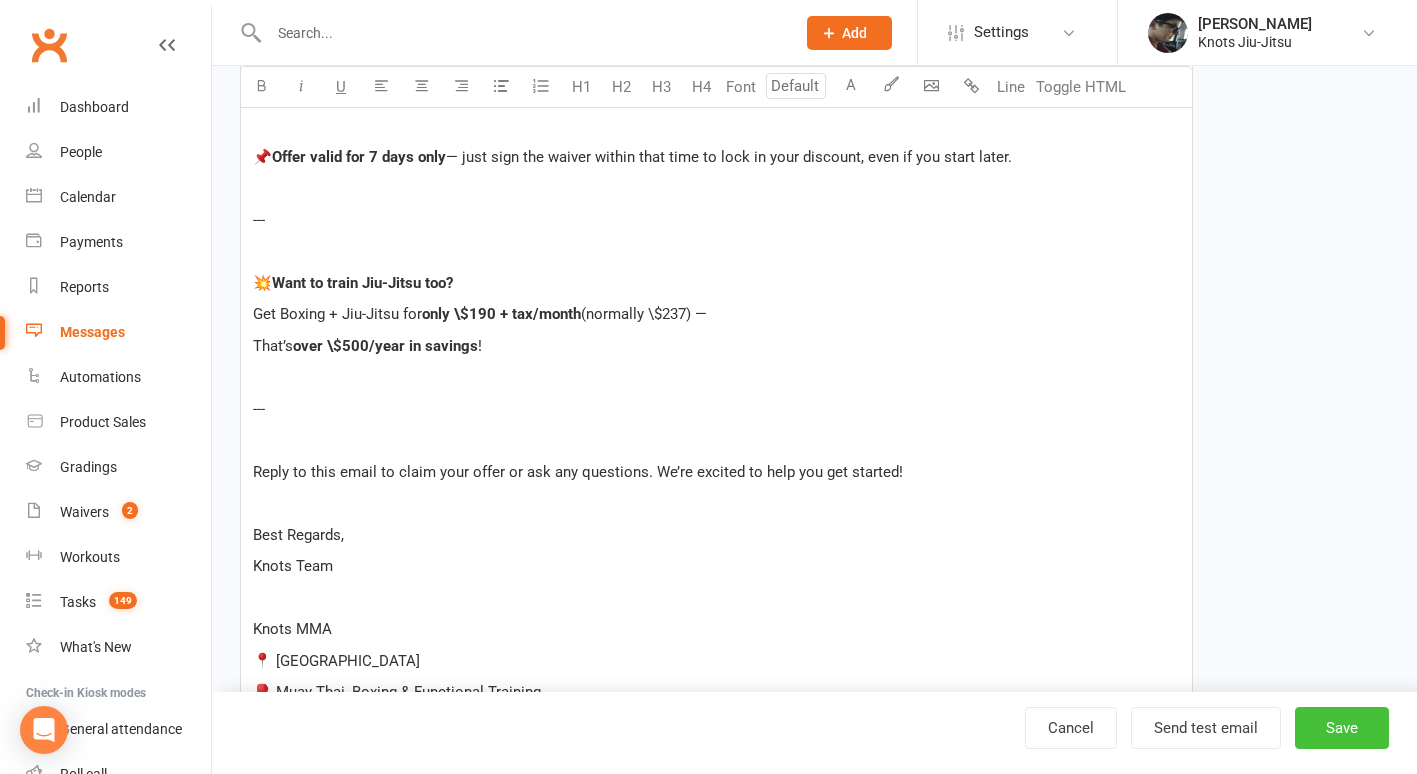 click on "Save" at bounding box center (1342, 728) 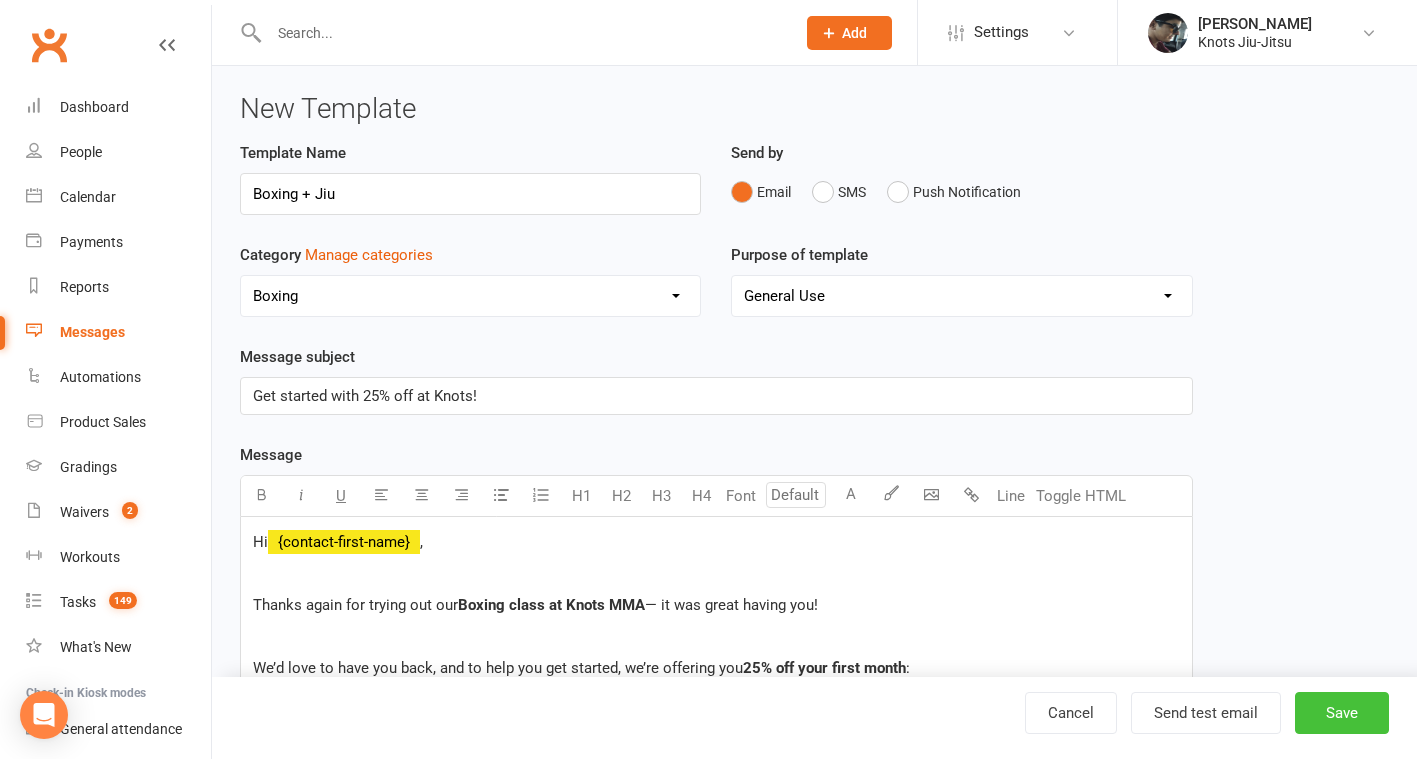 select on "grid" 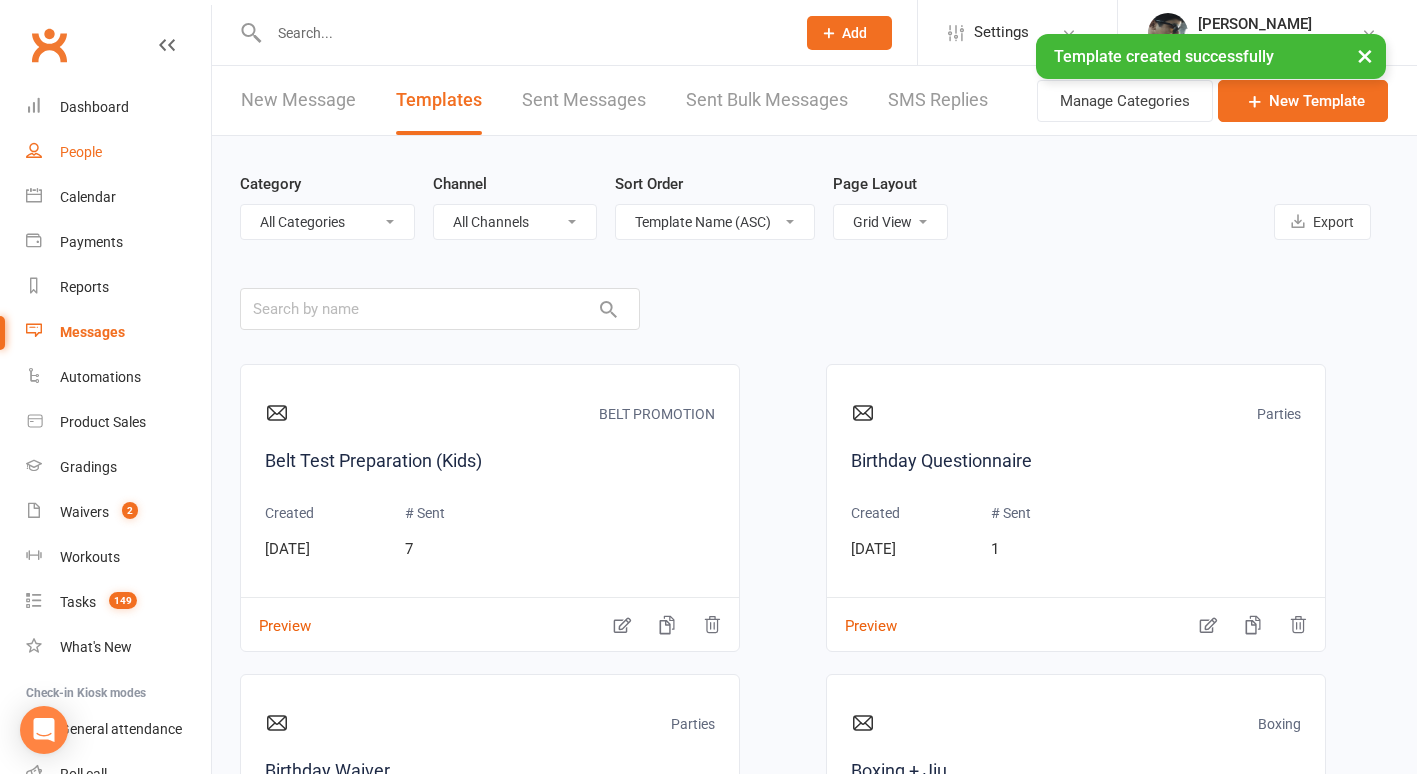 click on "People" at bounding box center [118, 152] 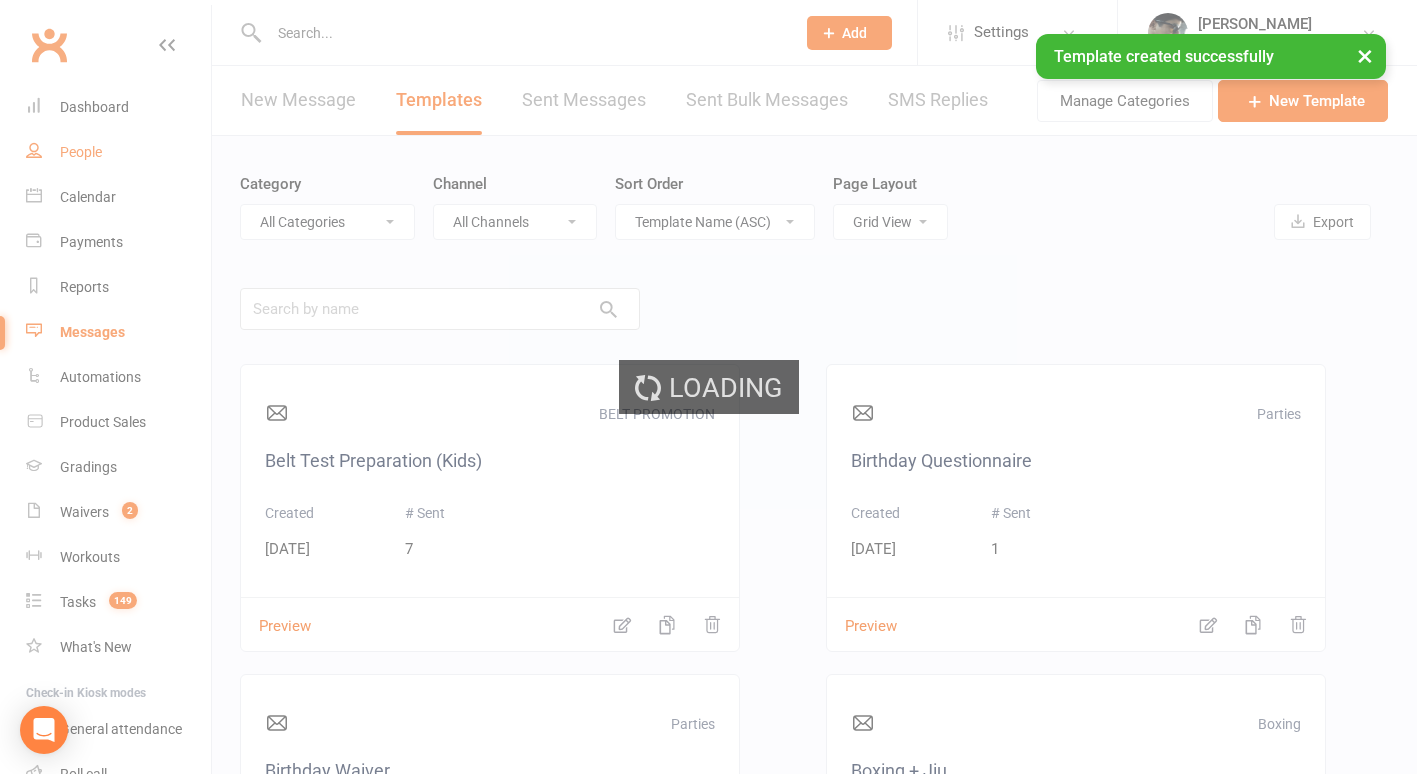 select on "100" 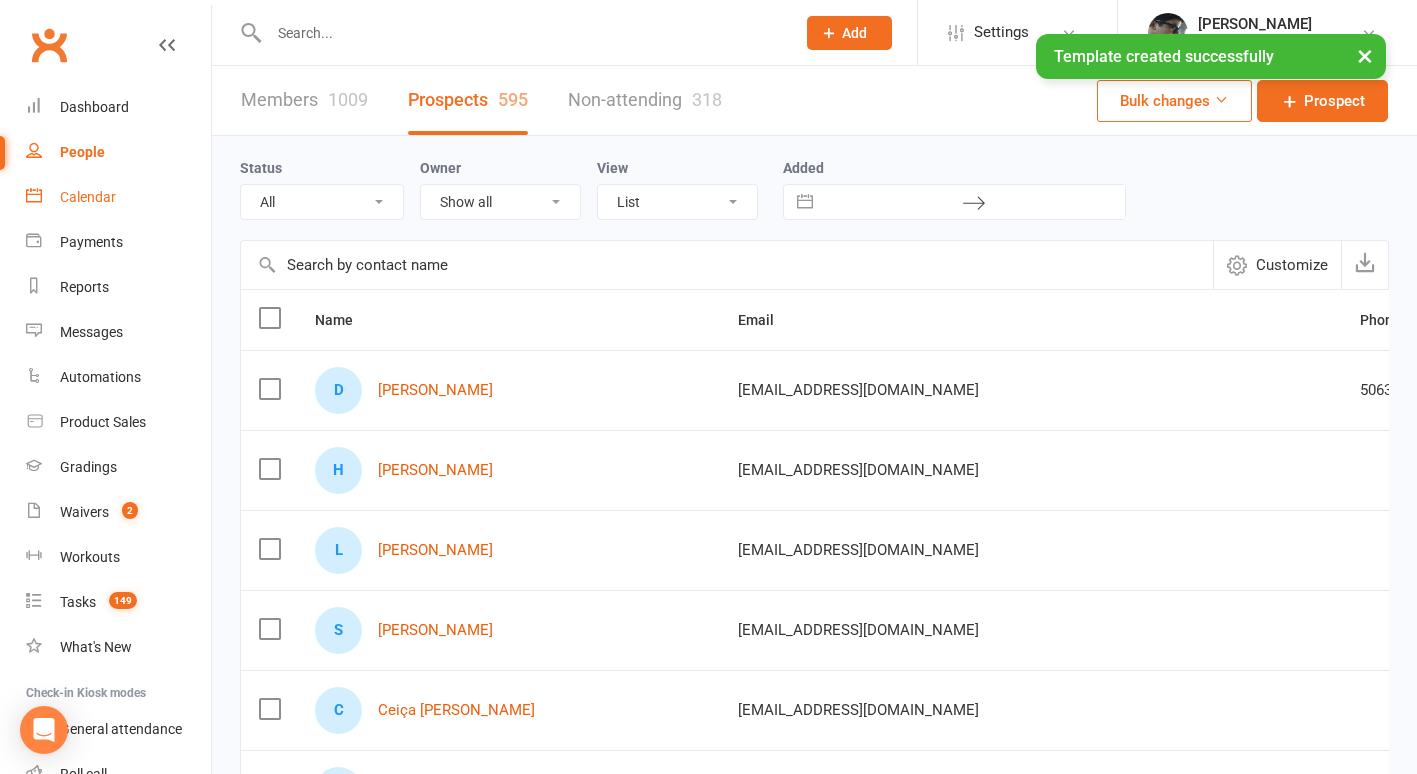 click on "Calendar" at bounding box center (88, 197) 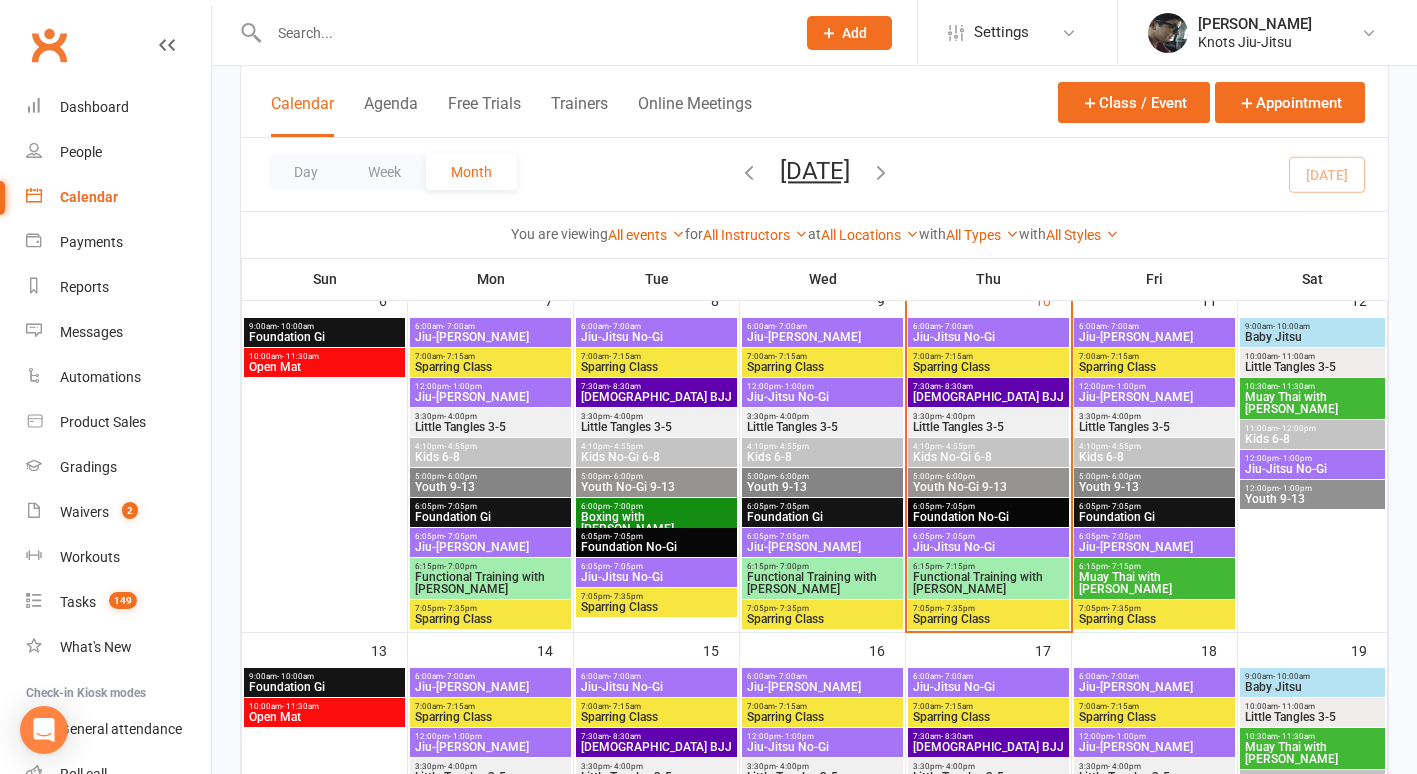 scroll, scrollTop: 491, scrollLeft: 0, axis: vertical 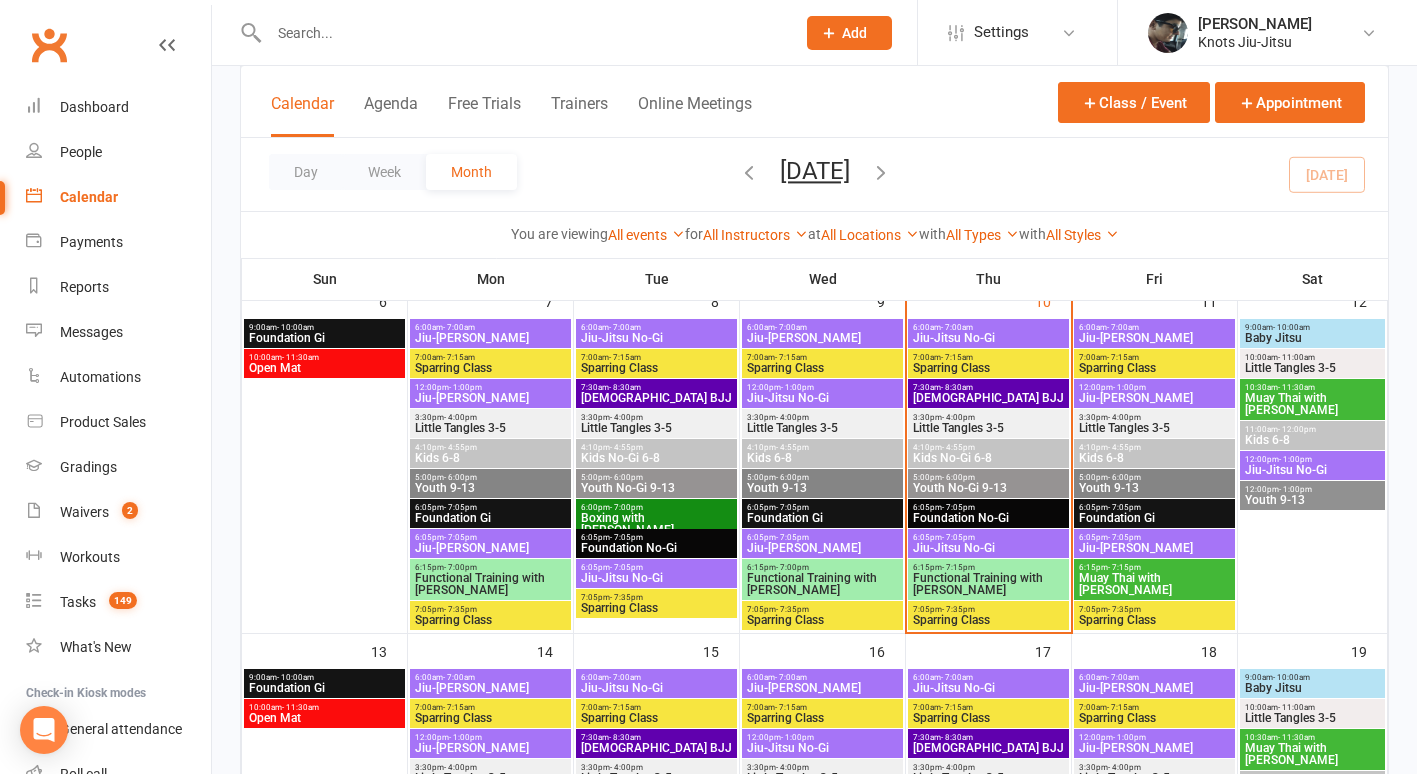 click on "Boxing with [PERSON_NAME]" at bounding box center (656, 524) 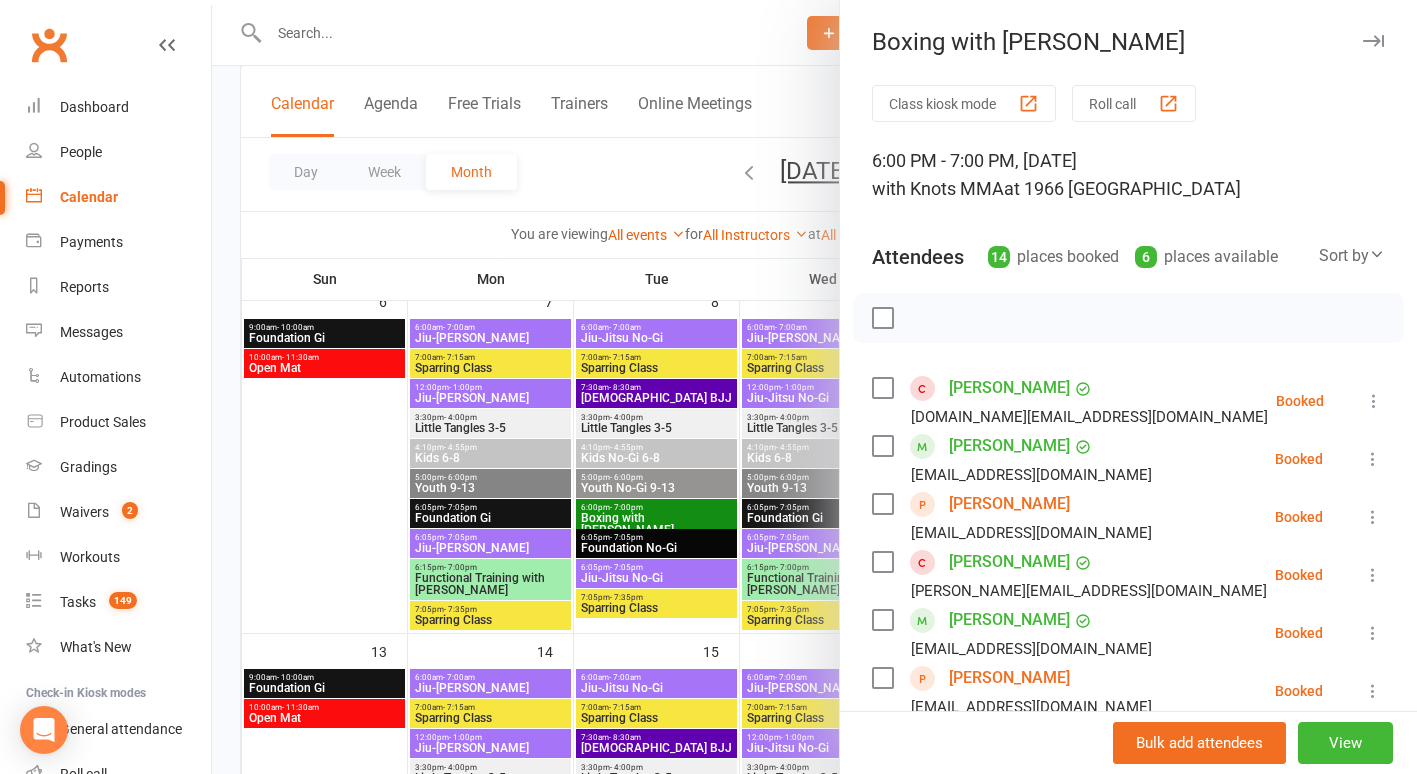 click at bounding box center (814, 387) 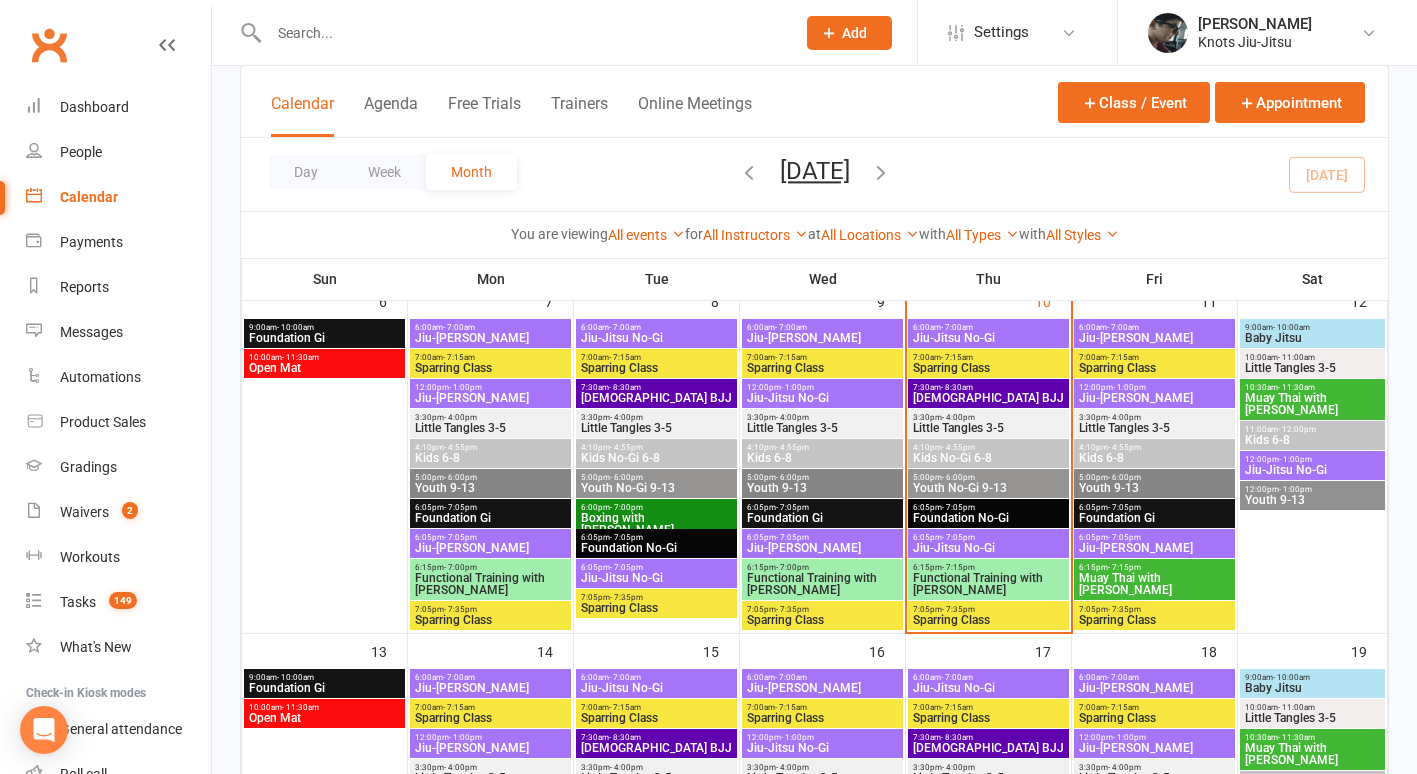 click at bounding box center (522, 33) 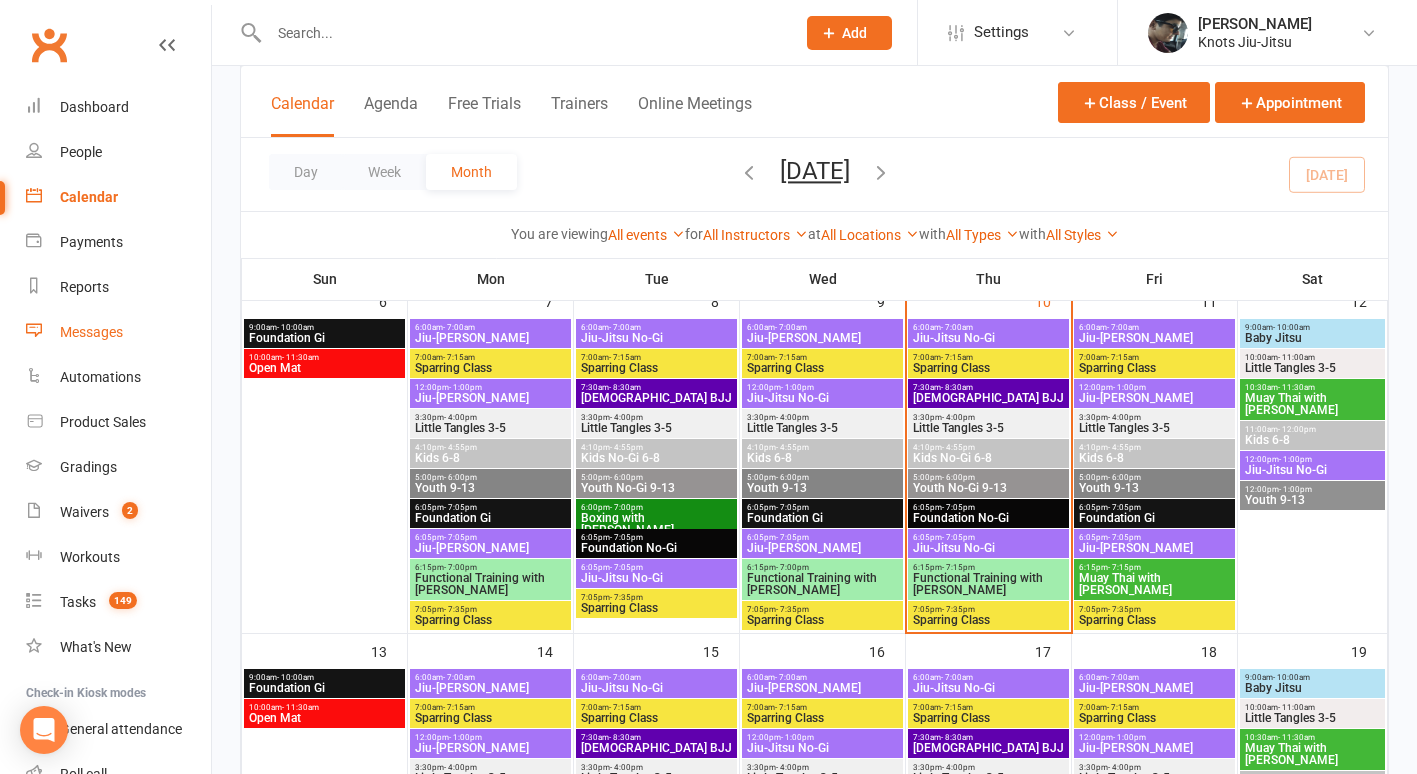 click on "Messages" at bounding box center (118, 332) 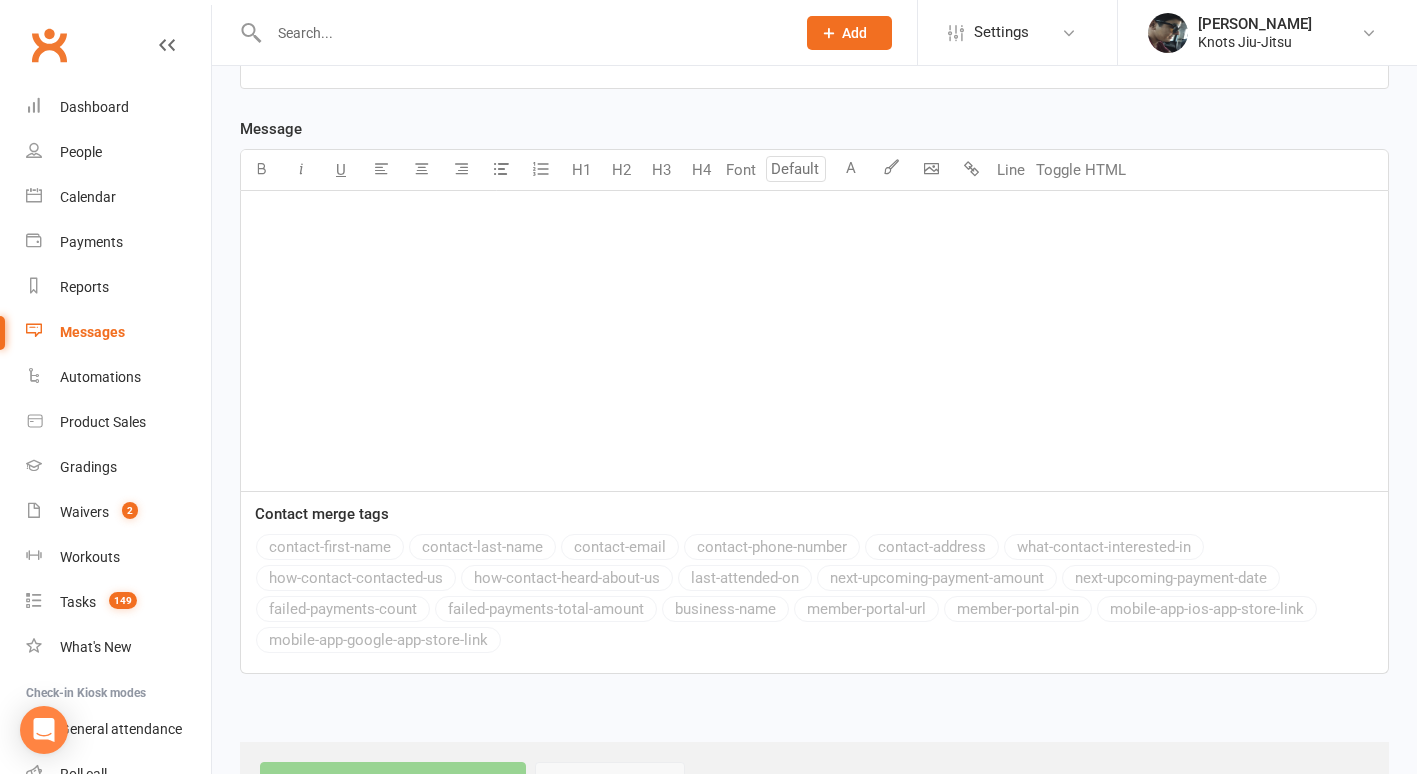 scroll, scrollTop: 0, scrollLeft: 0, axis: both 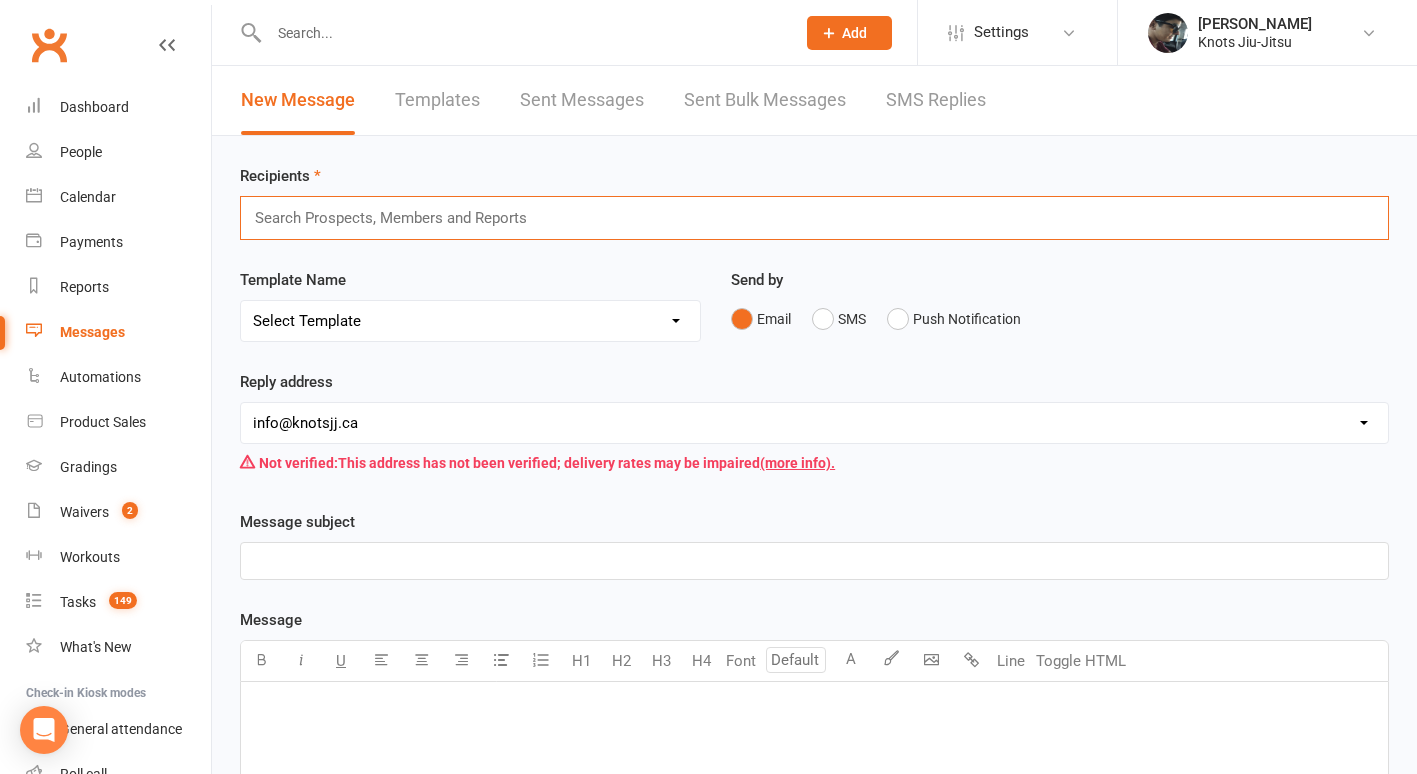 click at bounding box center (399, 218) 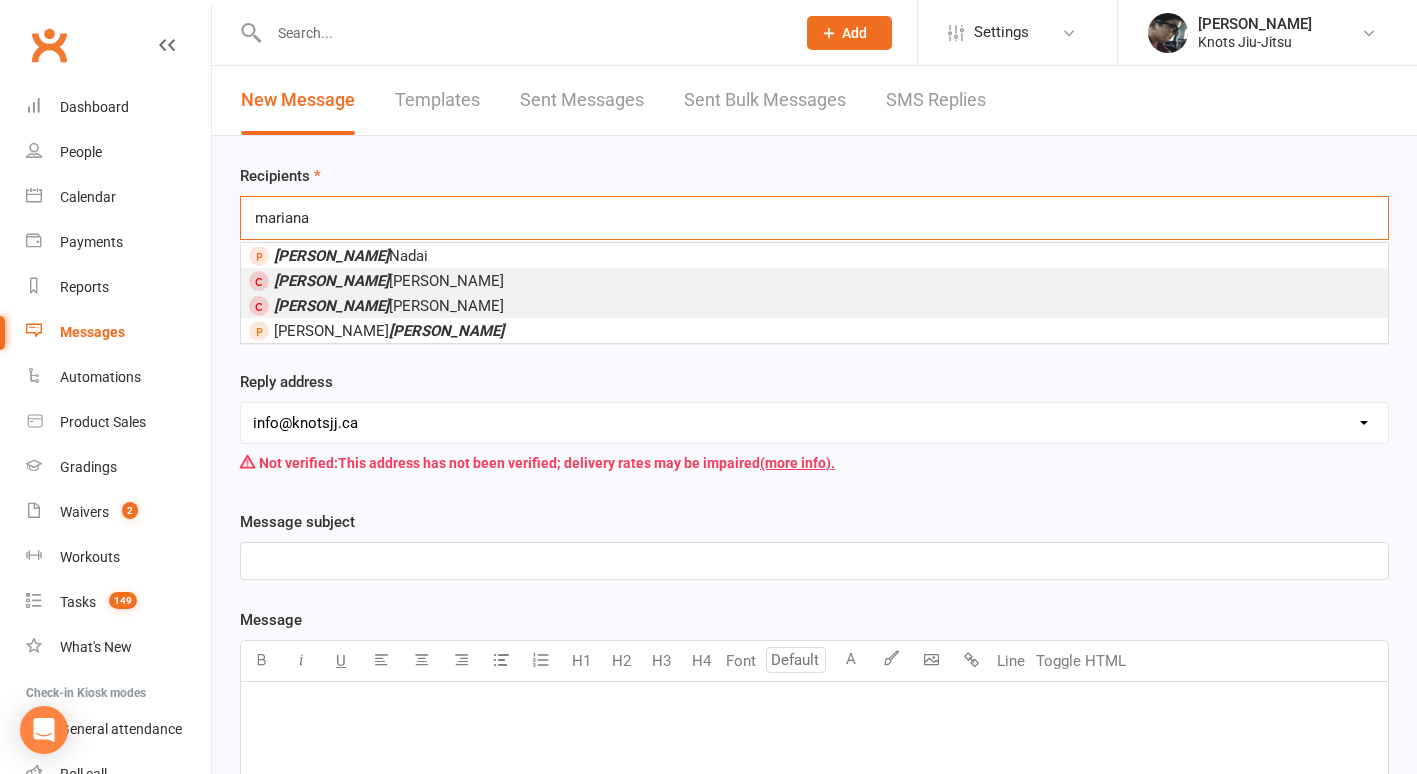 type on "mariana" 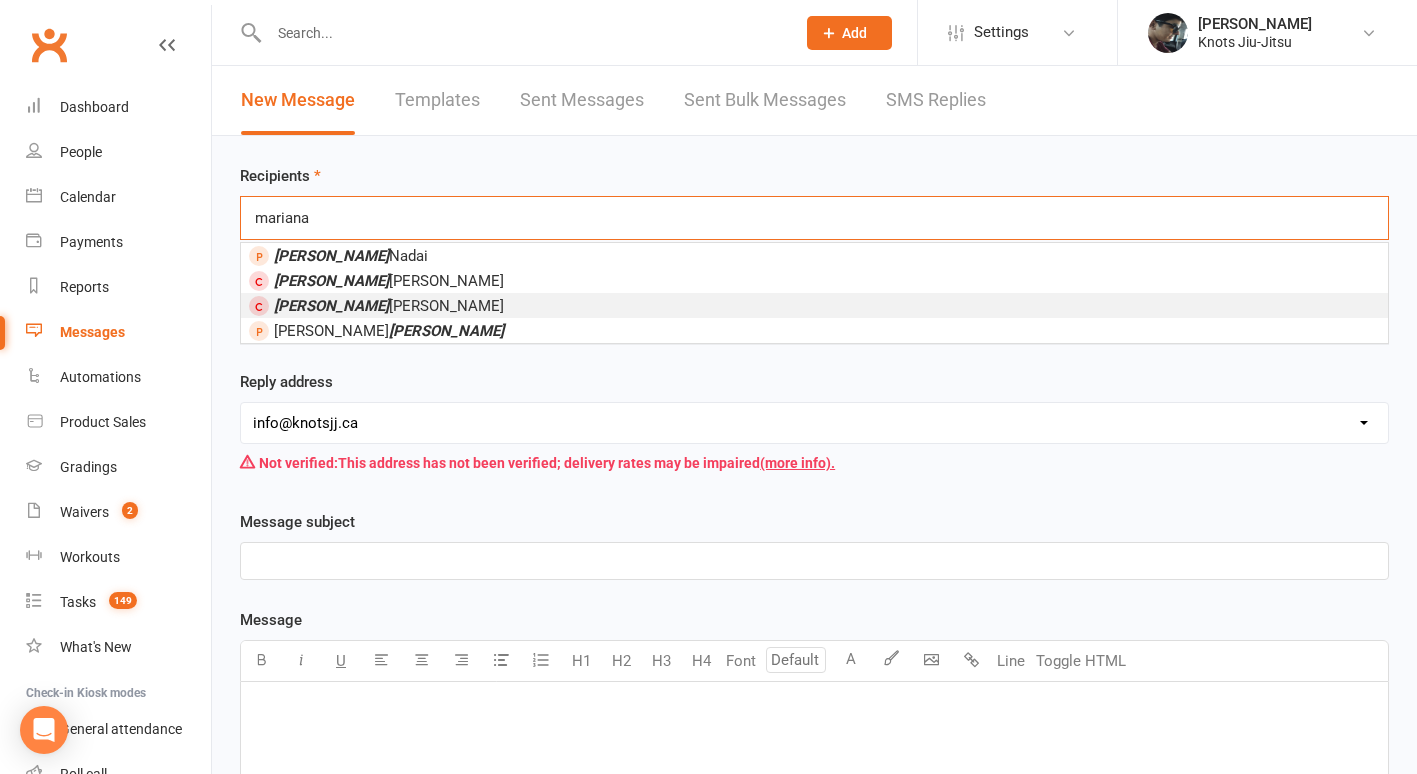 click on "[PERSON_NAME]" at bounding box center (389, 306) 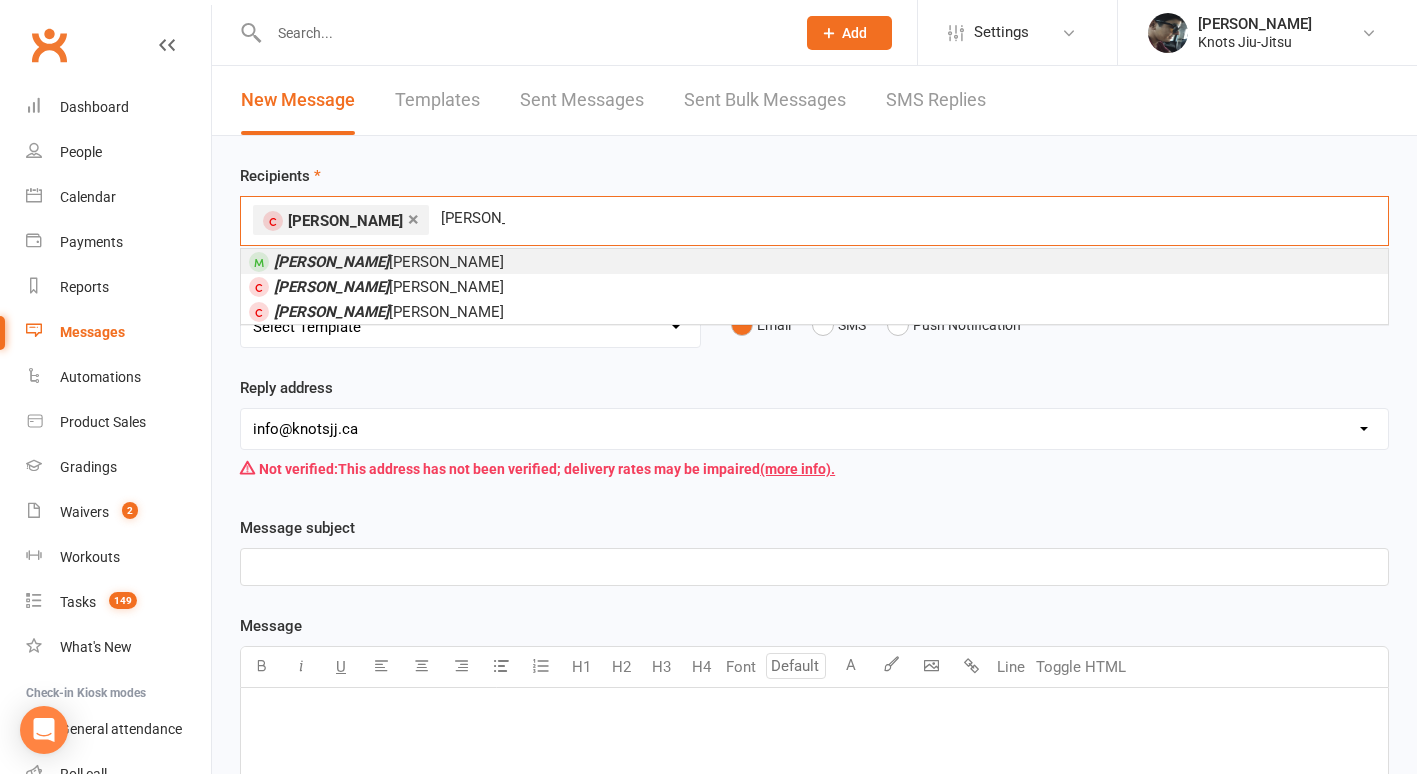 type on "[PERSON_NAME]" 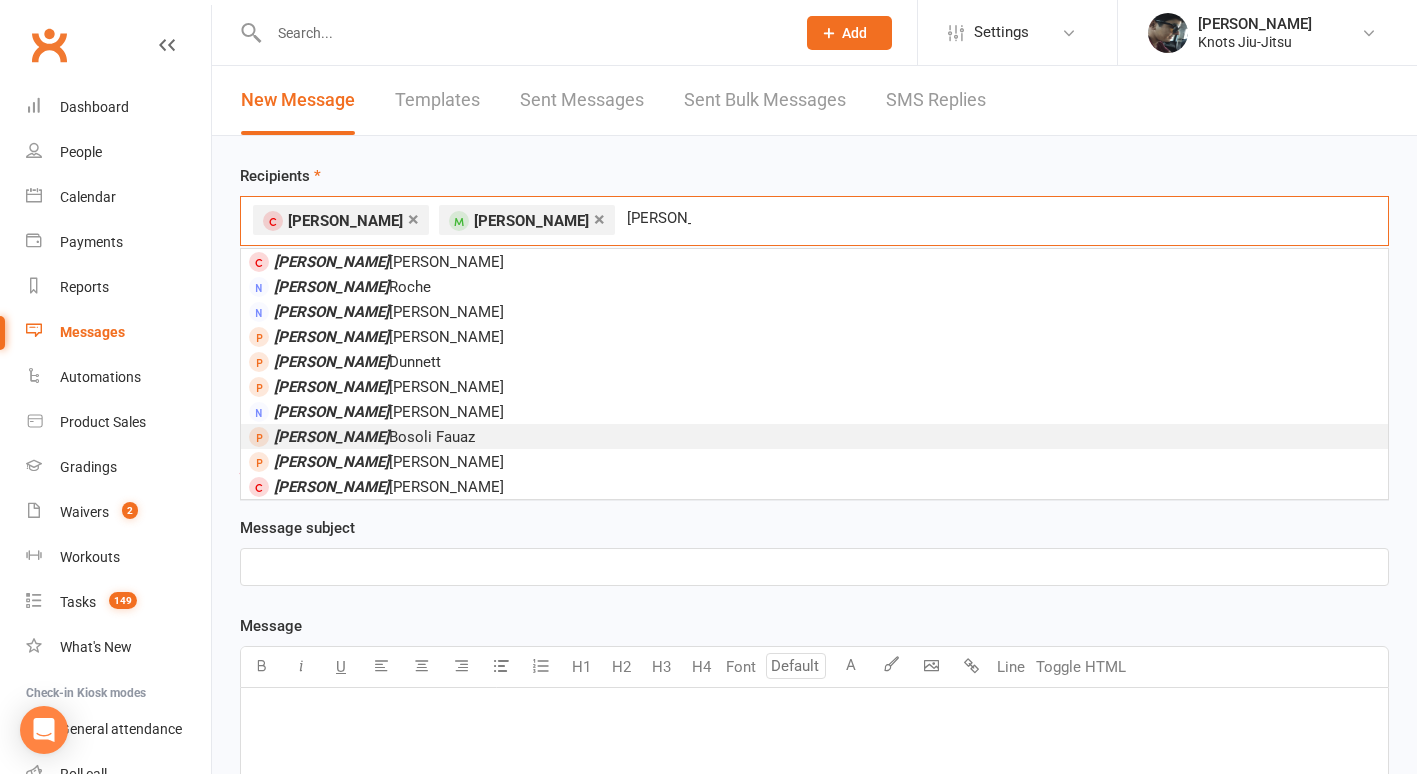 type on "[PERSON_NAME]" 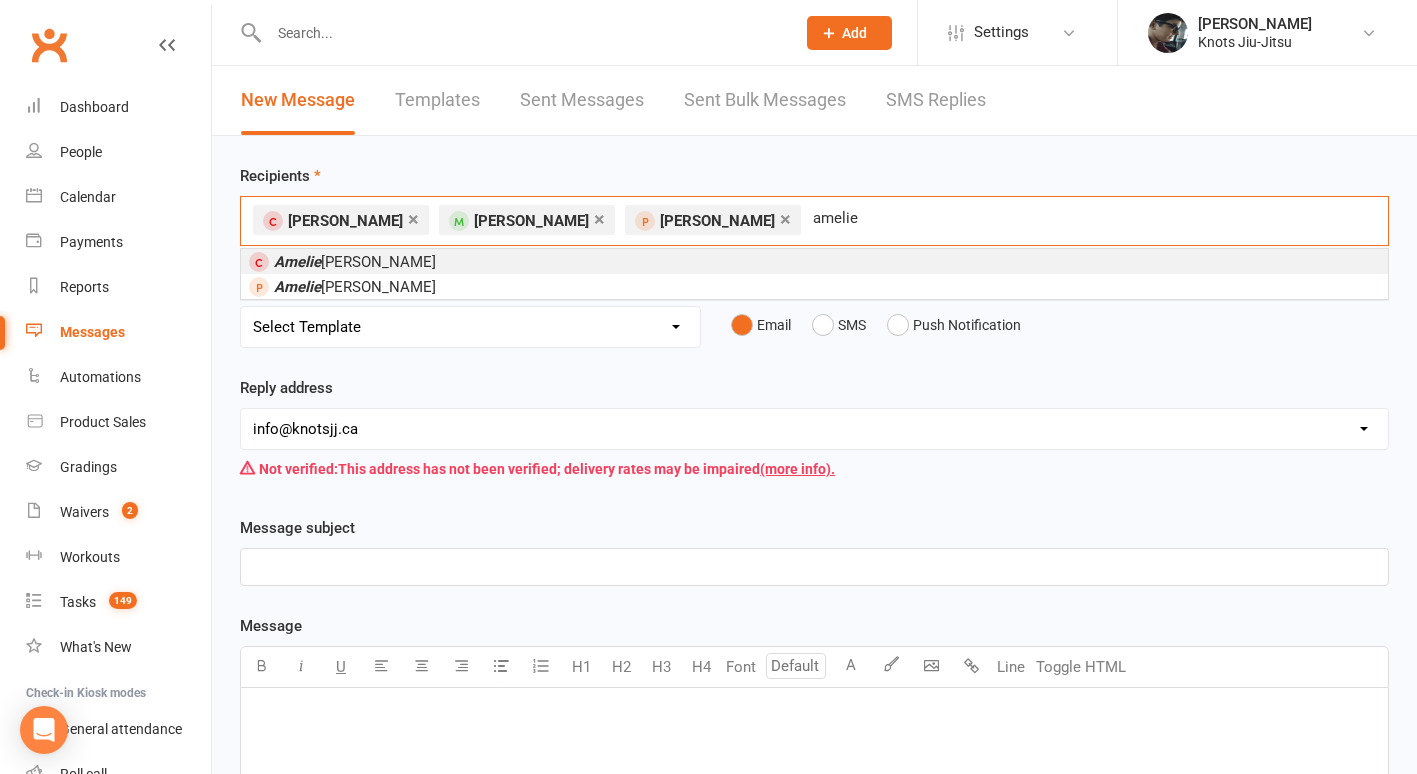 type on "amelie" 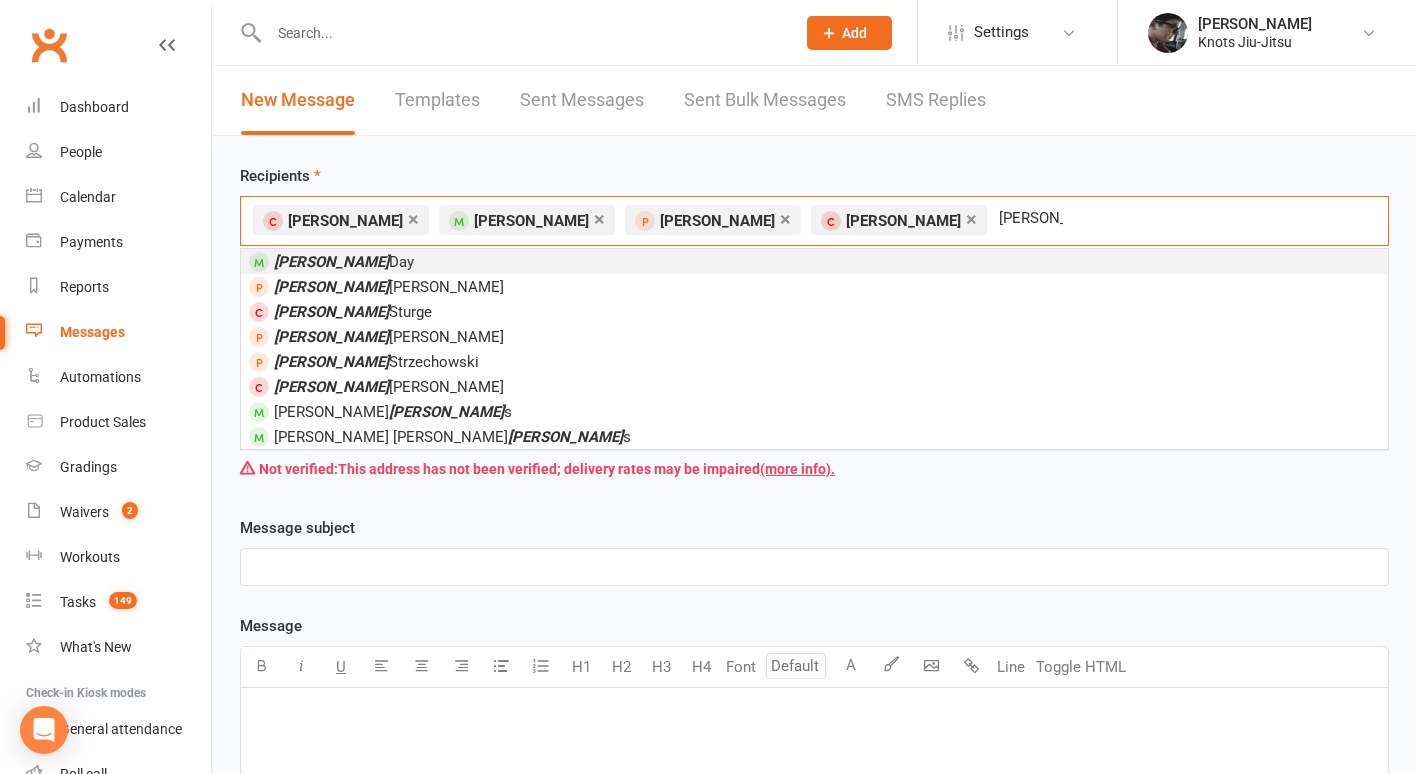 type on "[PERSON_NAME]" 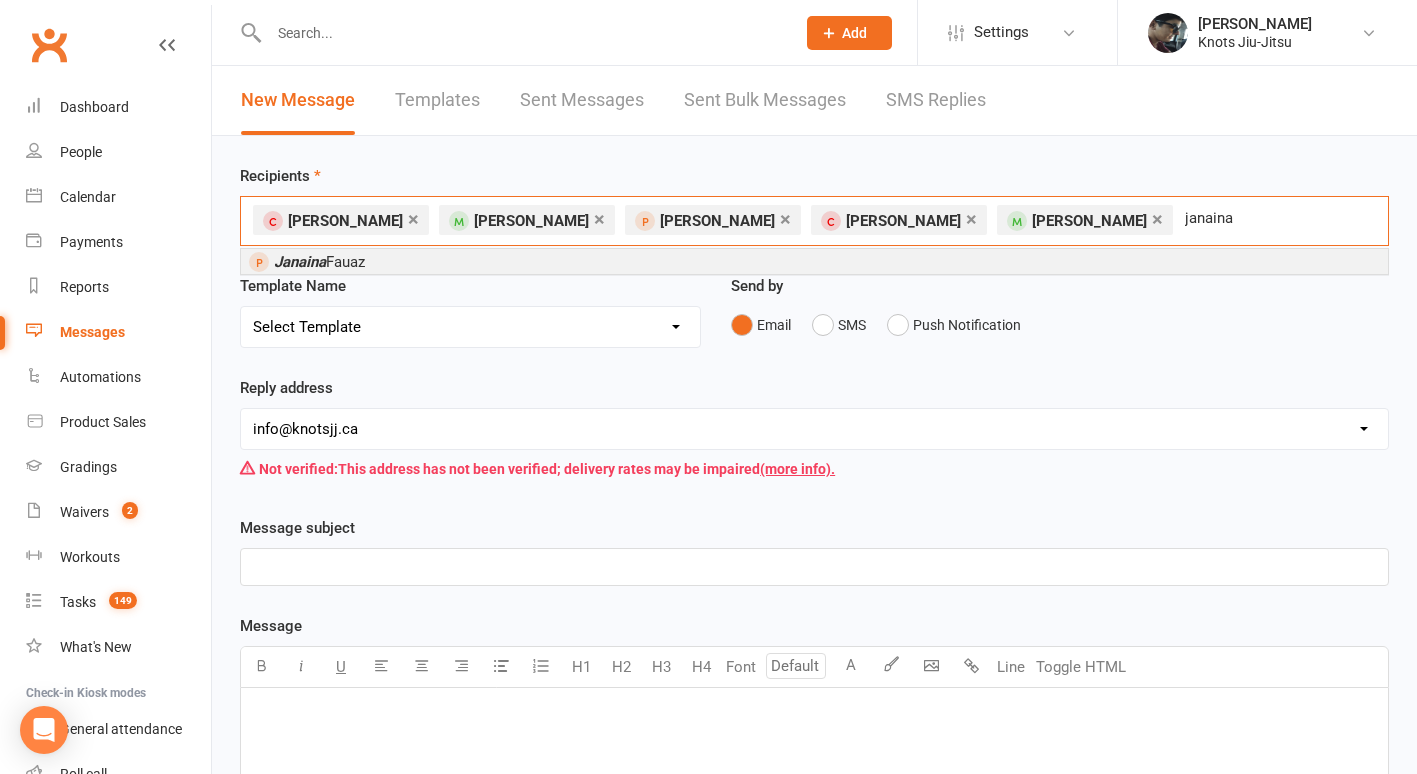 type on "janaina" 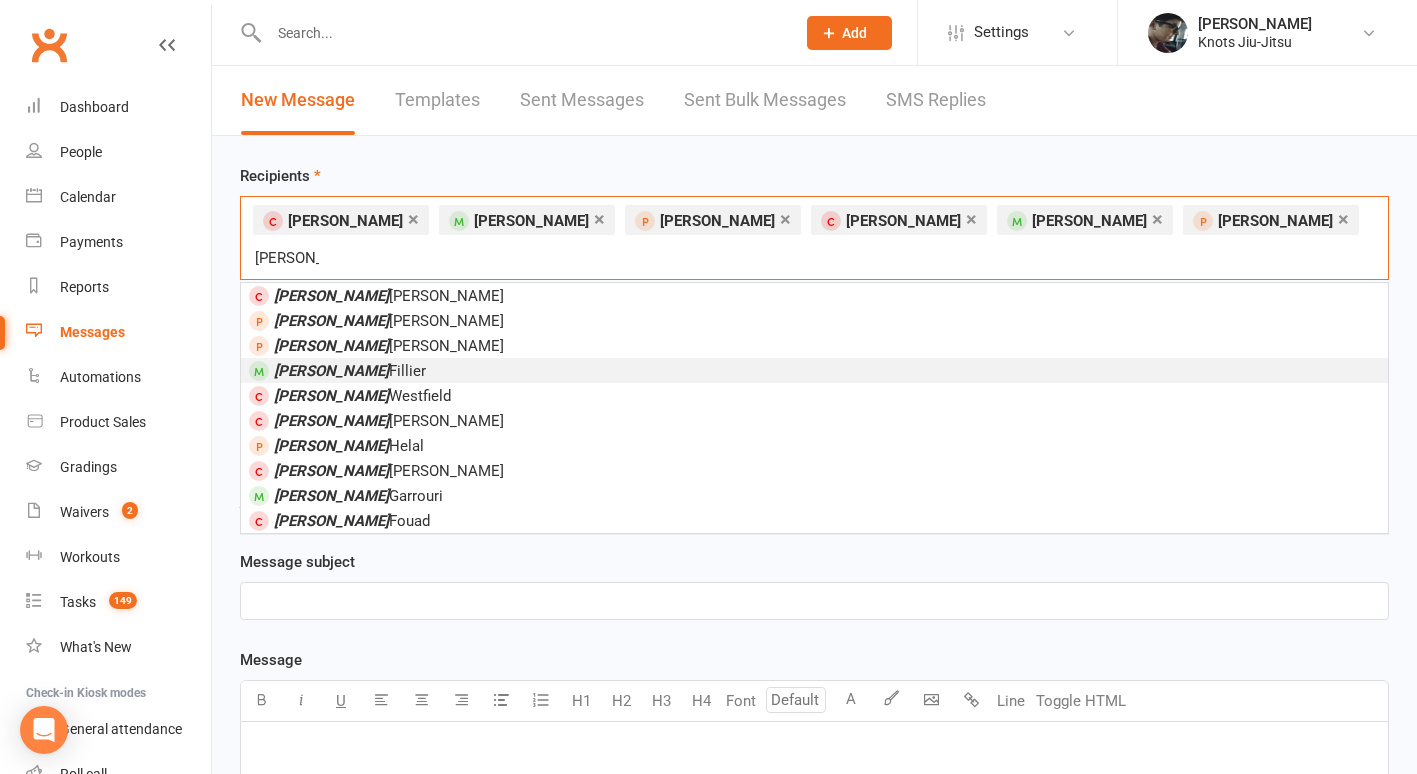 type on "[PERSON_NAME]" 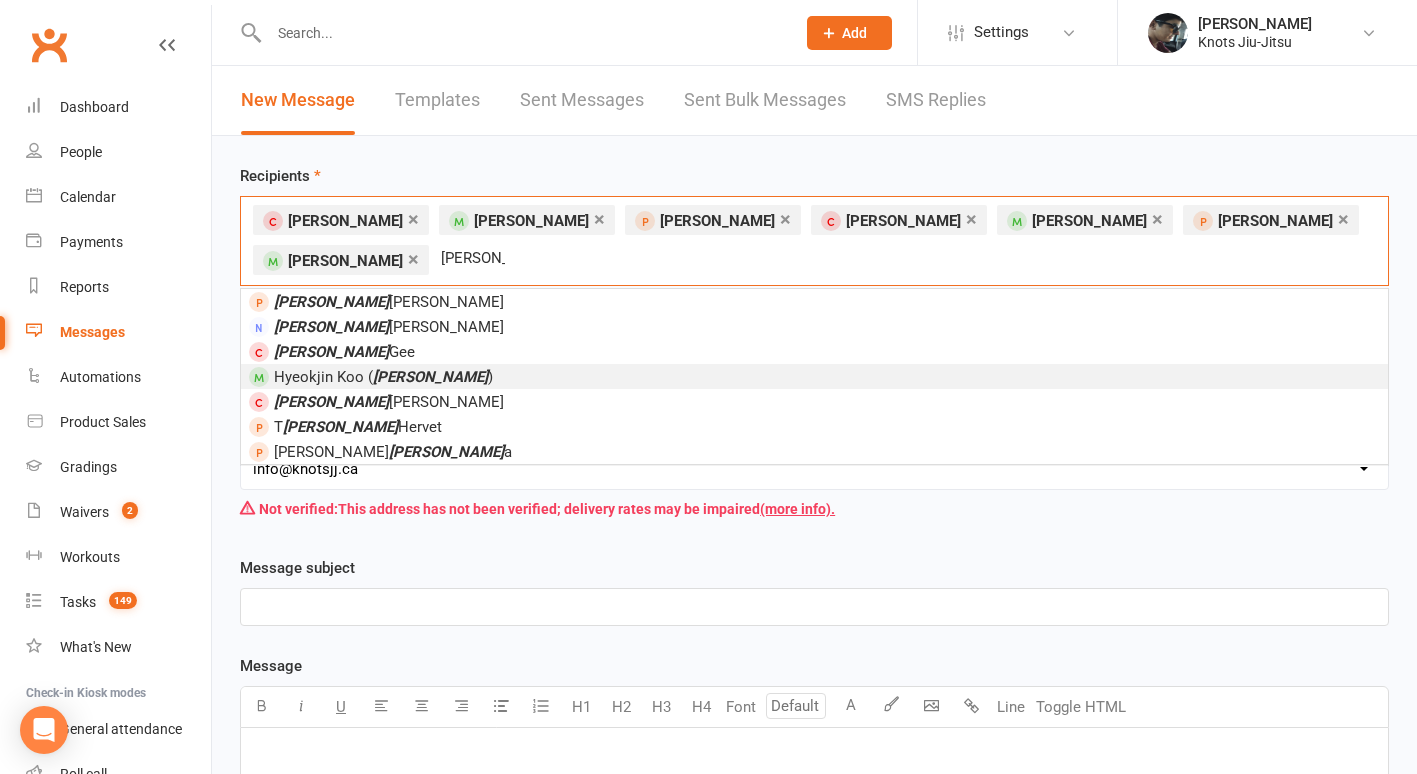 type on "[PERSON_NAME]" 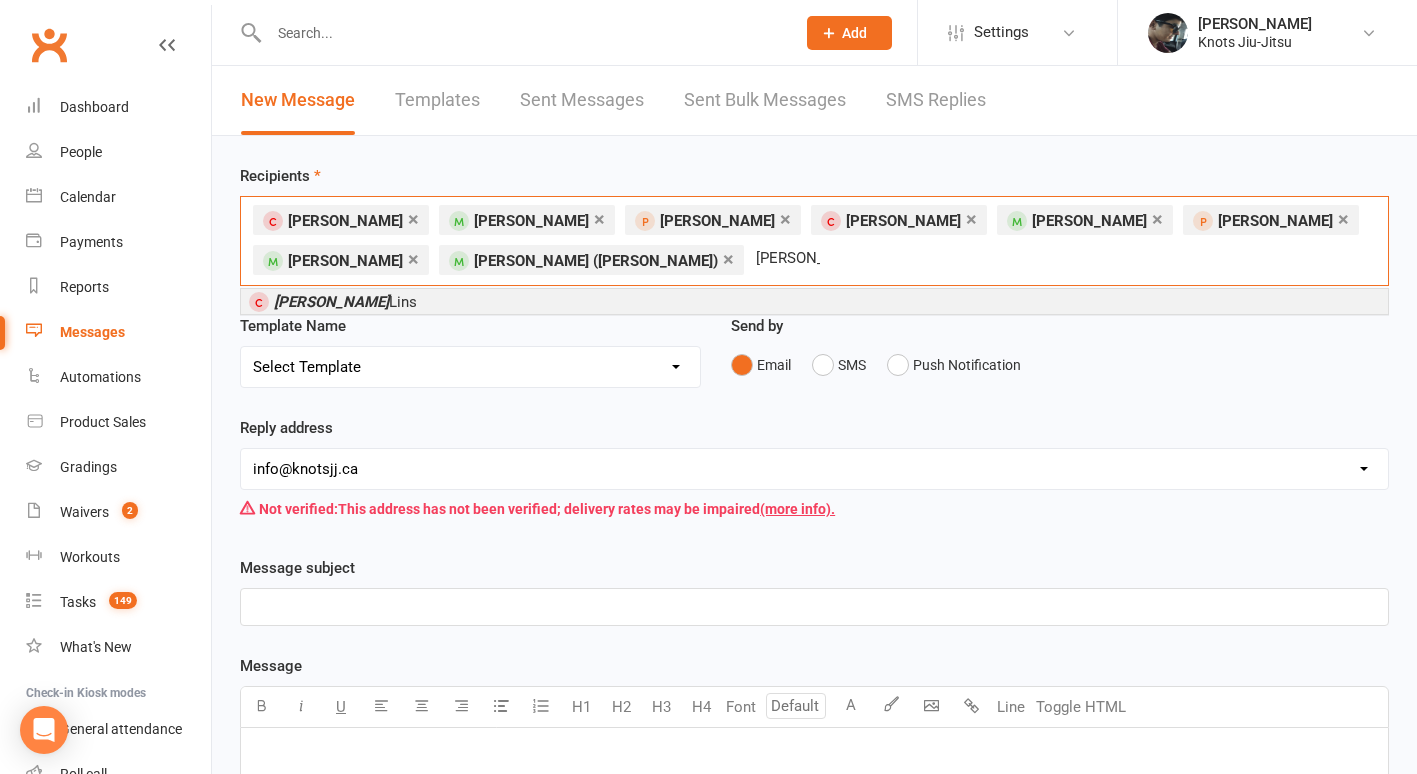 type on "[PERSON_NAME]" 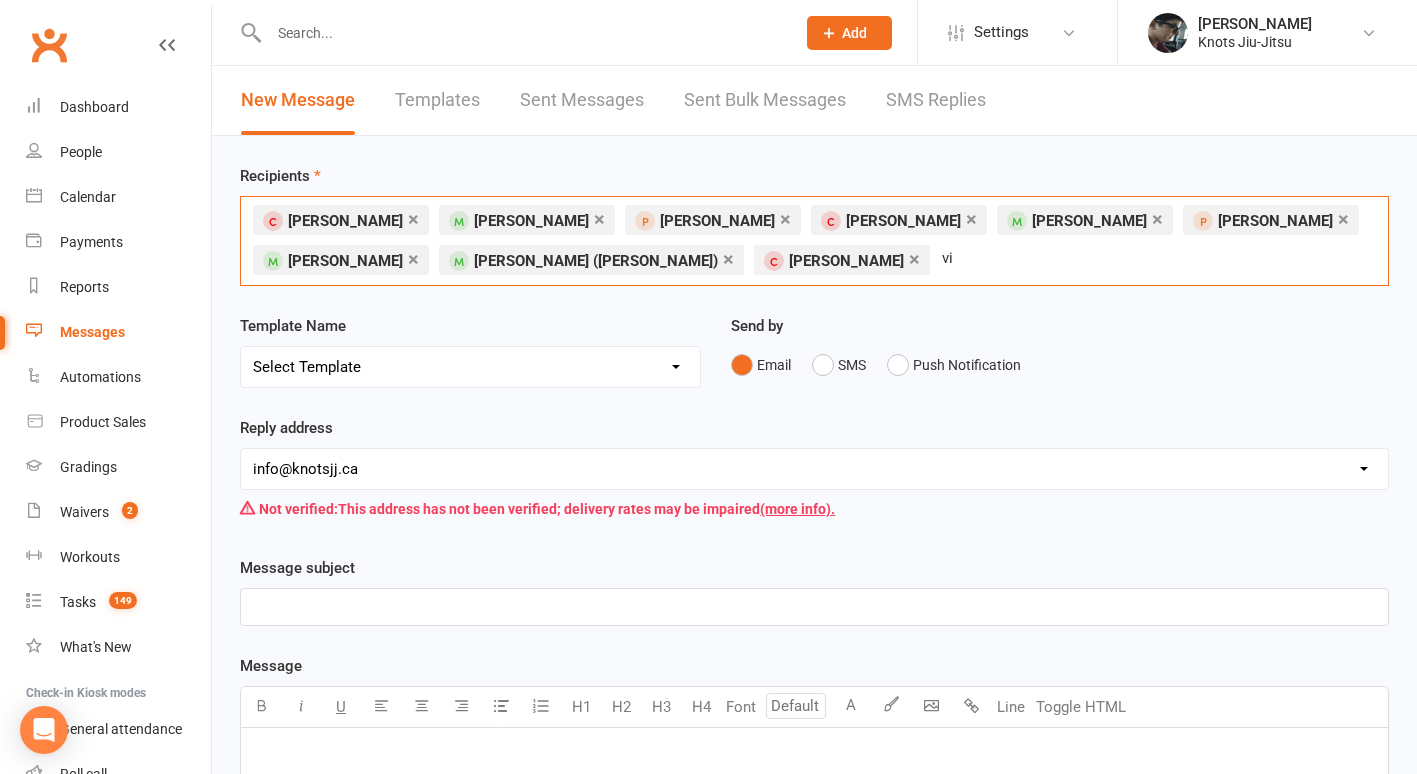 type on "v" 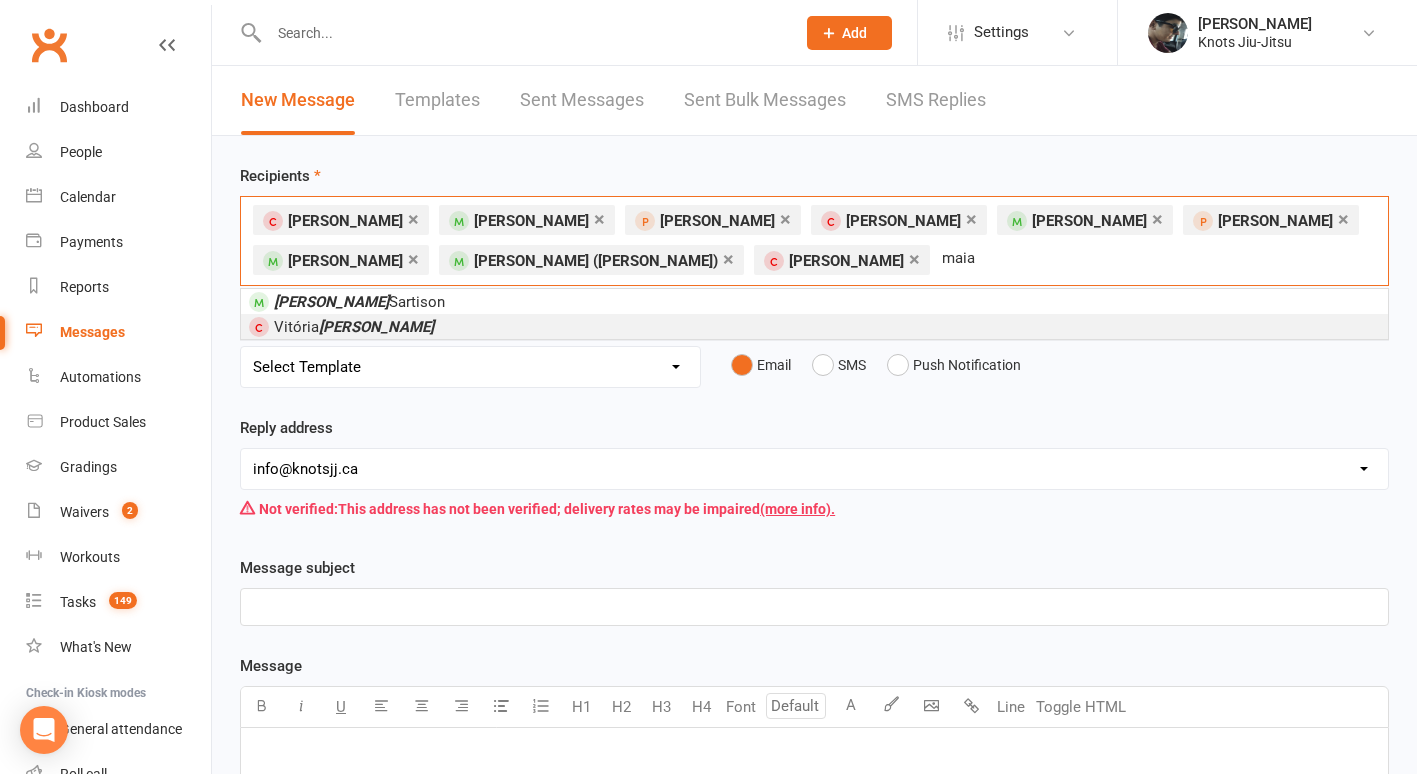 type on "maia" 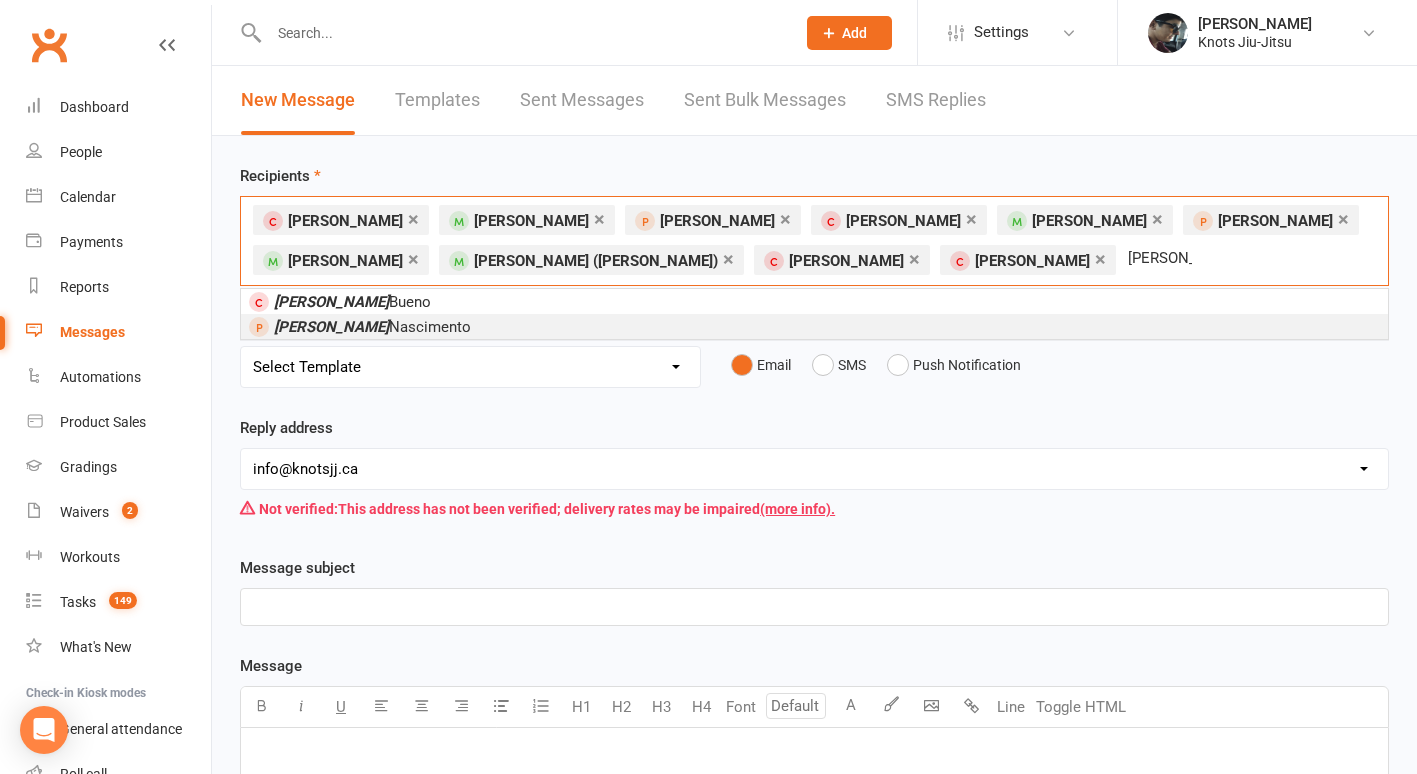 type on "[PERSON_NAME]" 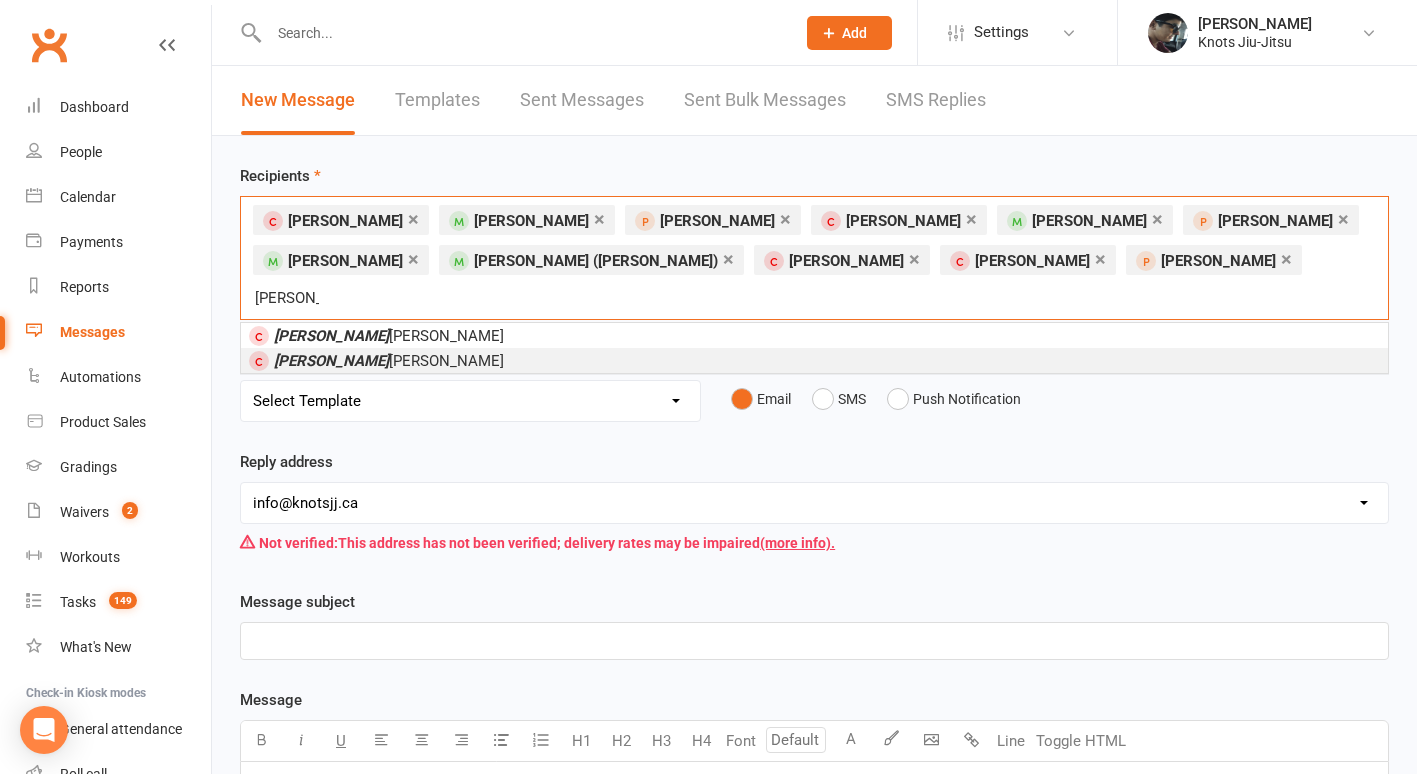 type on "[PERSON_NAME]" 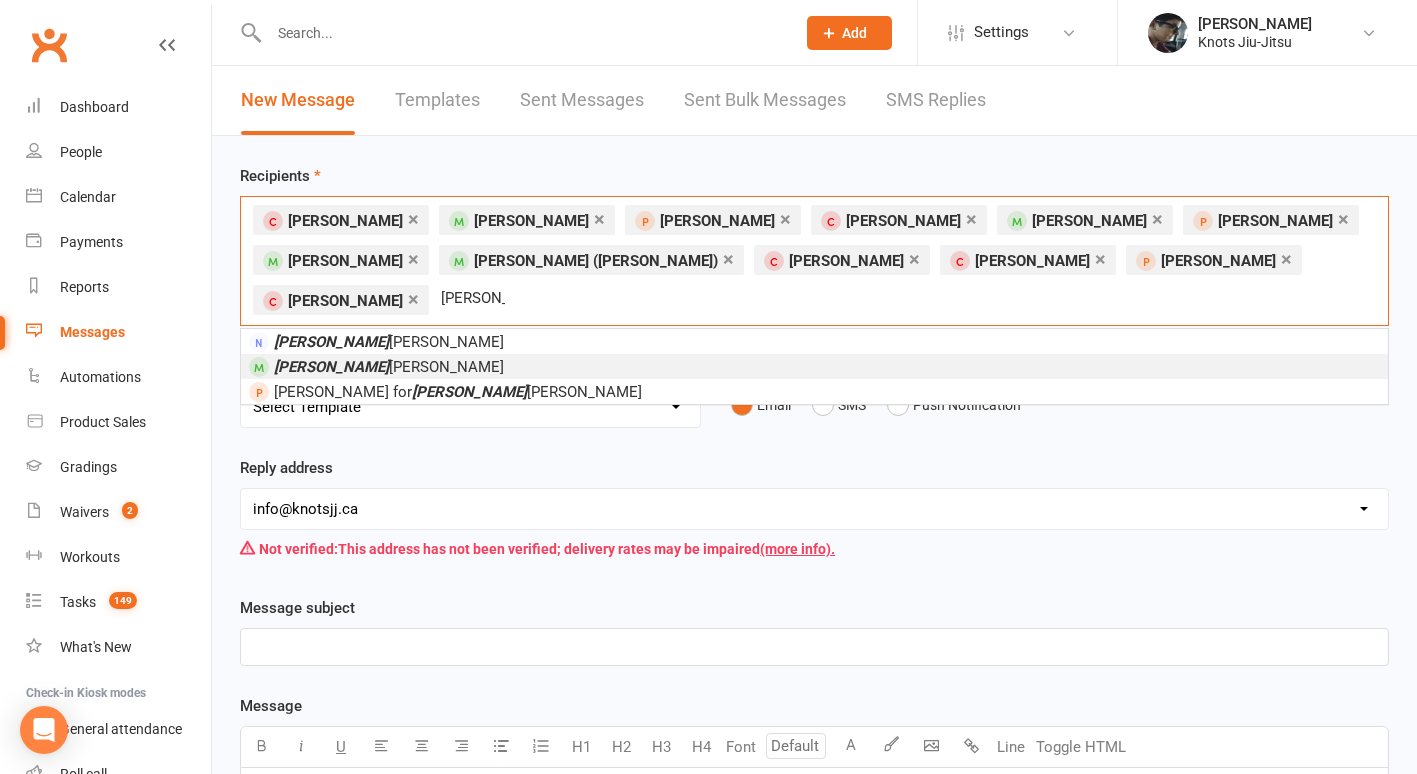 type on "[PERSON_NAME]" 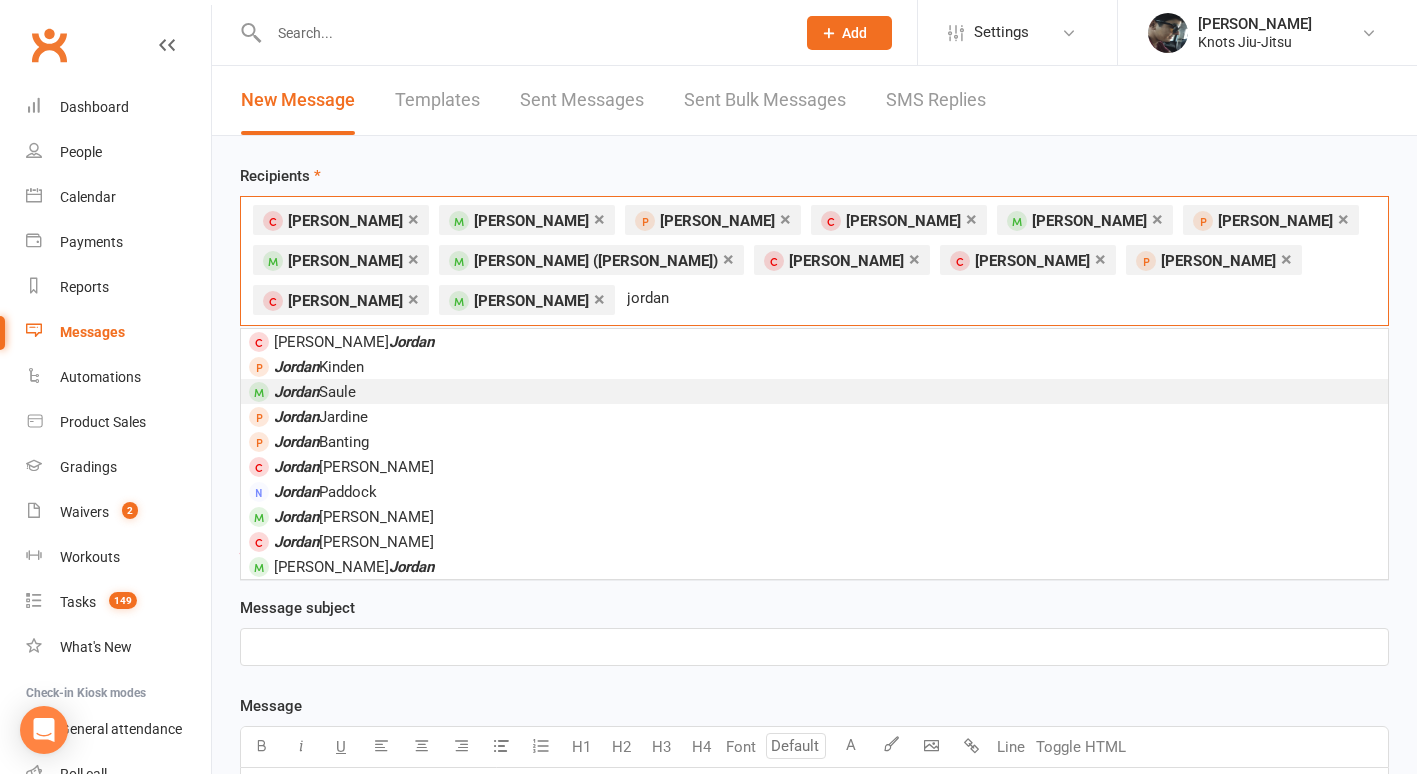 type on "jordan" 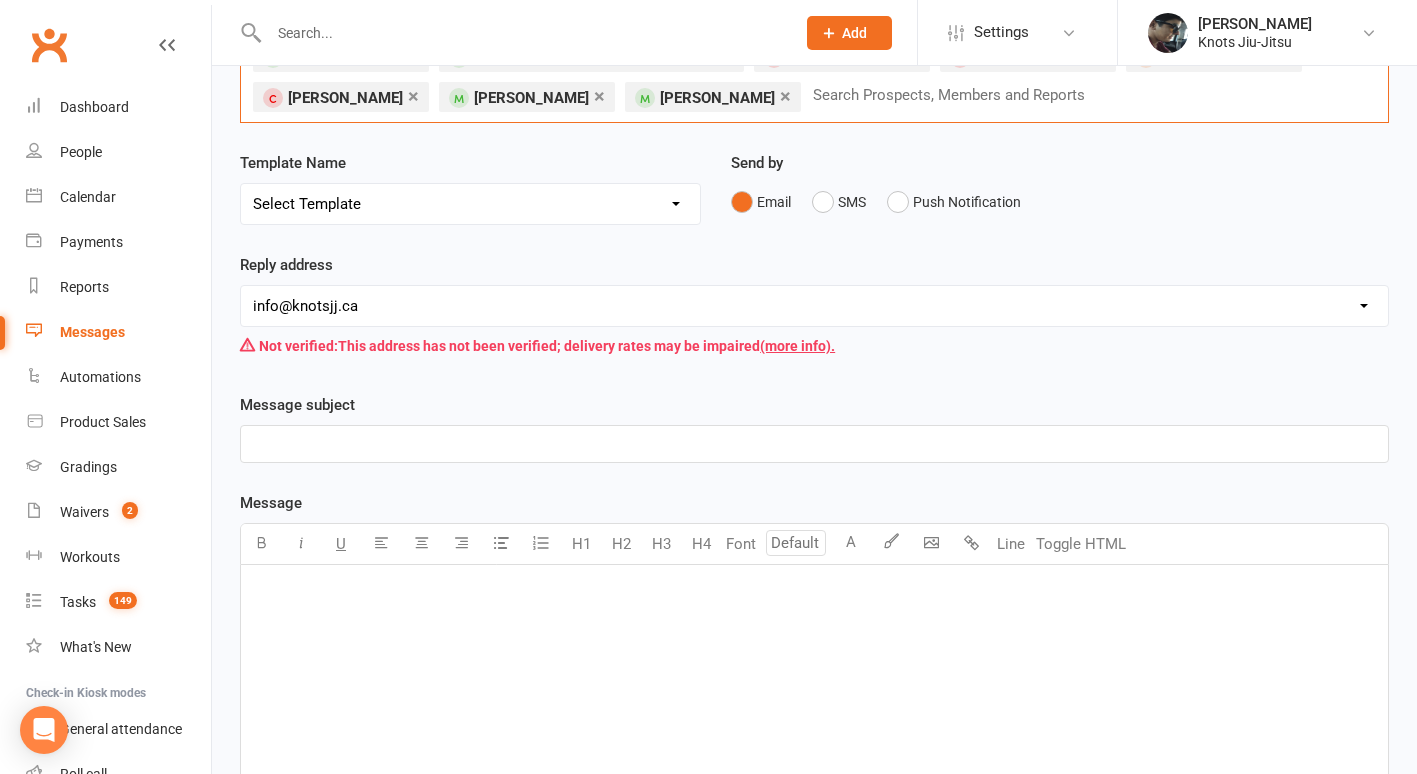 scroll, scrollTop: 204, scrollLeft: 0, axis: vertical 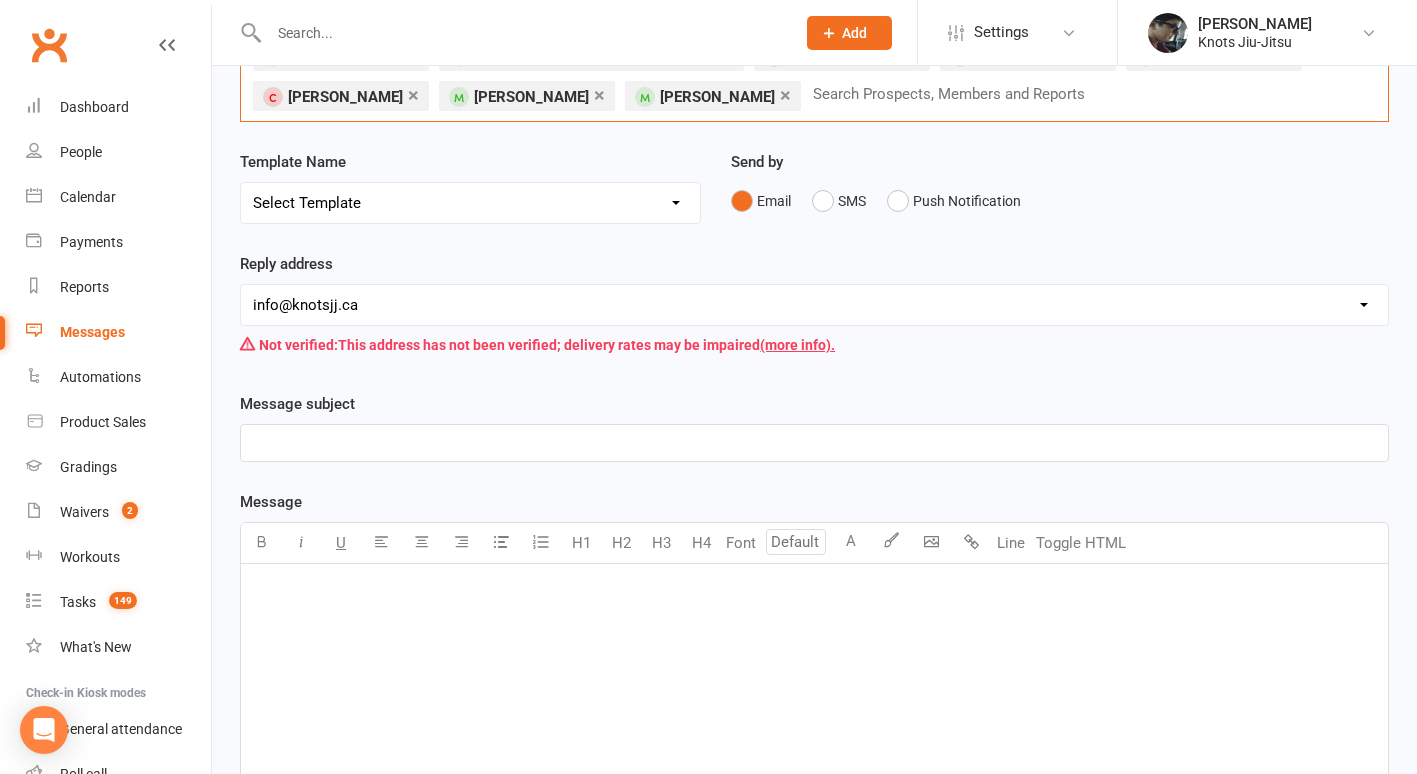 click on "Select Template [Email] Seminar Review [Email] You Missed Your Trial Class [Email] Enquiry [Email] Enquiry - Reply [Email] Enquiry - Unanswered call [Email] New Class Sign Up [Email] Trial Class Confirmation [Email] Waitlist [Email] Waitlist Schedule [Email] Waitlist Trial [Email] Waitlist Trial Kids [Email] Waitlist Trial Little Tangles [Email] Waitlist Trial Youth [Email] Birthday Questionnaire [Email] Birthday Waiver [Email] Muay Thai + Jiu Offer [Email] Cancel [Email] Welcome to Knots Jiu-Jitsu [Email] Existing Member Waiver [Email] Holiday Hours [Email] Spots Opened  [Email] Spots Open for Baby Jitsu, LT and Kids [Email] Competition [Email] Competition Correction [Email] Competition Sign-up [Email] Reverse Advent Box Collection [Email] Reverse Advent Calendar [Email] Reverse Advent Wishlist Crossroads for Women [Email] Reverse Advent Wishlist FTLOG [Email] Reverse Advent Wishlist PAW [Email] Reverse Advent Wishlist Queens of Heart [Email] Schedule Update [Email] Schedule Update (1) [Email] Boxing + Jiu" at bounding box center [470, 203] 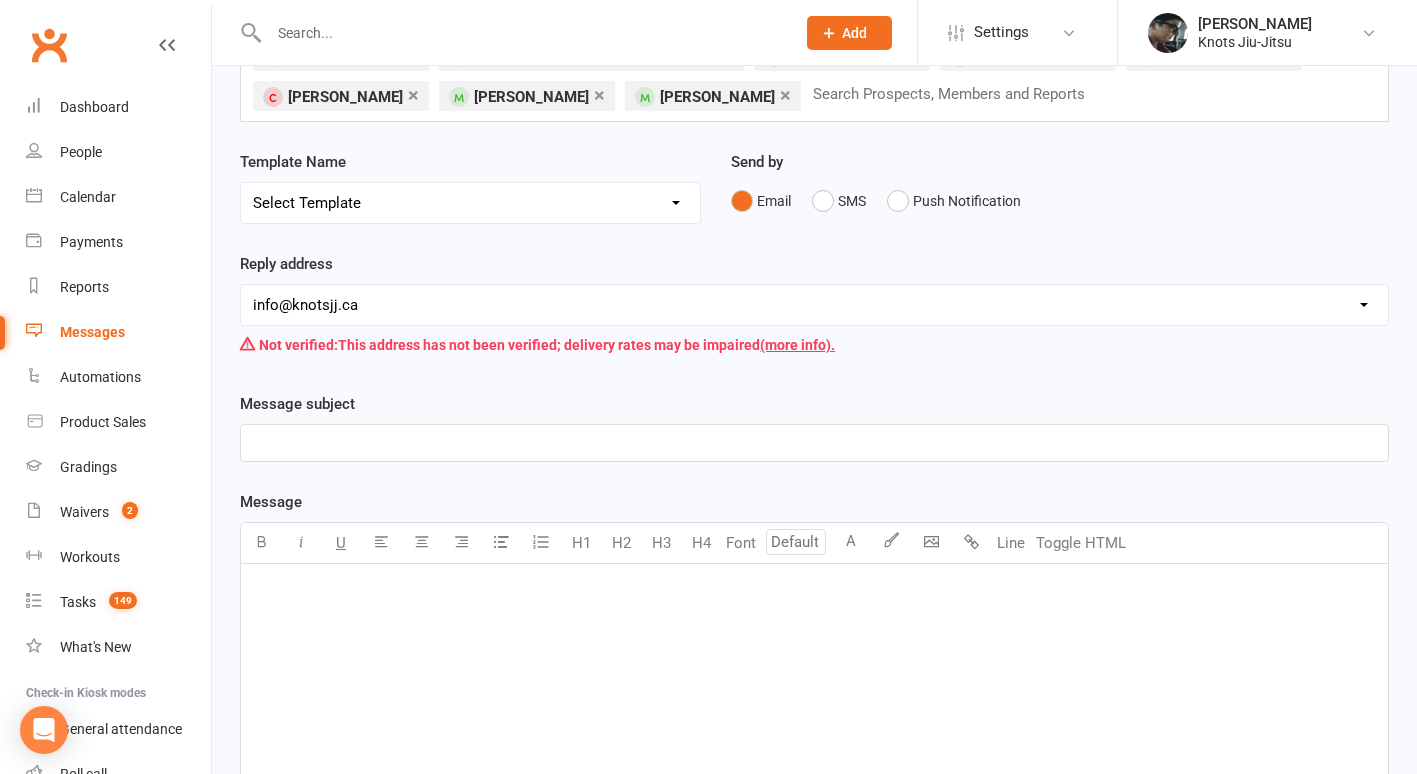 select on "33" 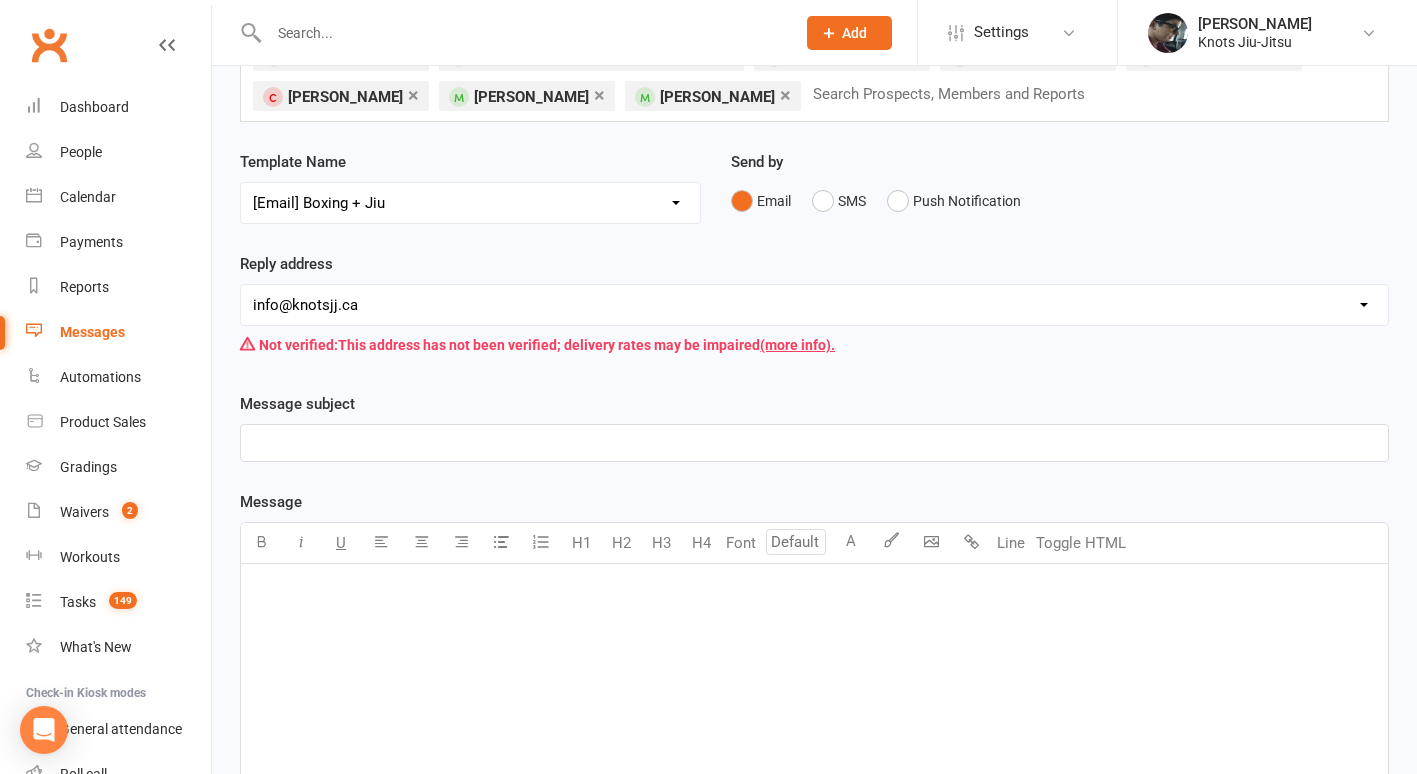 click on "Select Template [Email] Seminar Review [Email] You Missed Your Trial Class [Email] Enquiry [Email] Enquiry - Reply [Email] Enquiry - Unanswered call [Email] New Class Sign Up [Email] Trial Class Confirmation [Email] Waitlist [Email] Waitlist Schedule [Email] Waitlist Trial [Email] Waitlist Trial Kids [Email] Waitlist Trial Little Tangles [Email] Waitlist Trial Youth [Email] Birthday Questionnaire [Email] Birthday Waiver [Email] Muay Thai + Jiu Offer [Email] Cancel [Email] Welcome to Knots Jiu-Jitsu [Email] Existing Member Waiver [Email] Holiday Hours [Email] Spots Opened  [Email] Spots Open for Baby Jitsu, LT and Kids [Email] Competition [Email] Competition Correction [Email] Competition Sign-up [Email] Reverse Advent Box Collection [Email] Reverse Advent Calendar [Email] Reverse Advent Wishlist Crossroads for Women [Email] Reverse Advent Wishlist FTLOG [Email] Reverse Advent Wishlist PAW [Email] Reverse Advent Wishlist Queens of Heart [Email] Schedule Update [Email] Schedule Update (1) [Email] Boxing + Jiu" at bounding box center (470, 203) 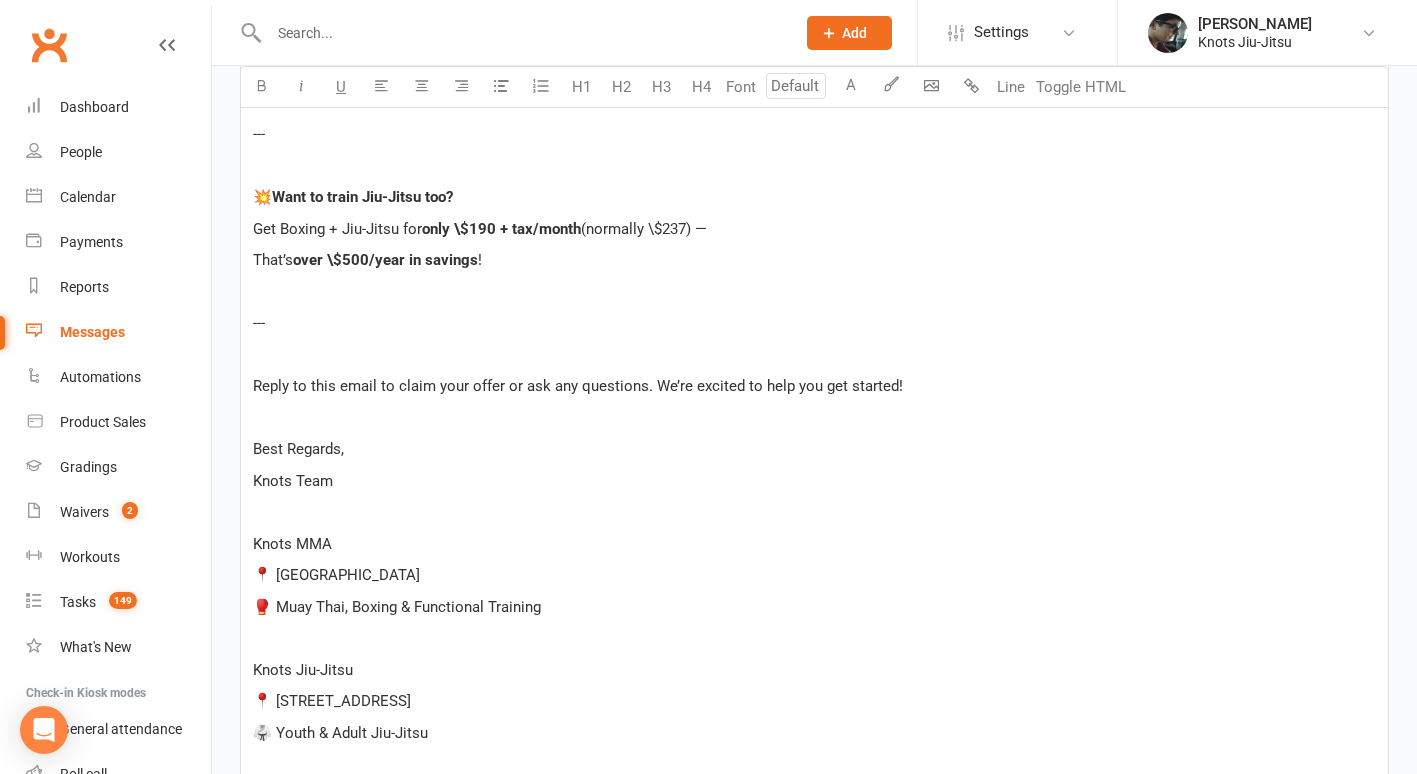 scroll, scrollTop: 1384, scrollLeft: 0, axis: vertical 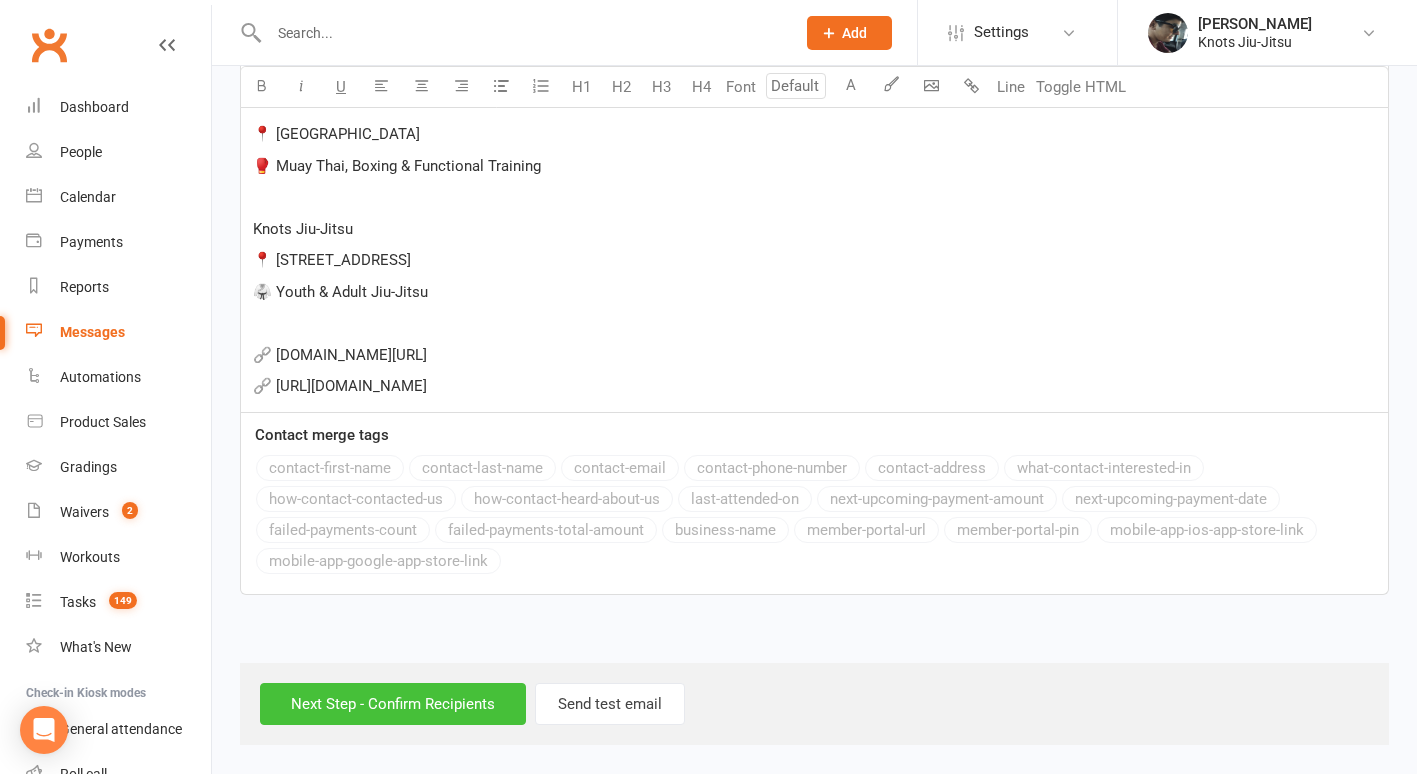 click on "Next Step - Confirm Recipients" at bounding box center [393, 704] 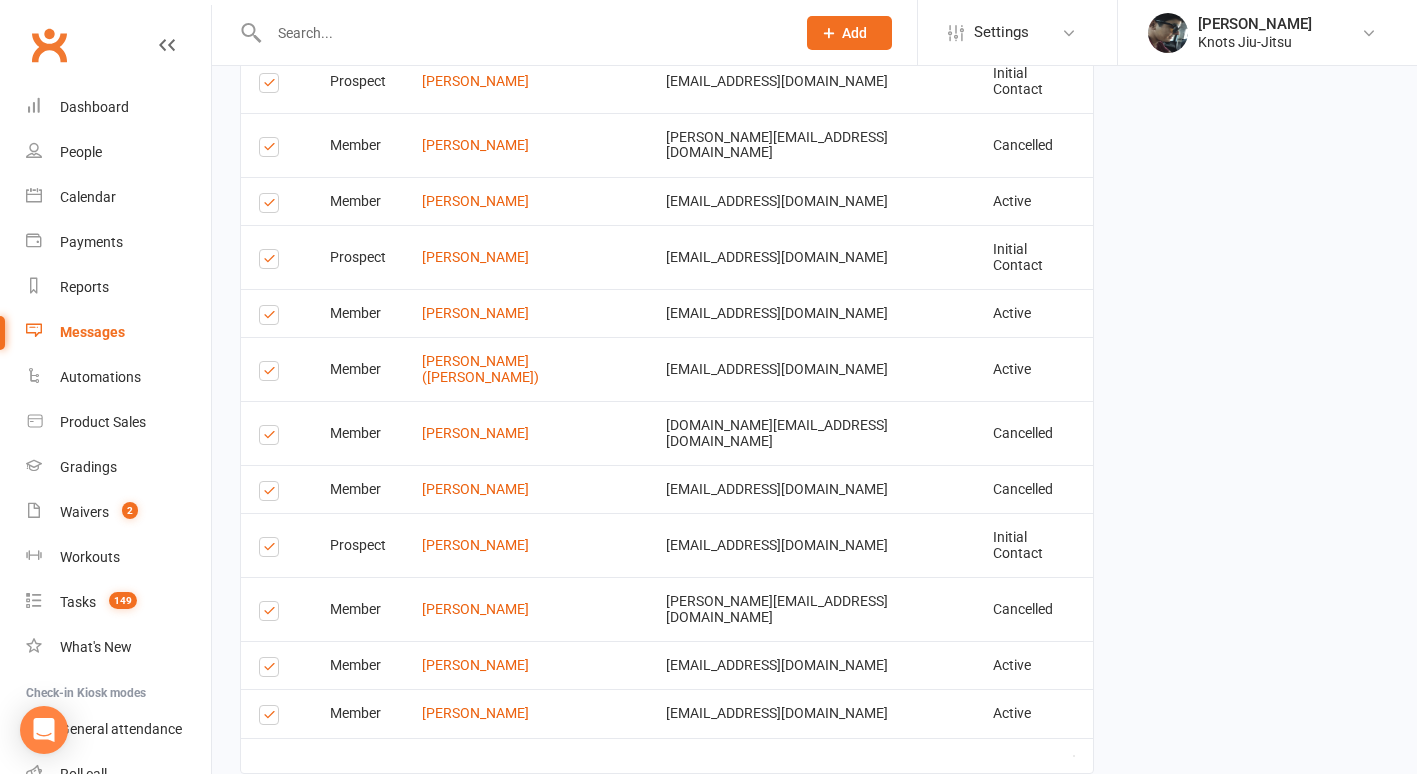 scroll, scrollTop: 1632, scrollLeft: 0, axis: vertical 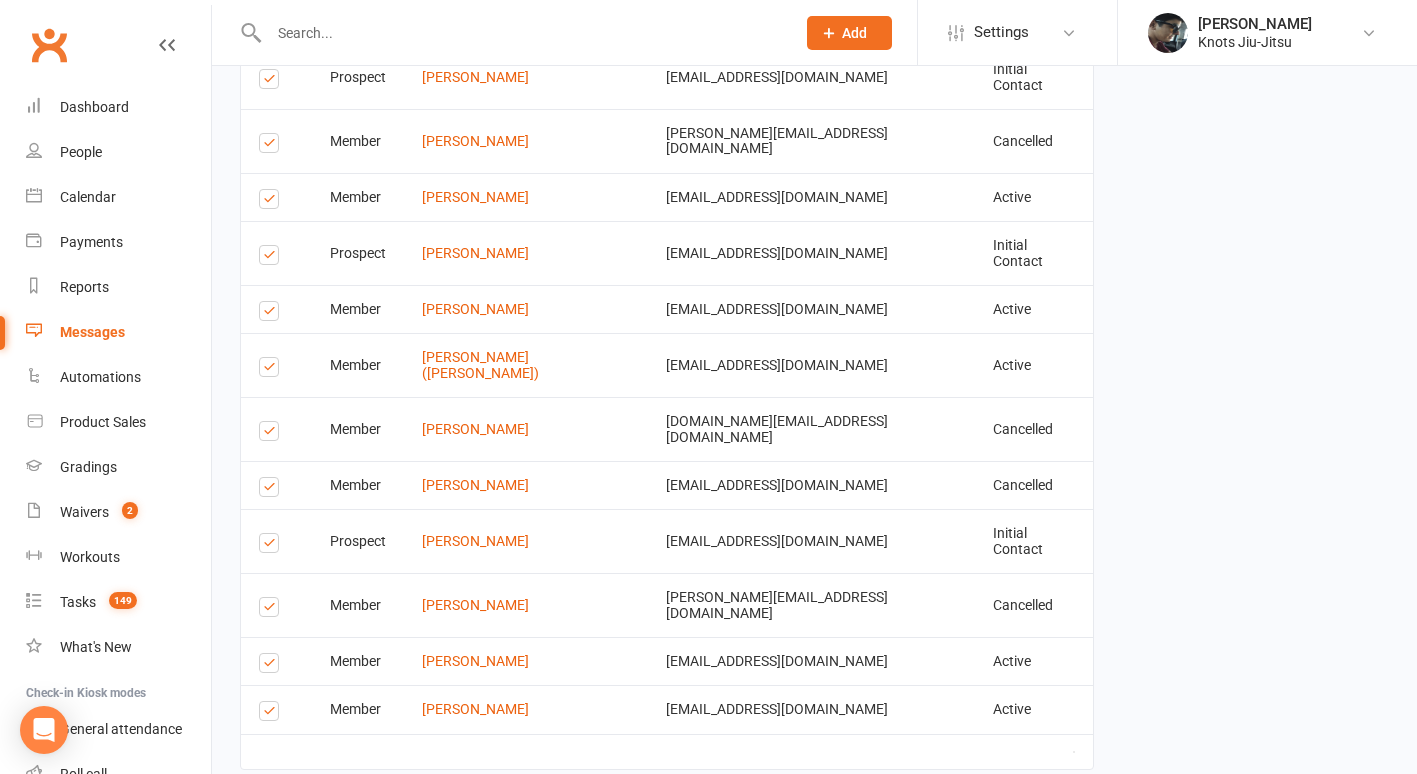 click on "Send Emails" at bounding box center (312, 819) 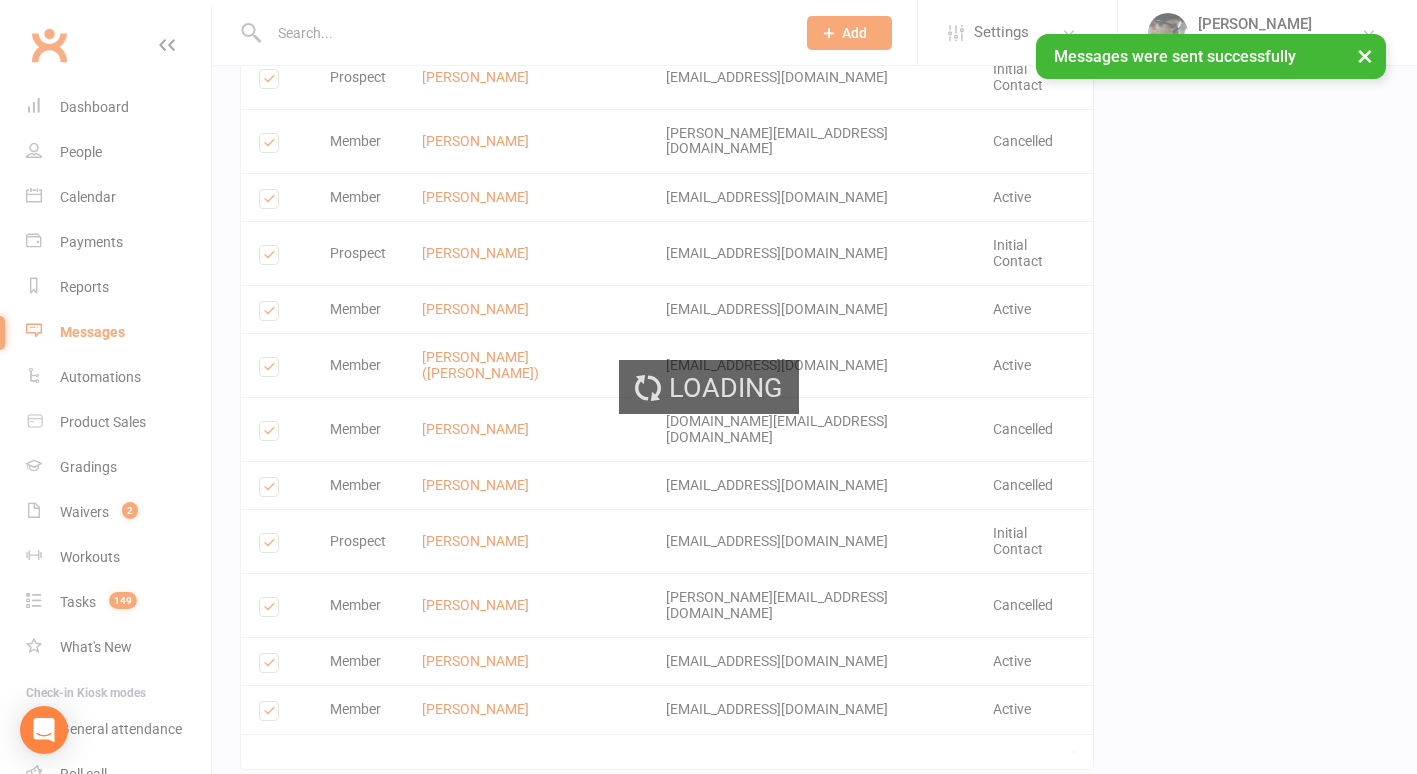 scroll, scrollTop: 0, scrollLeft: 0, axis: both 